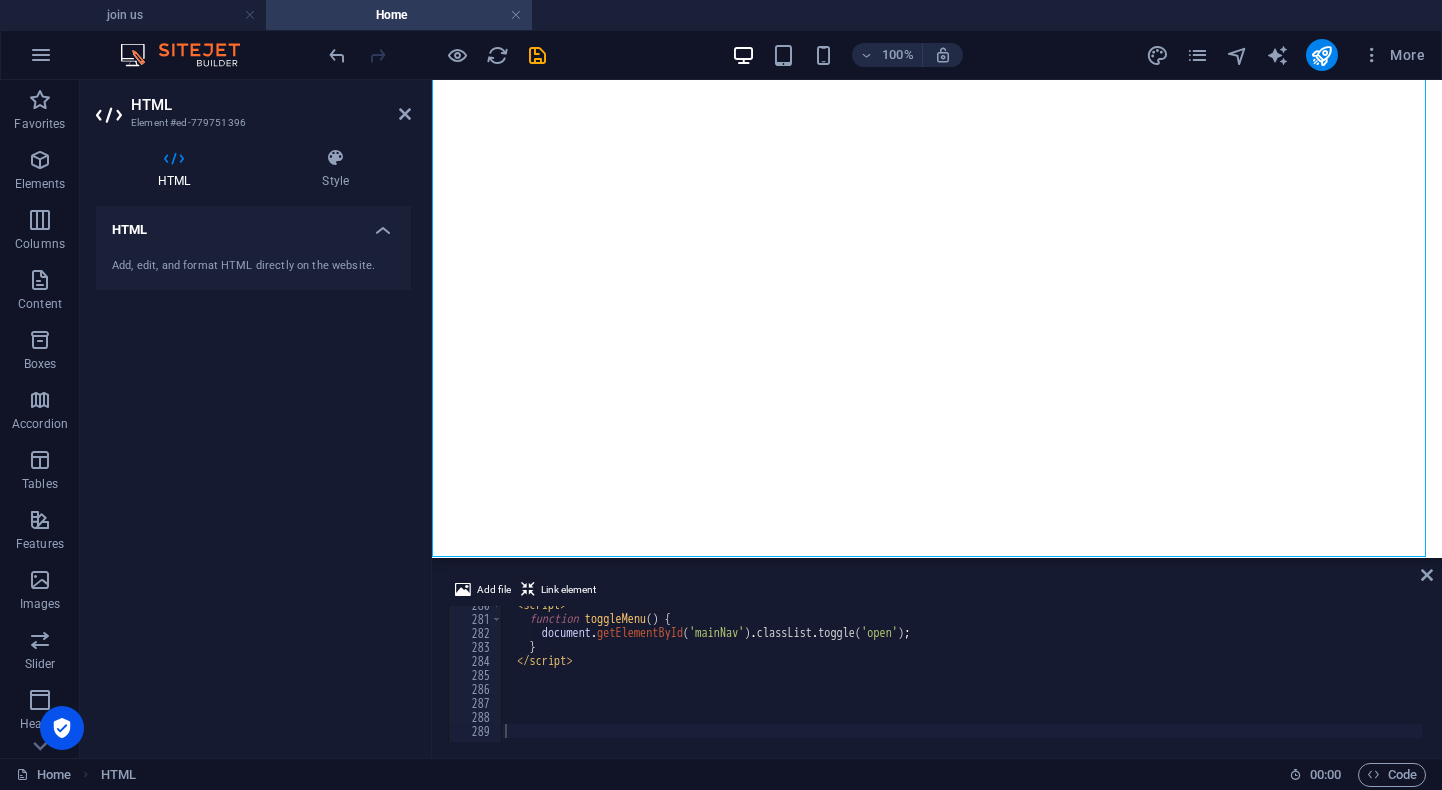 click at bounding box center [405, 114] 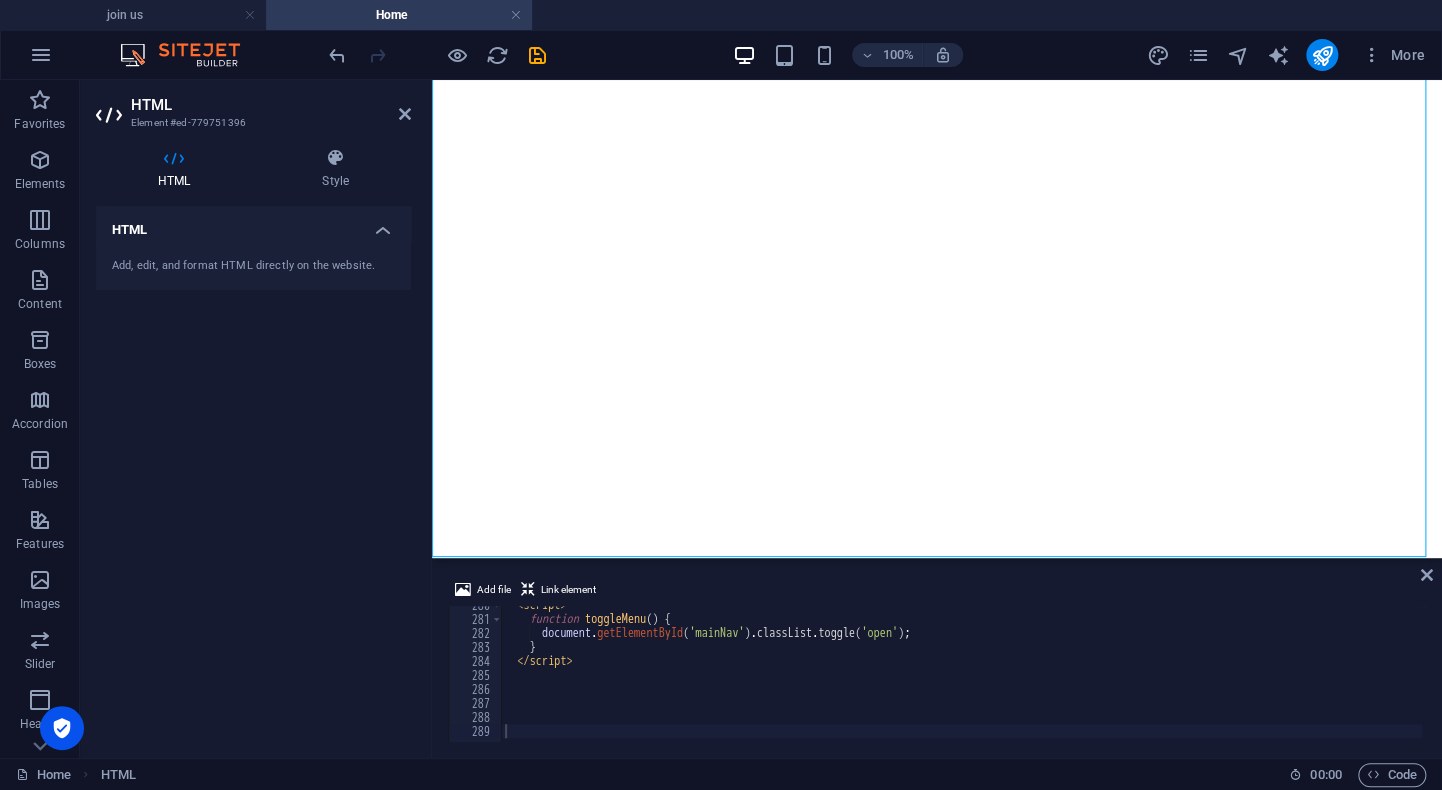 scroll, scrollTop: 0, scrollLeft: 0, axis: both 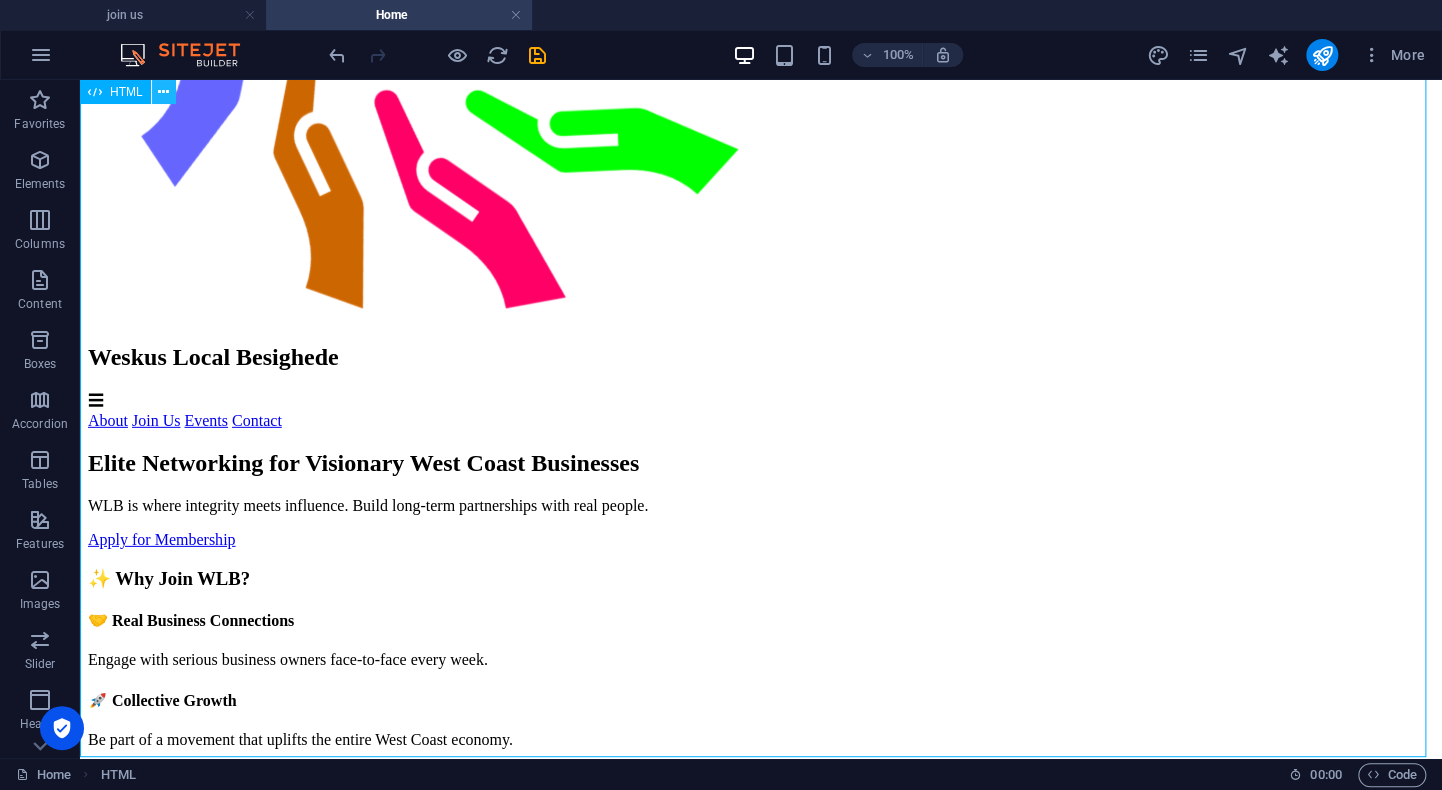 click at bounding box center [164, 92] 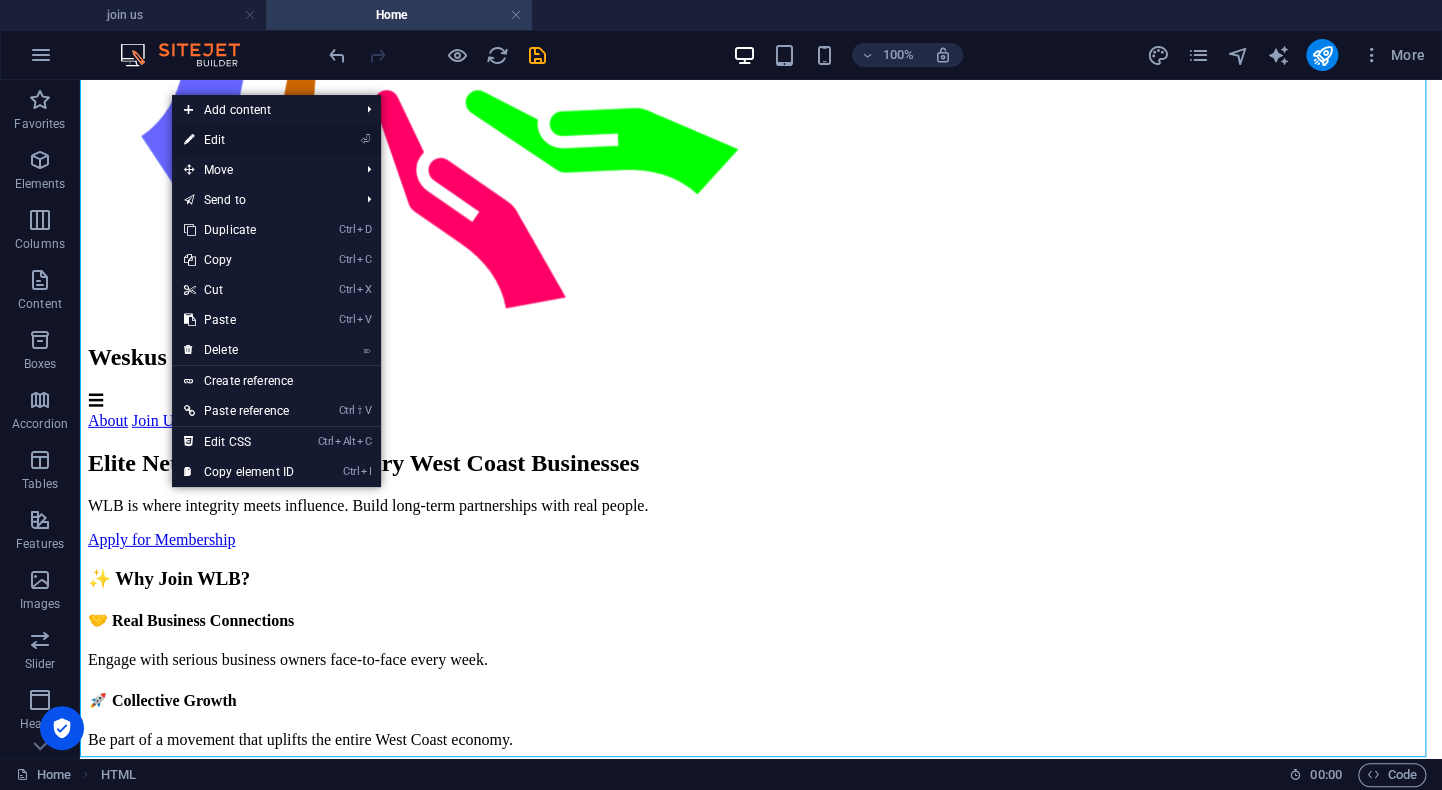 click on "⏎  Edit" at bounding box center (239, 140) 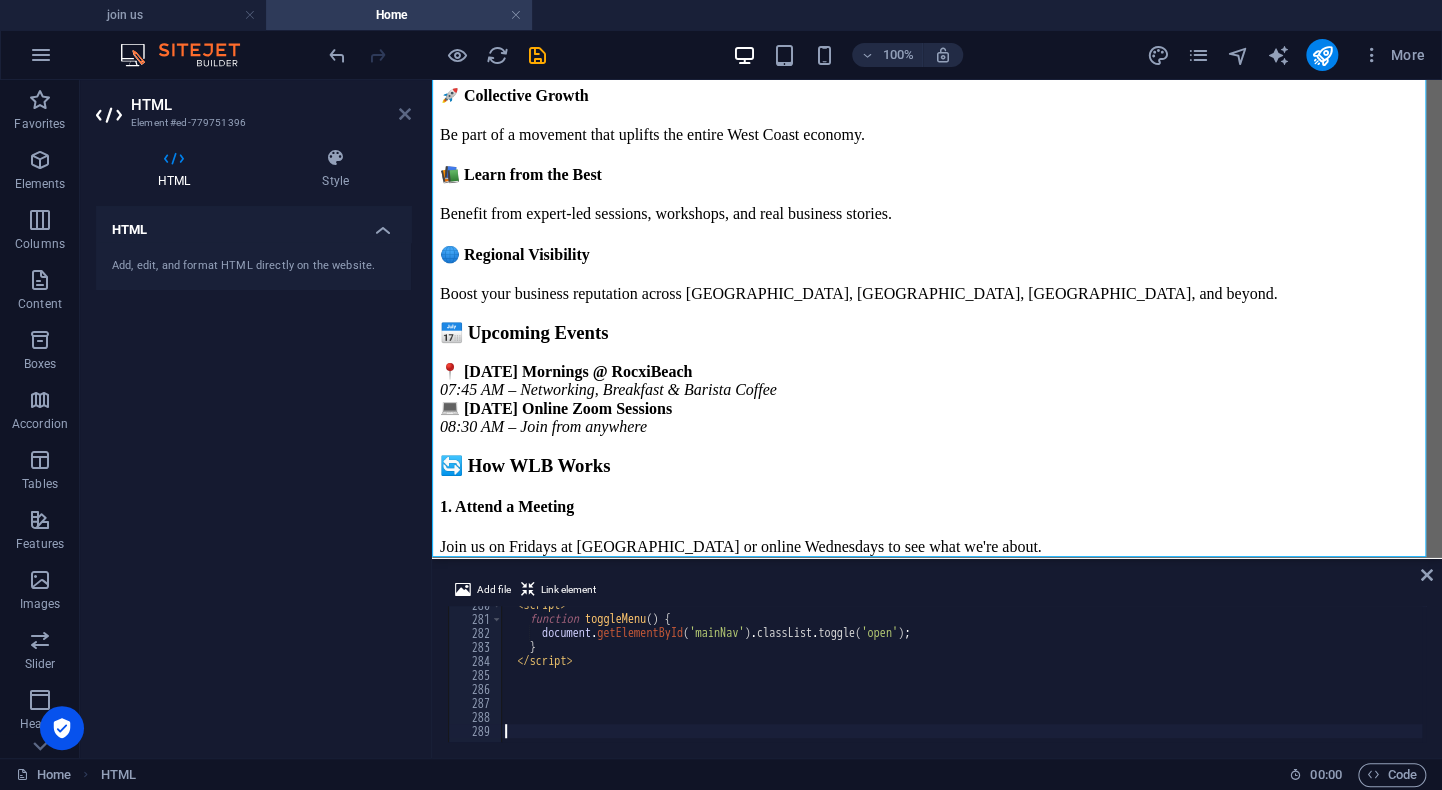 click at bounding box center [405, 114] 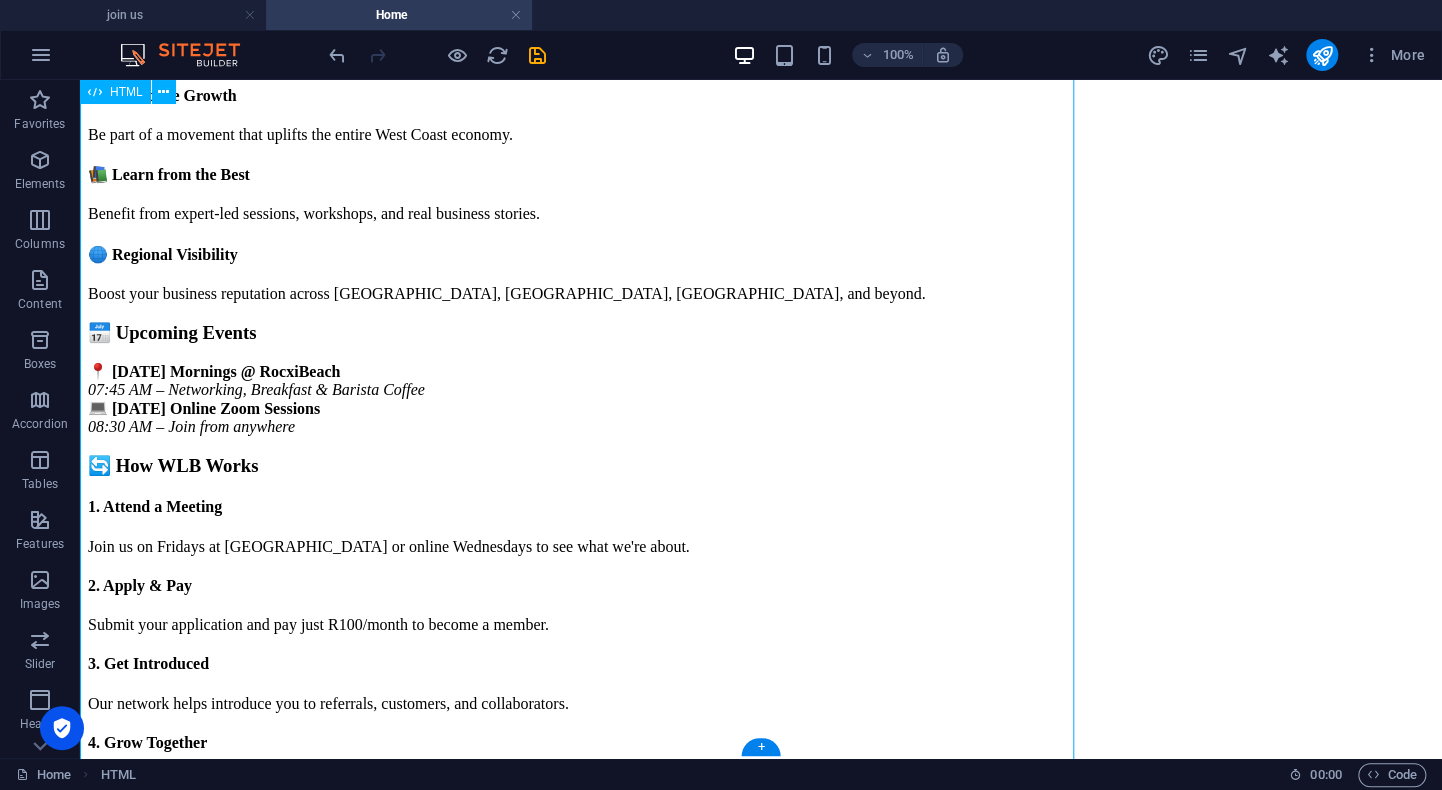 scroll, scrollTop: 2656, scrollLeft: 0, axis: vertical 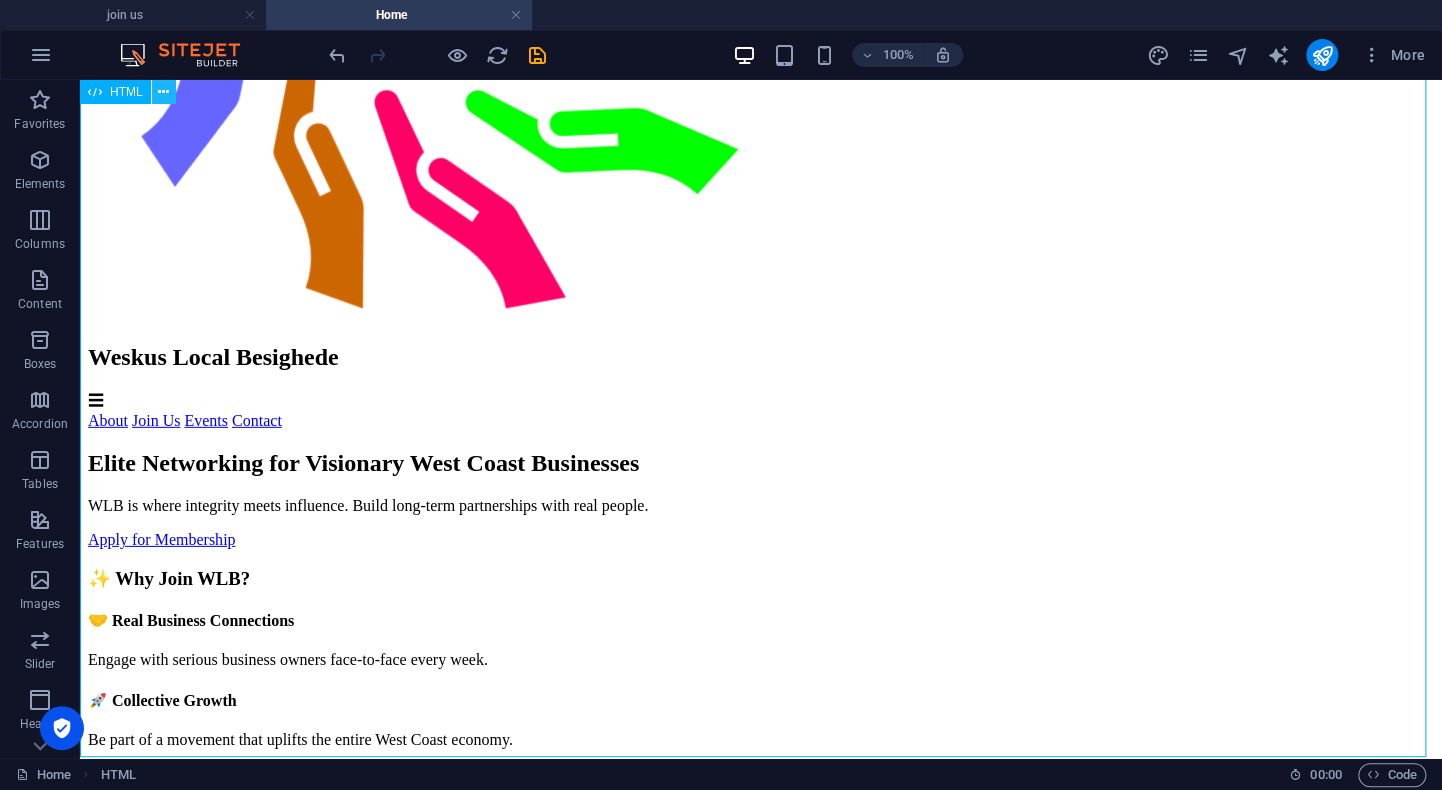 click at bounding box center [163, 92] 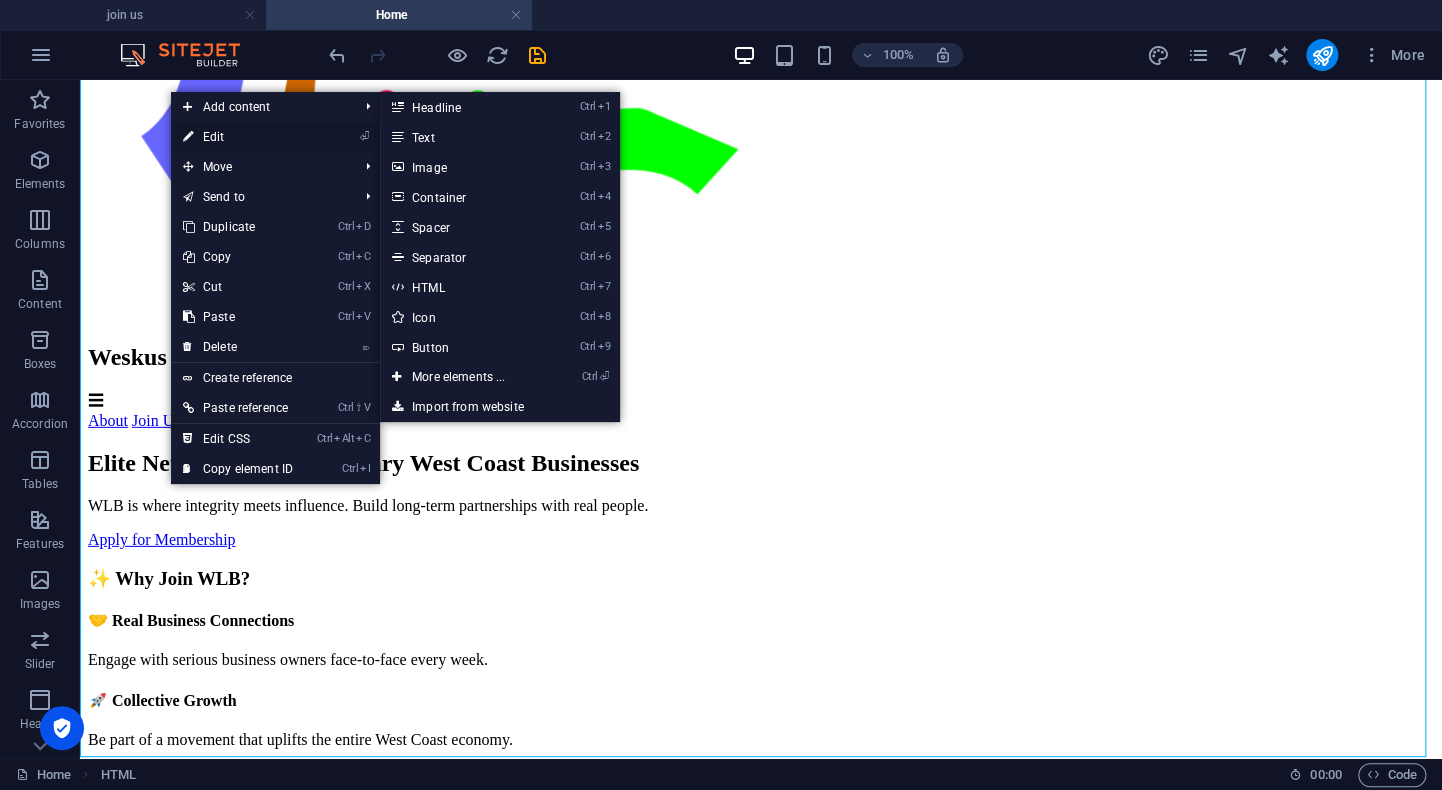 click on "⏎  Edit" at bounding box center [238, 137] 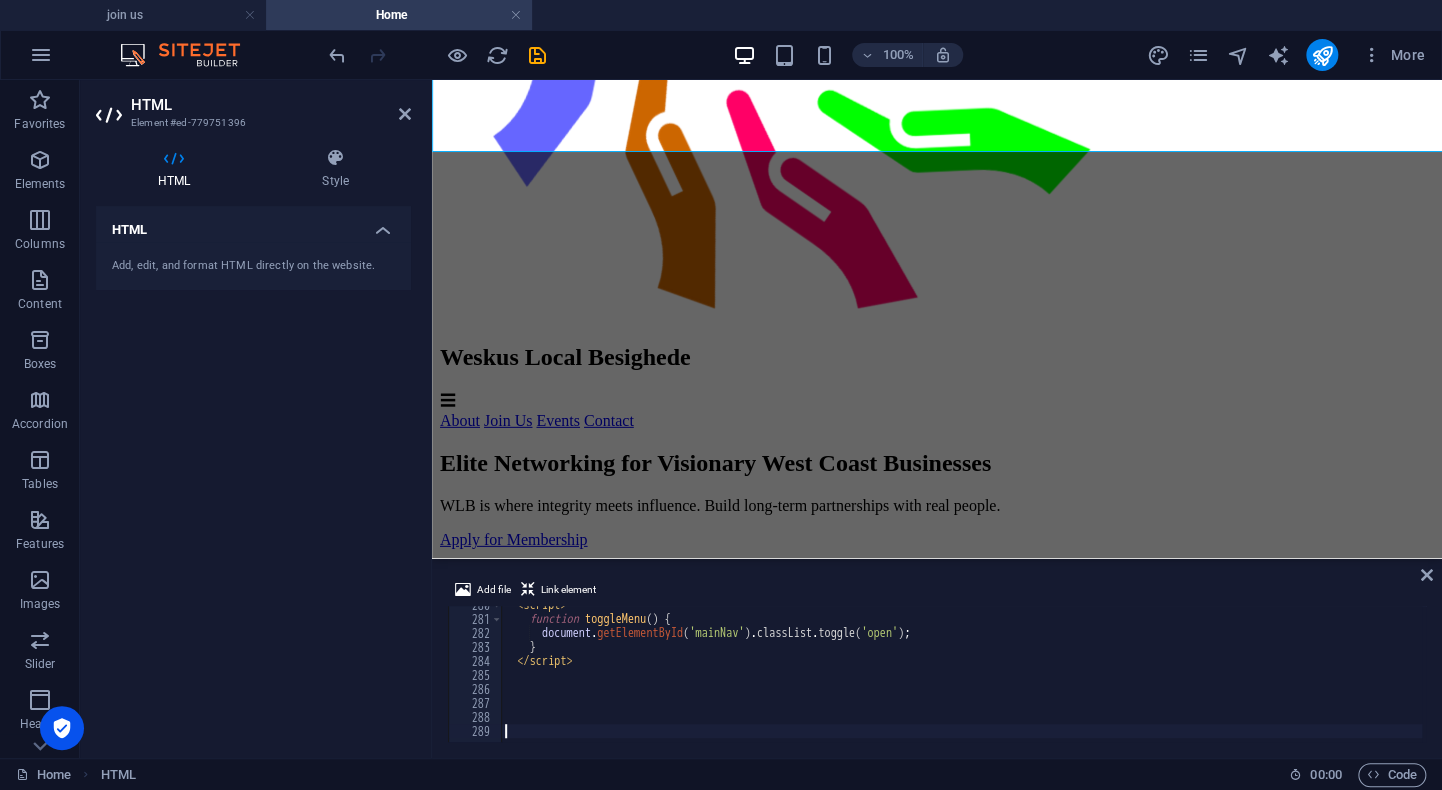 scroll, scrollTop: 3261, scrollLeft: 0, axis: vertical 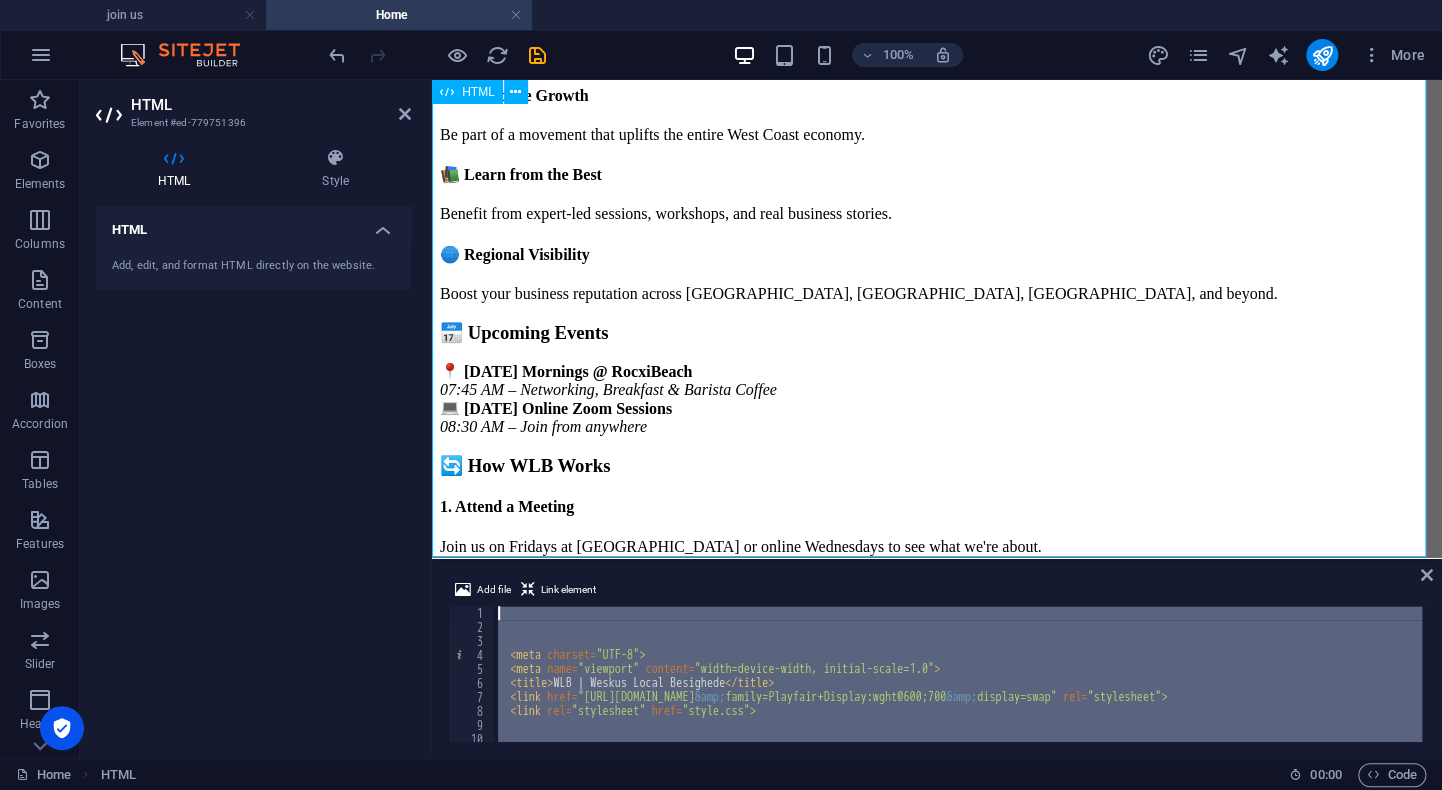drag, startPoint x: 952, startPoint y: 804, endPoint x: 477, endPoint y: 553, distance: 537.23926 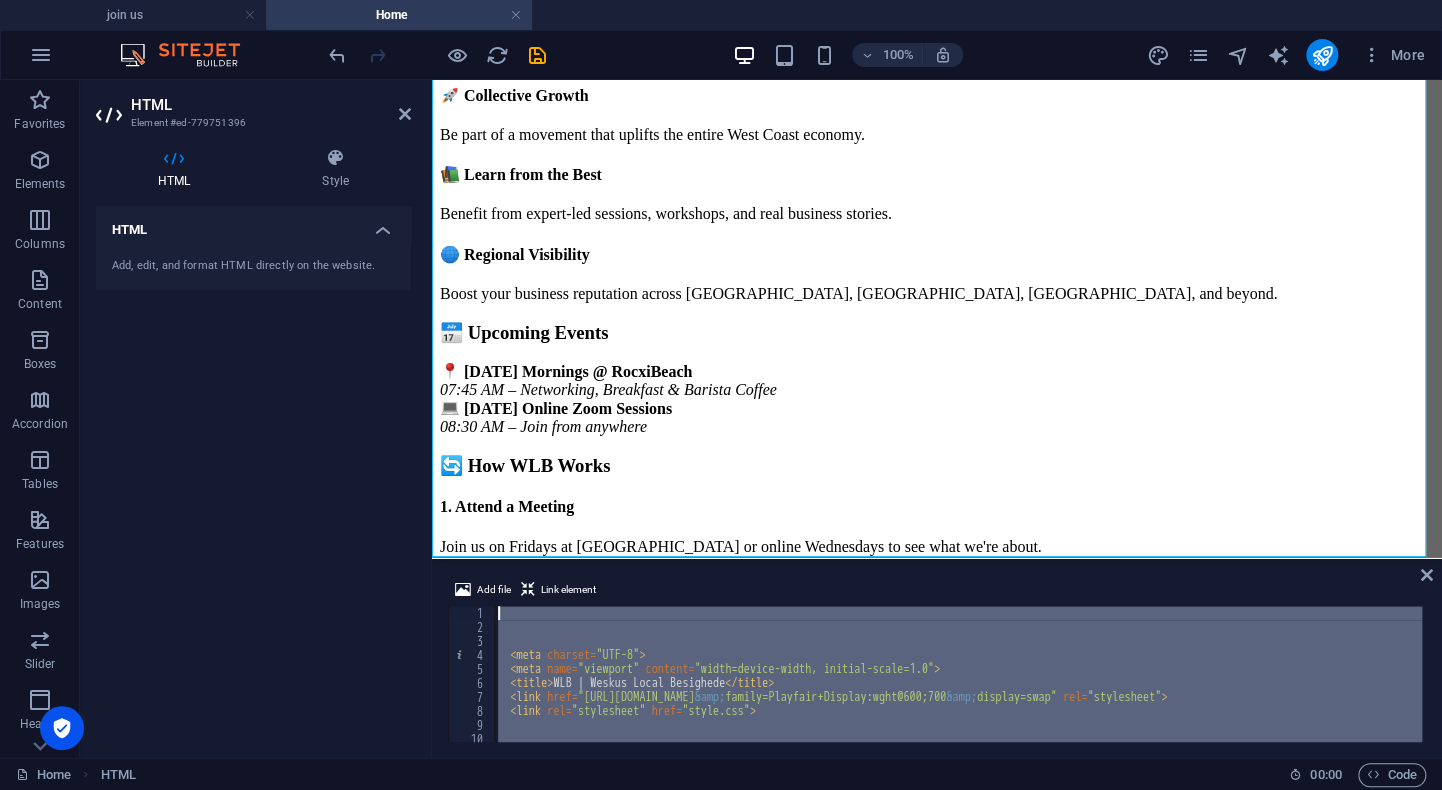 paste 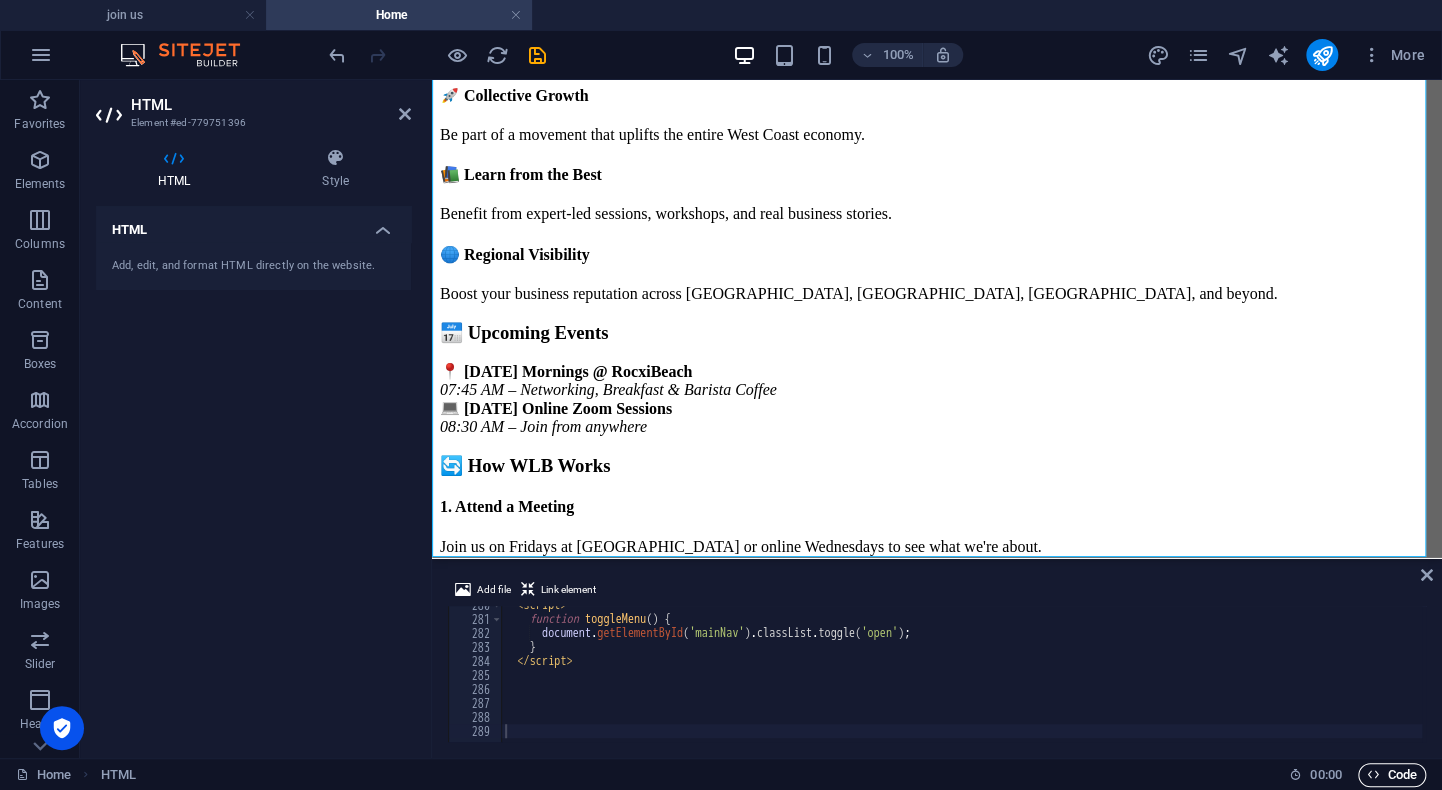 click on "Code" at bounding box center (1392, 775) 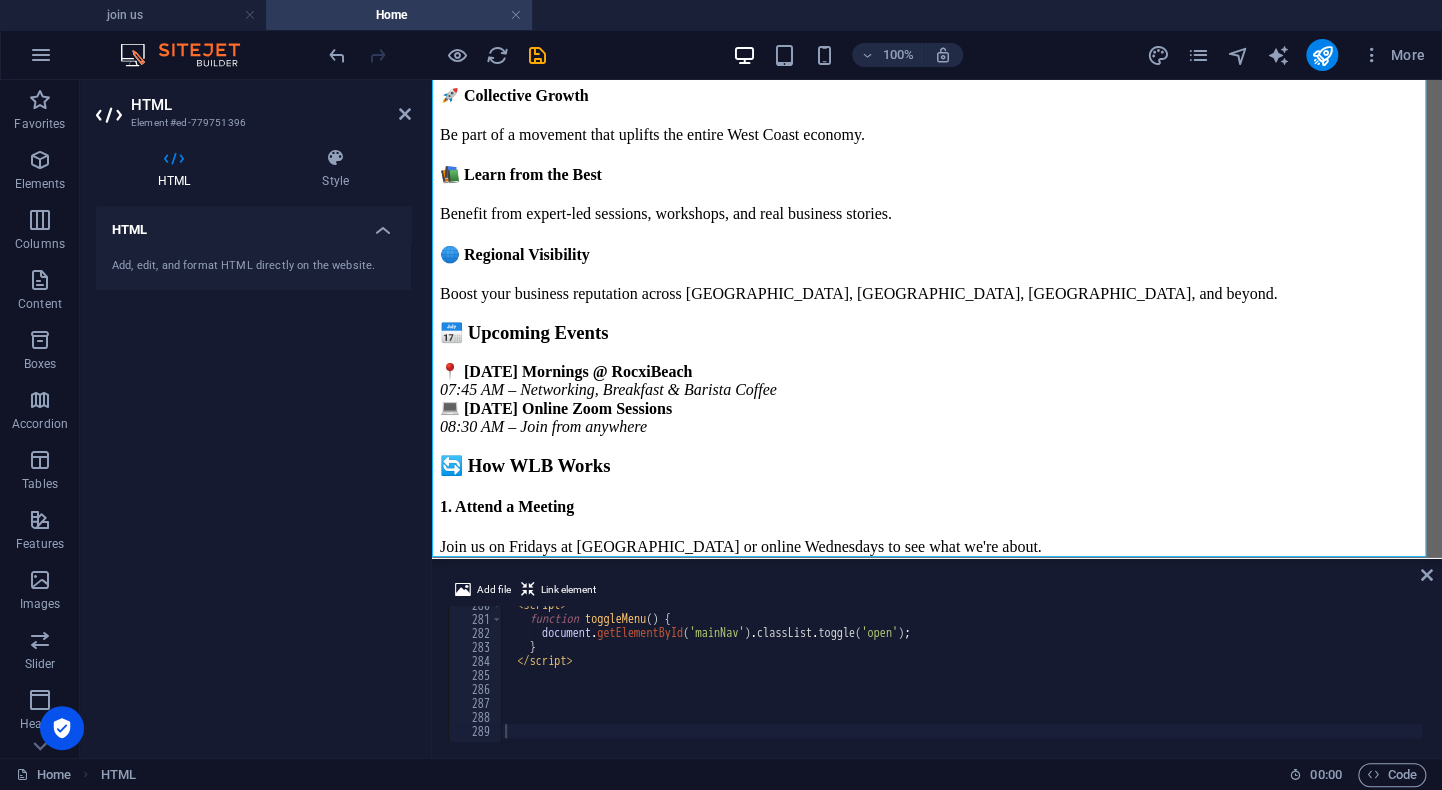 scroll, scrollTop: 2684, scrollLeft: 0, axis: vertical 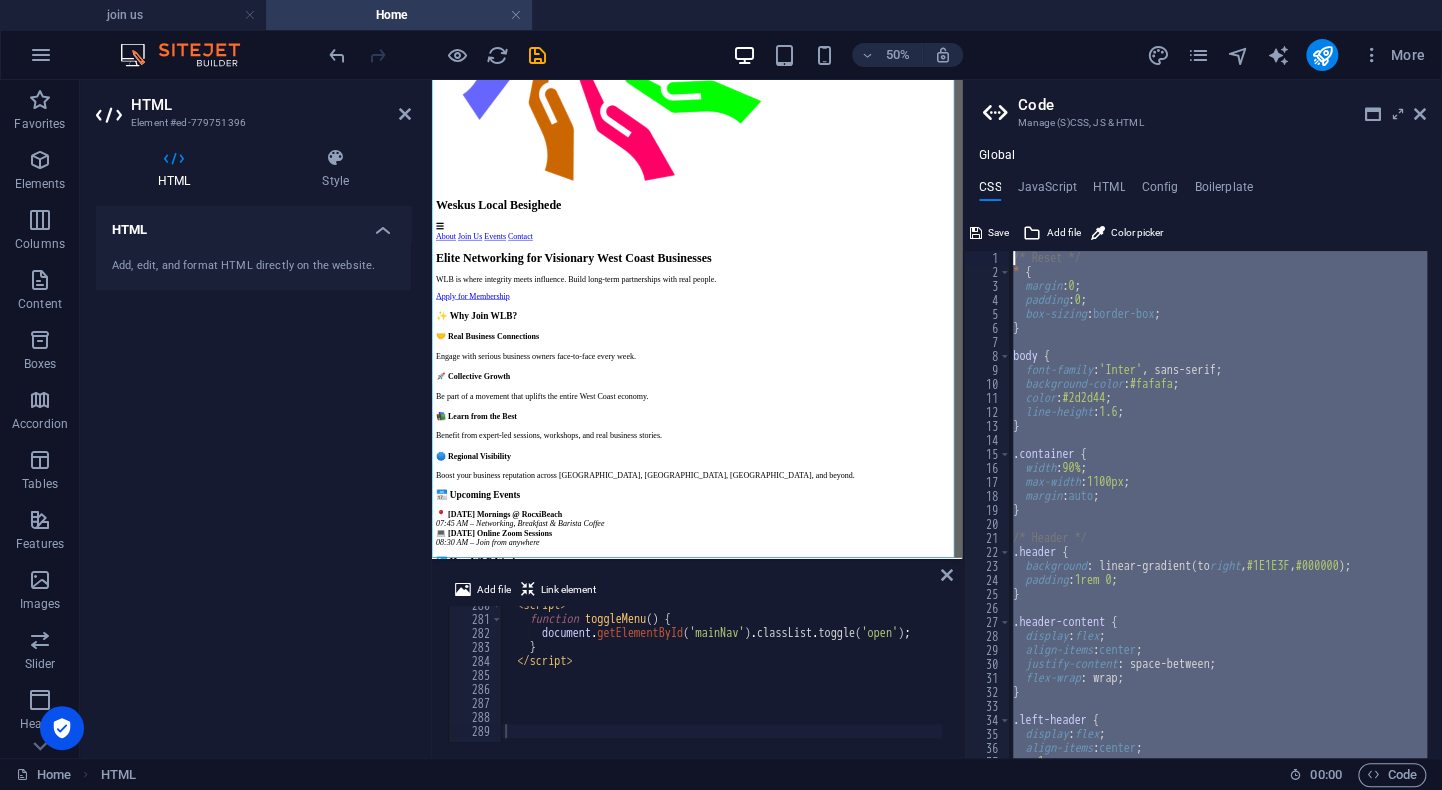 drag, startPoint x: 1032, startPoint y: 732, endPoint x: 1021, endPoint y: 202, distance: 530.11414 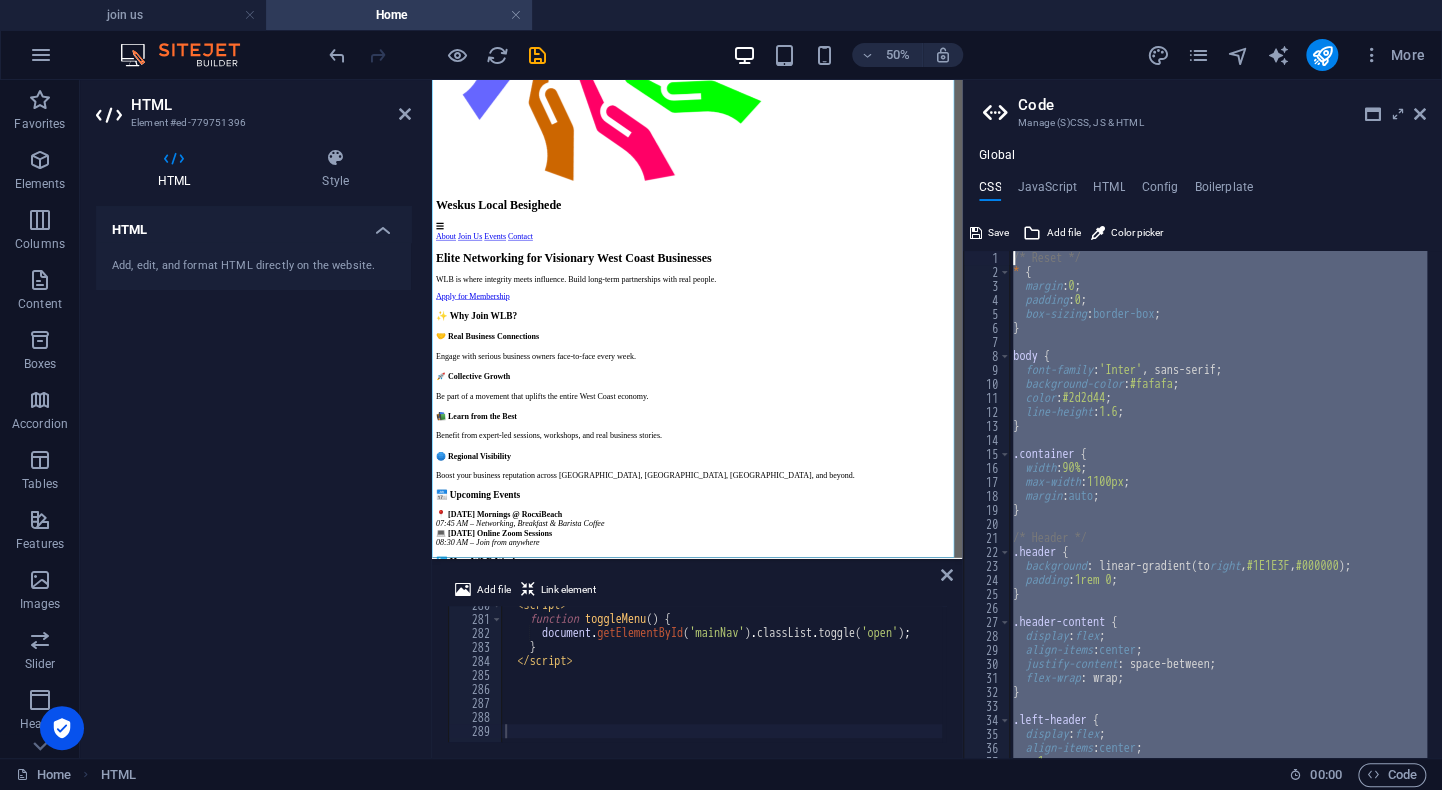 paste on "}" 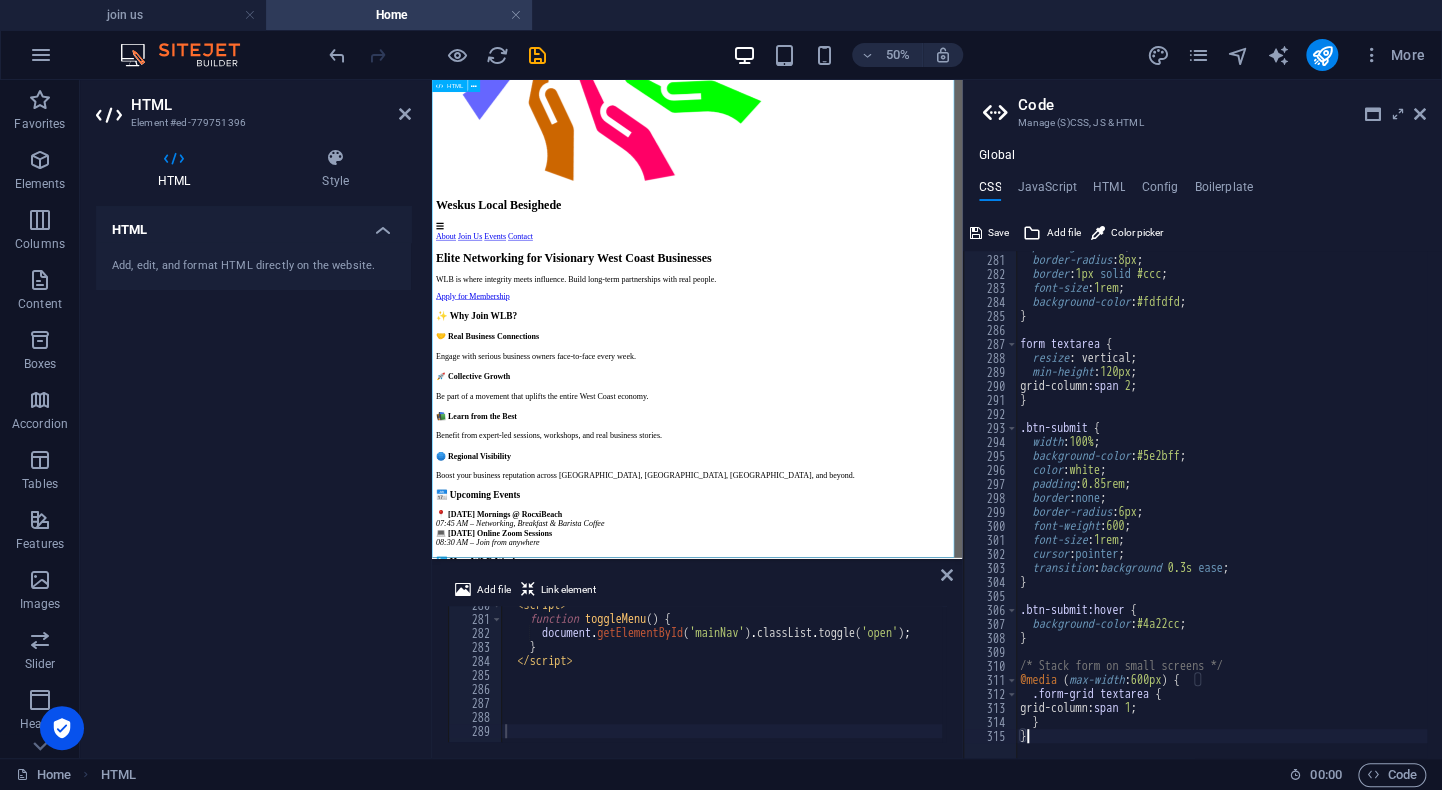 click on "WLB | Weskus Local Besighede
Weskus Local Besighede
☰
About
Join Us
Events
Contact
Elite Networking for Visionary West Coast Businesses
WLB is where integrity meets influence. Build long-term partnerships with real people.
Apply for Membership
✨ Why Join WLB?
🤝 Real Business Connections
Engage with serious business owners face-to-face every week.
🚀 Collective Growth
Be part of a movement that uplifts the entire West Coast economy.
📚 Learn from the Best
Benefit from expert-led sessions, workshops, and real business stories.
🌐 Regional Visibility" at bounding box center [962, -379] 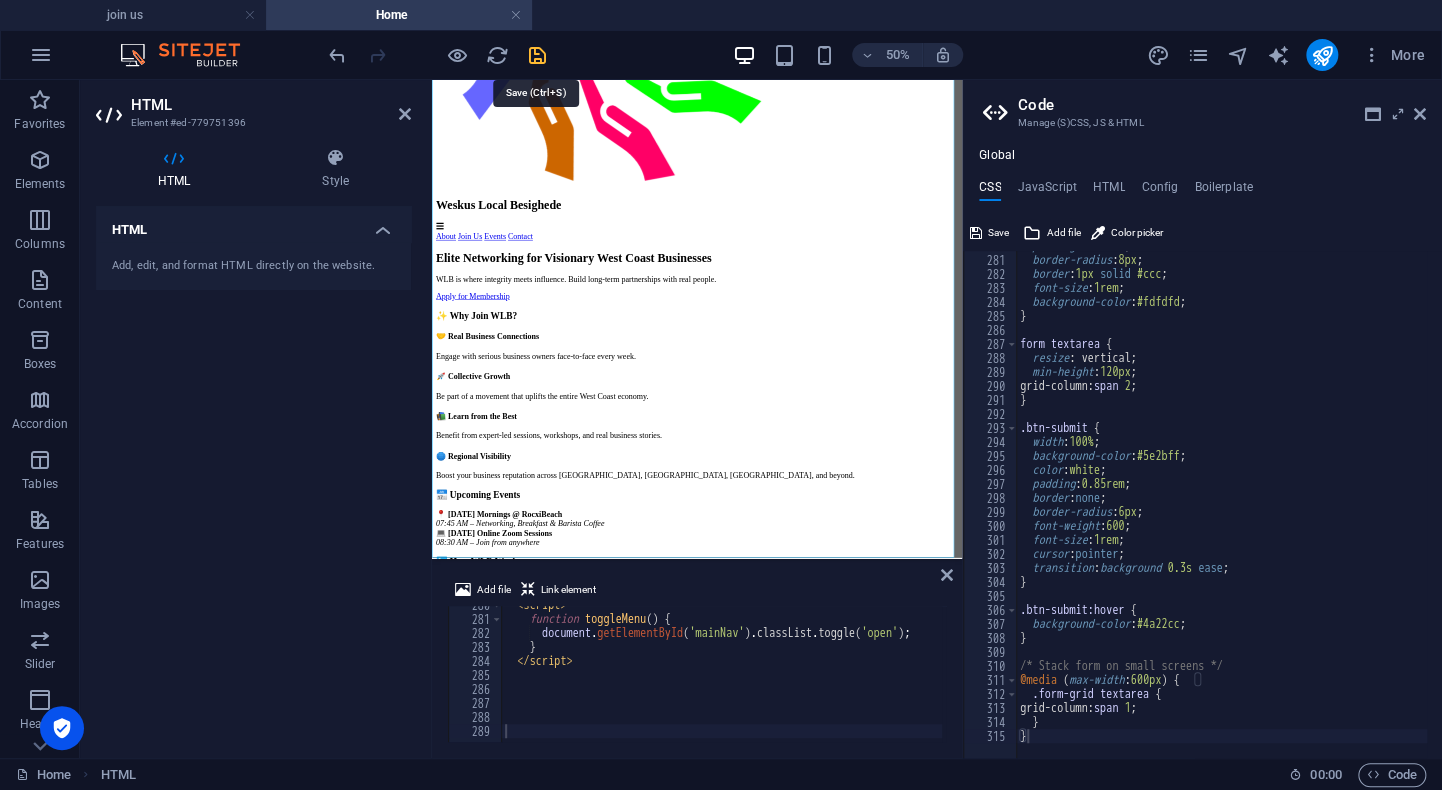 click at bounding box center (537, 55) 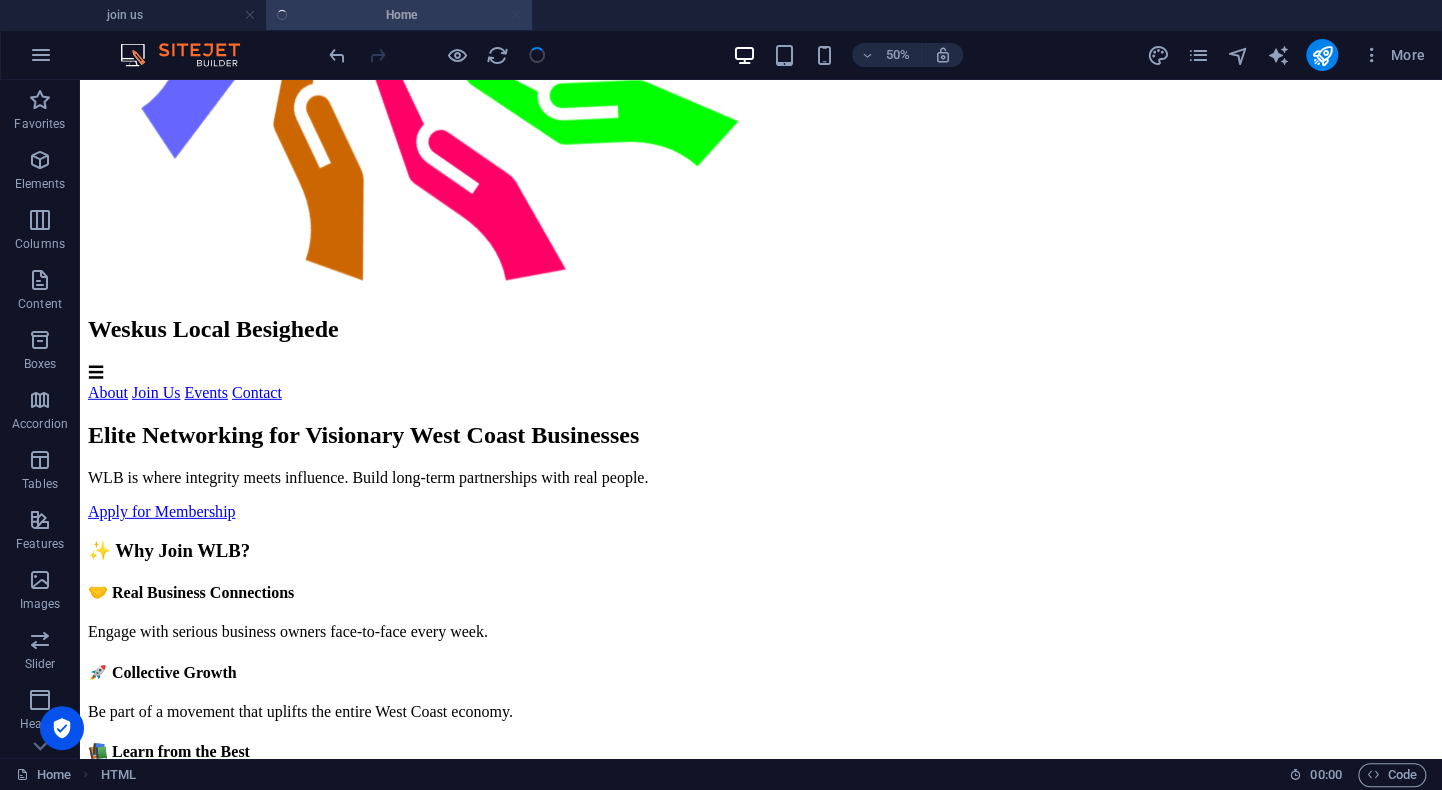 scroll, scrollTop: 2656, scrollLeft: 0, axis: vertical 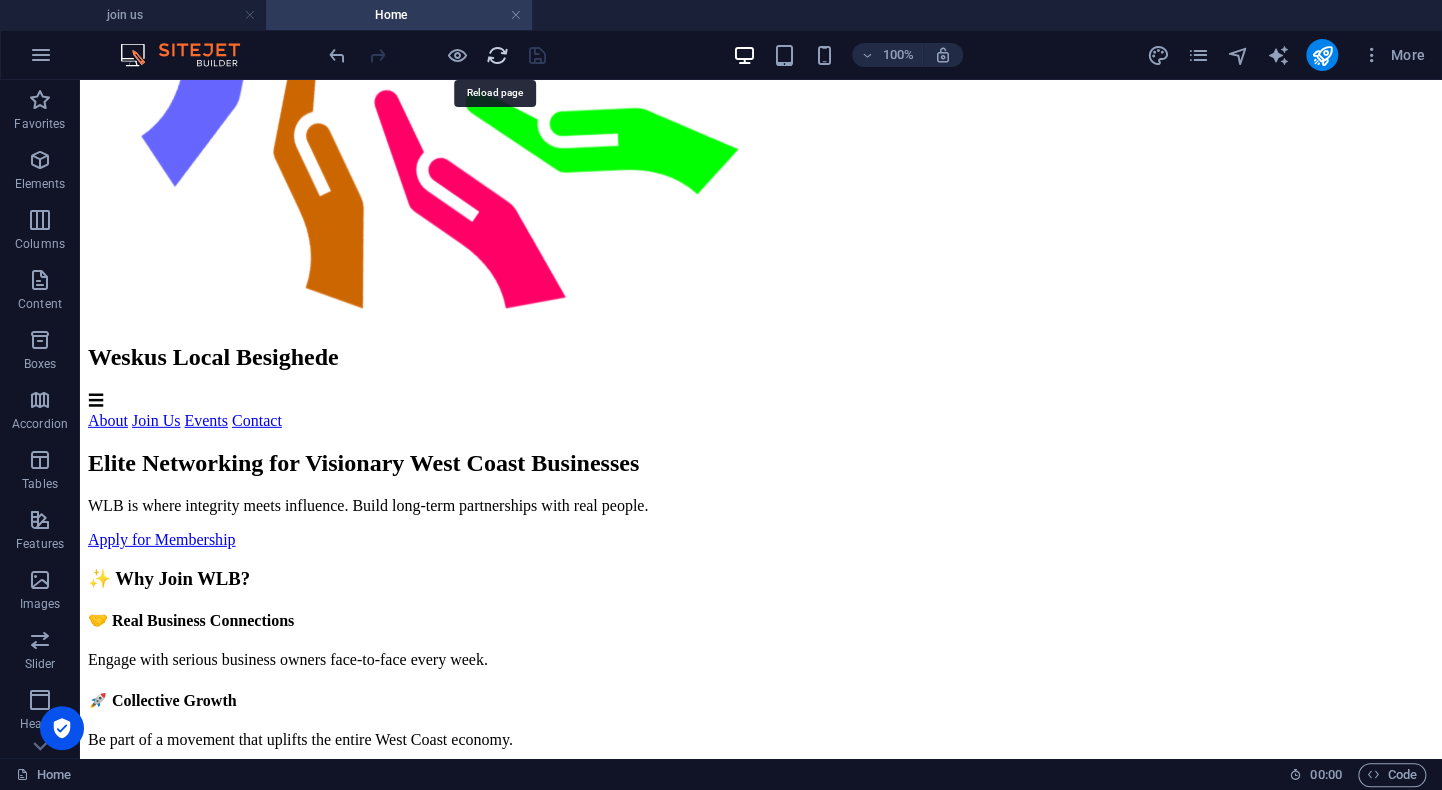 click at bounding box center (497, 55) 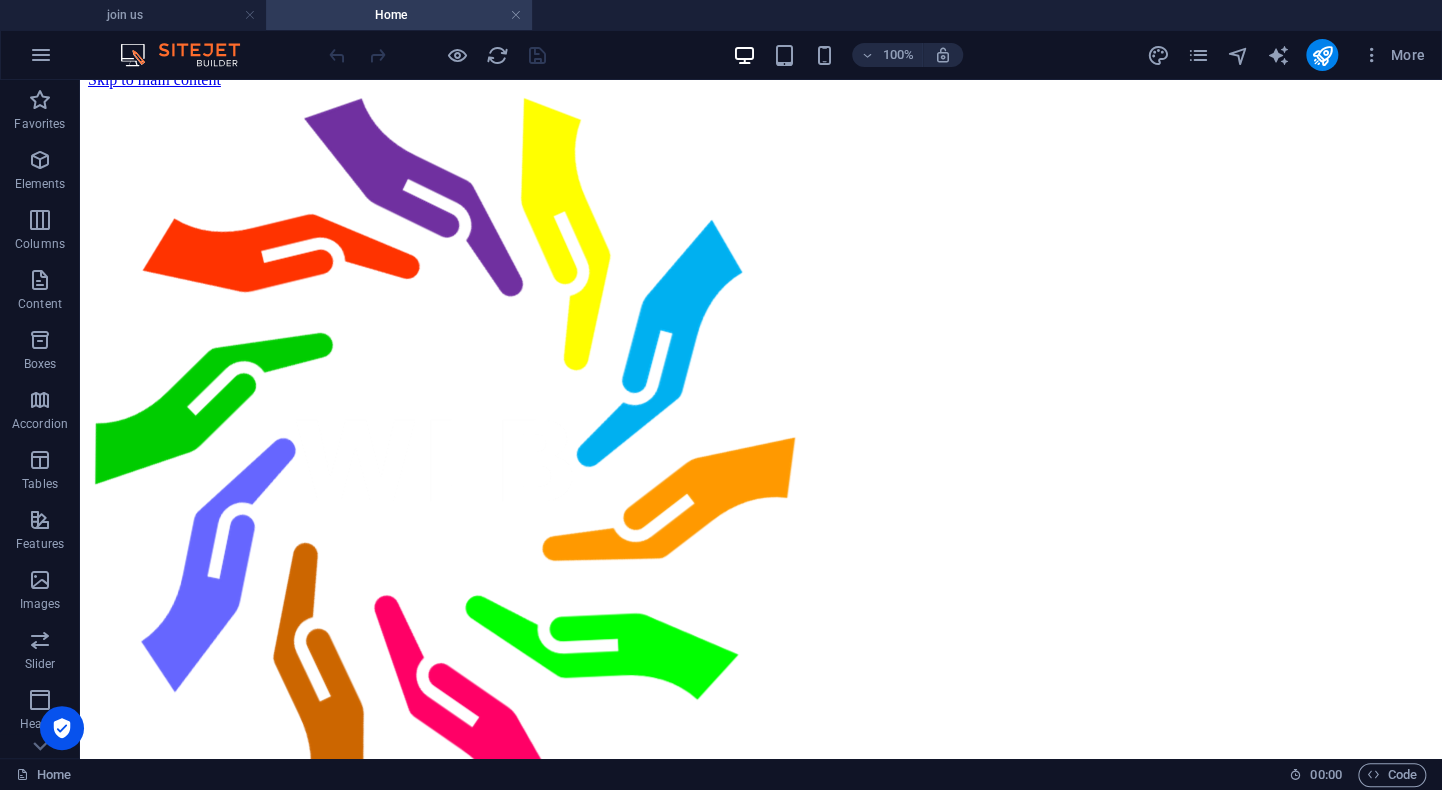 scroll, scrollTop: 0, scrollLeft: 0, axis: both 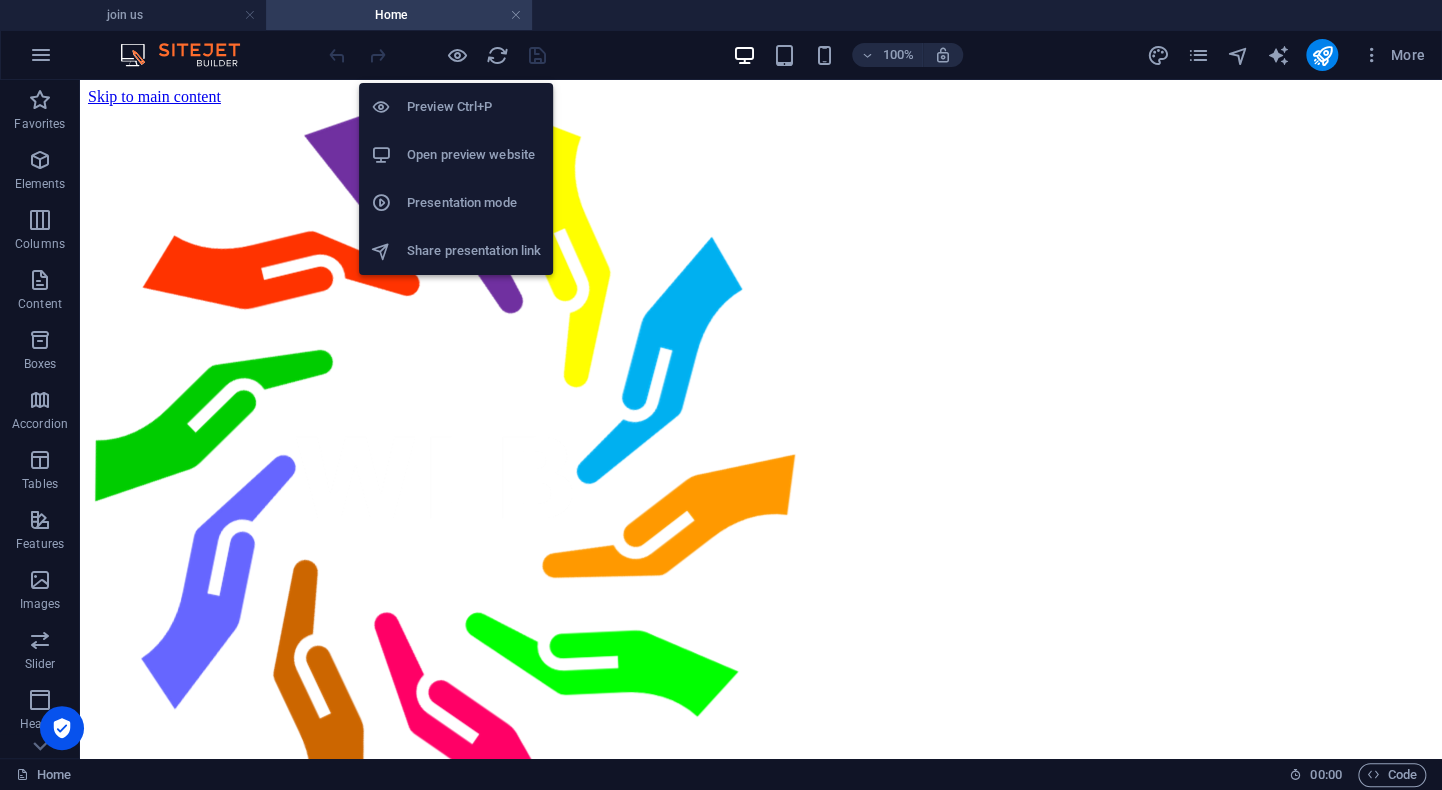 click on "Open preview website" at bounding box center (474, 155) 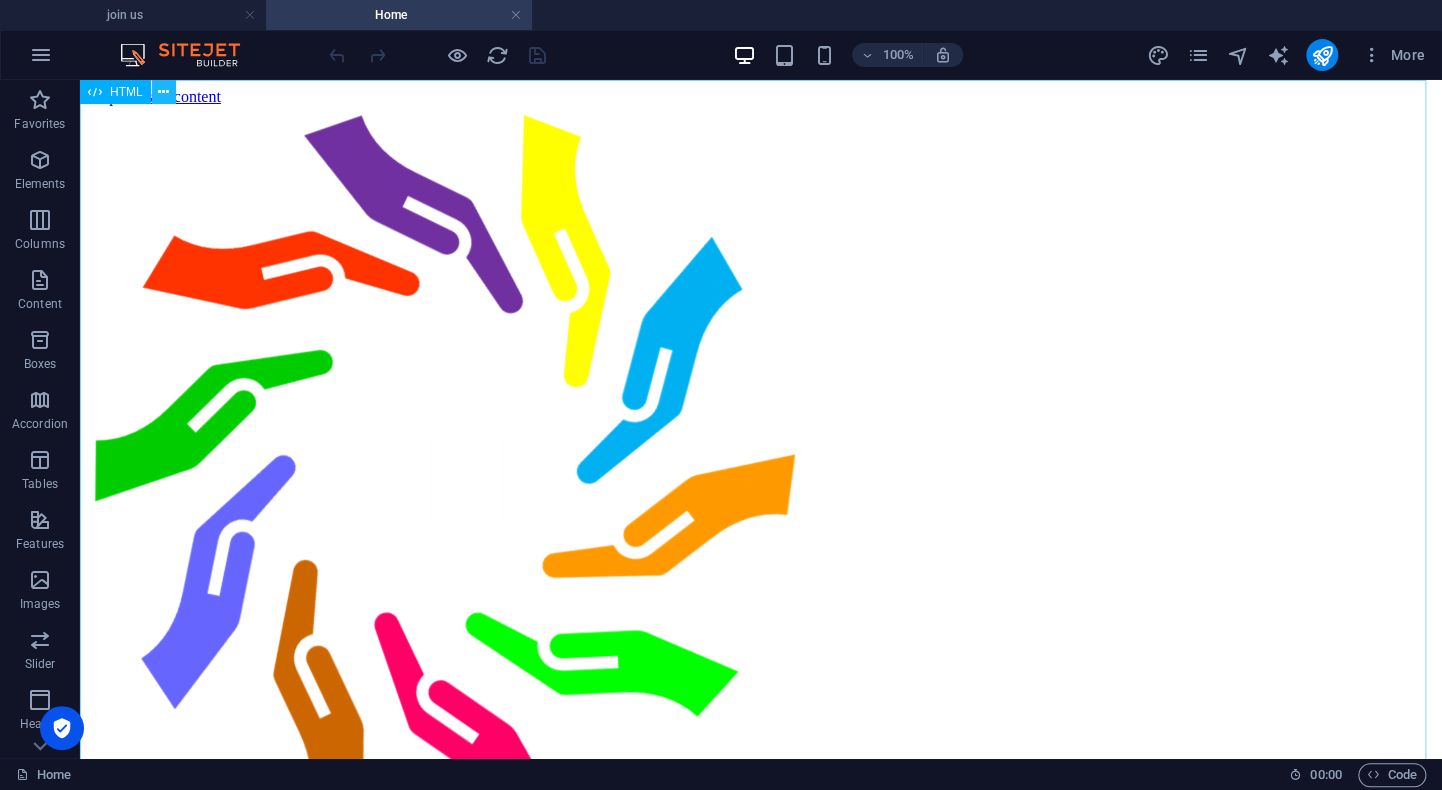 click at bounding box center (163, 92) 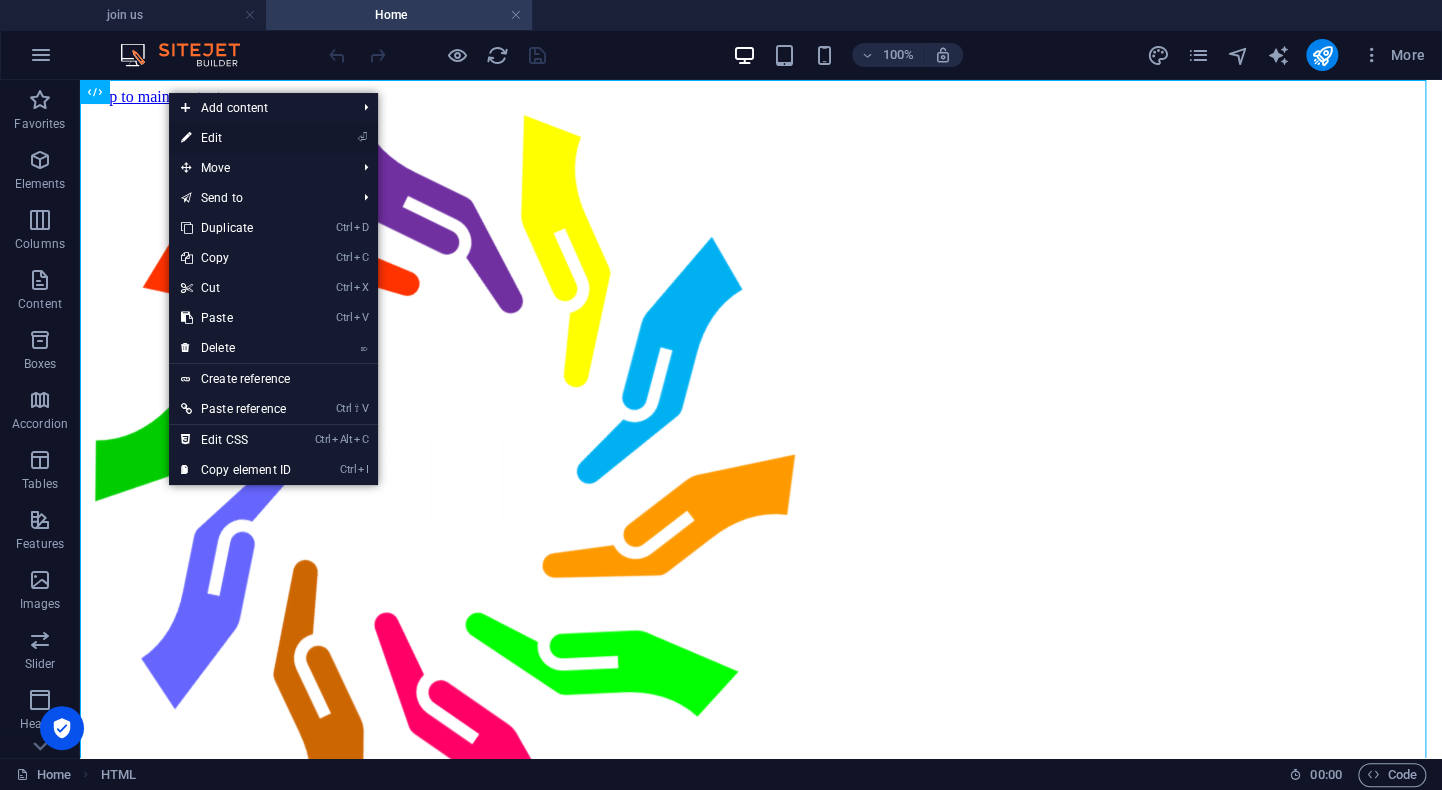 click on "⏎  Edit" at bounding box center (236, 138) 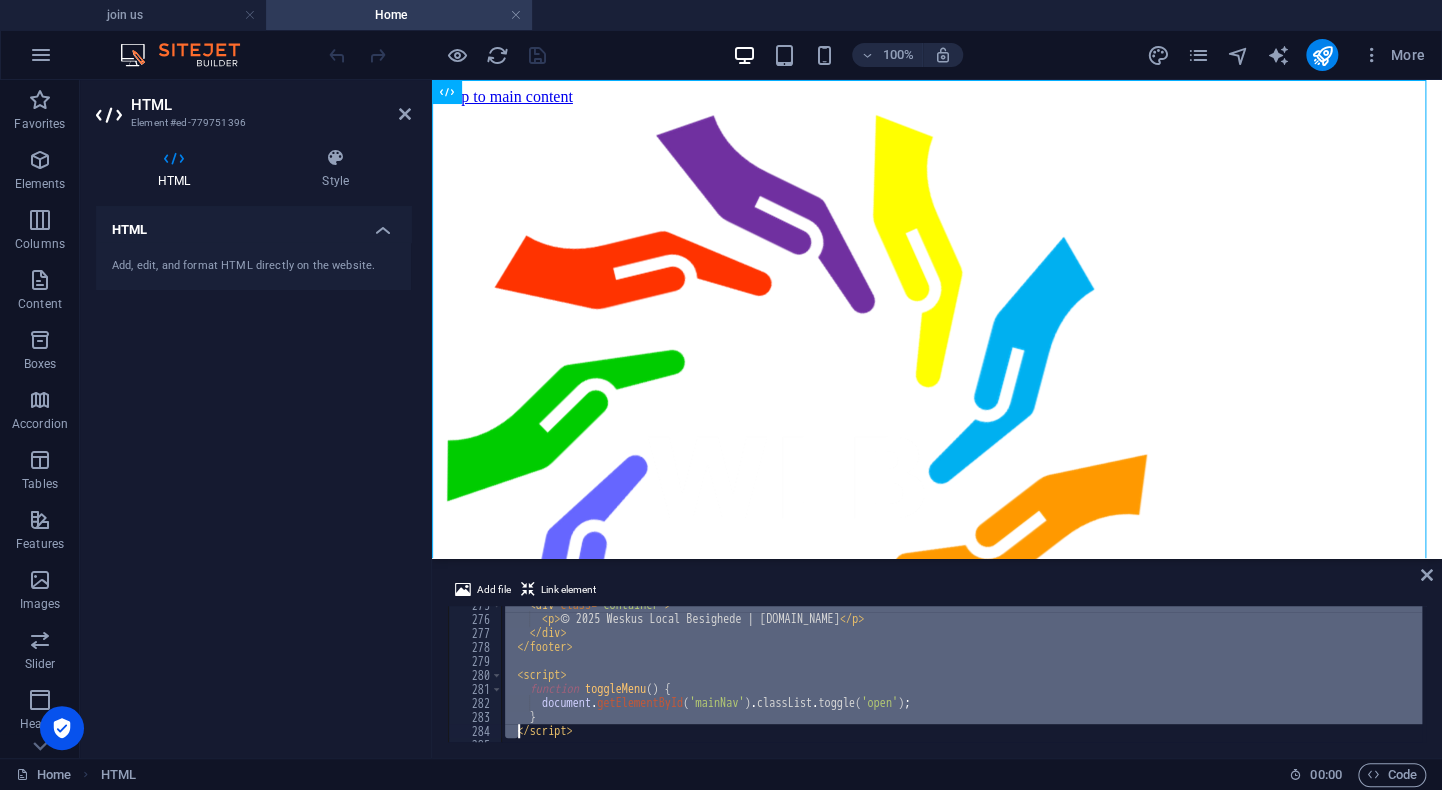 scroll, scrollTop: 3914, scrollLeft: 0, axis: vertical 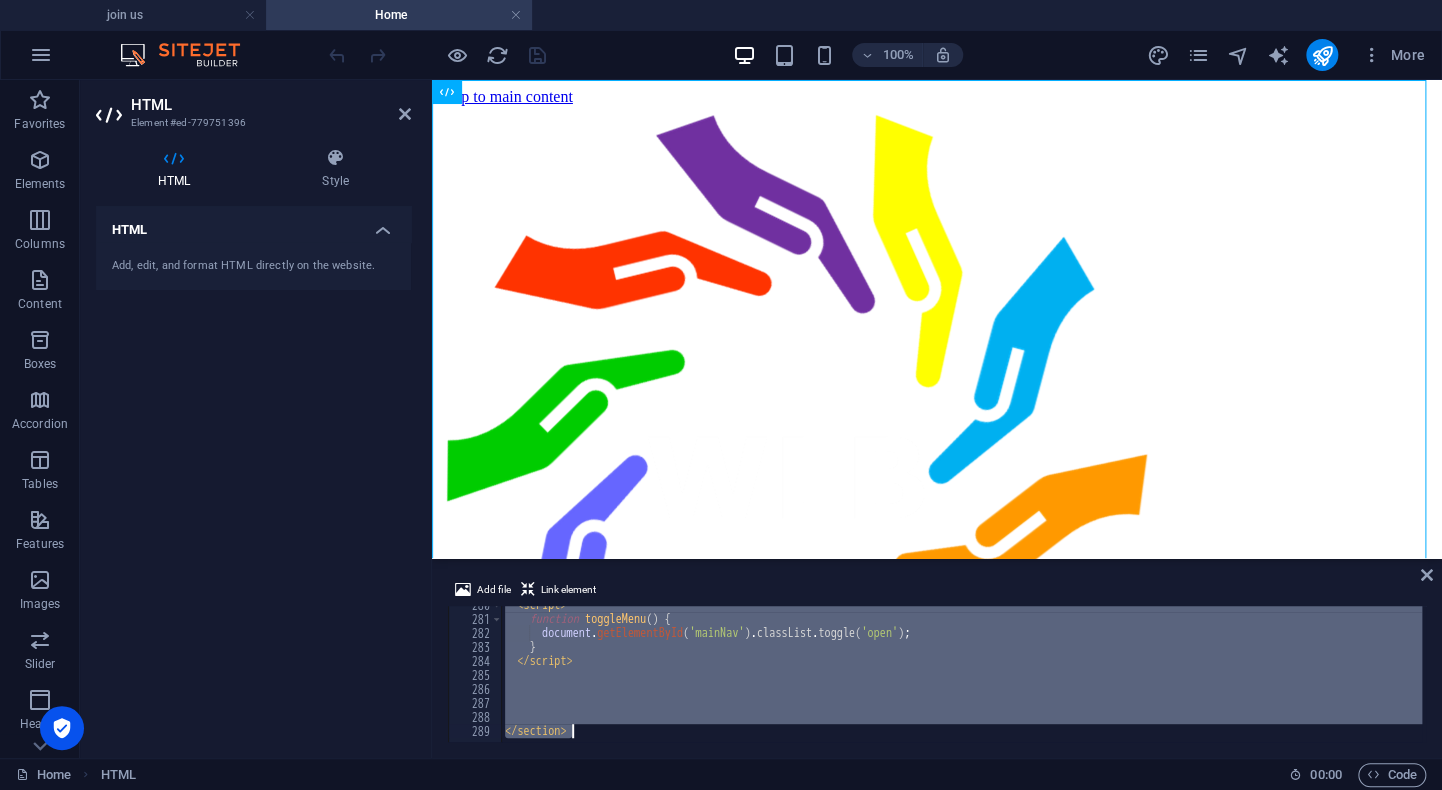drag, startPoint x: 521, startPoint y: 619, endPoint x: 519, endPoint y: 656, distance: 37.054016 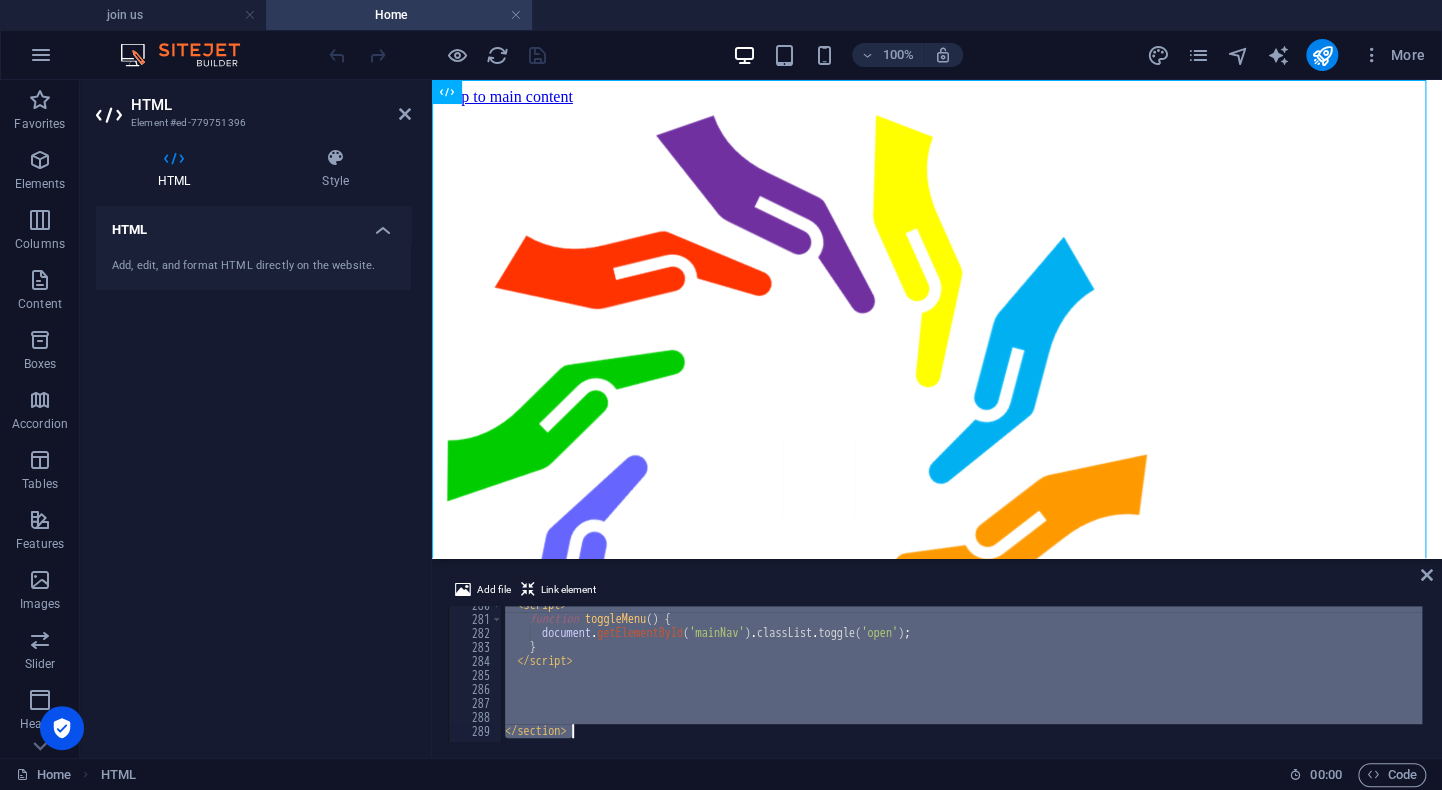 type 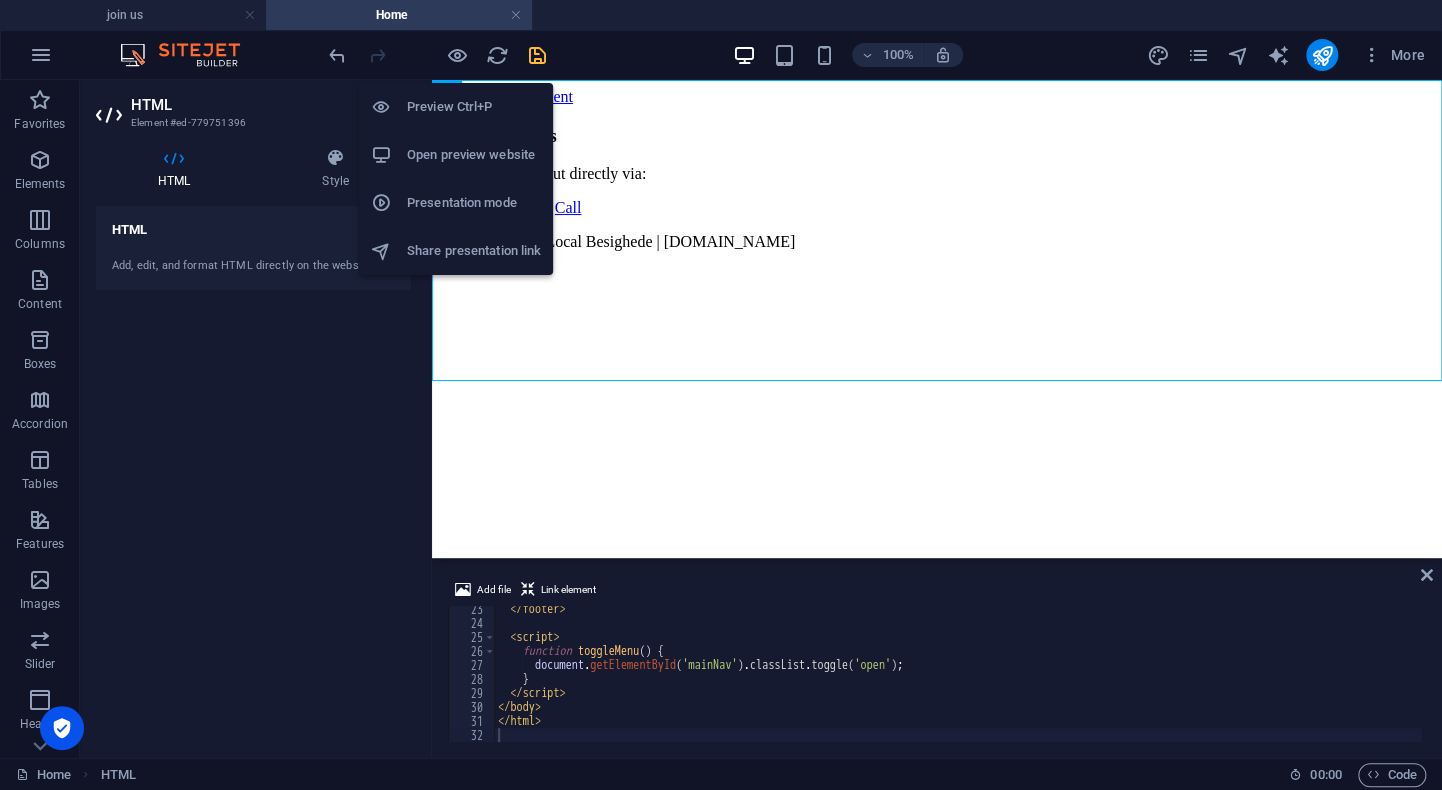 click on "Open preview website" at bounding box center [474, 155] 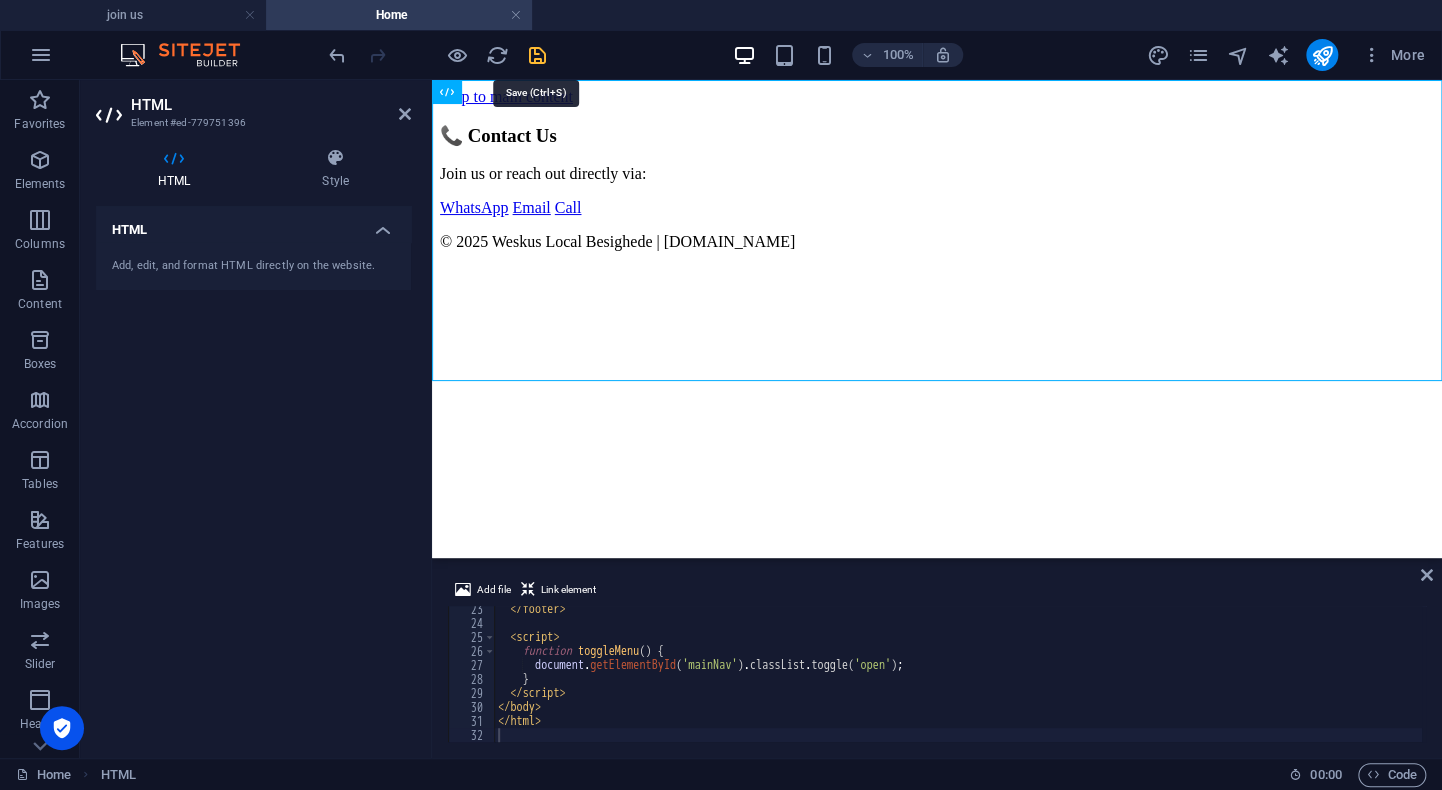 click at bounding box center (537, 55) 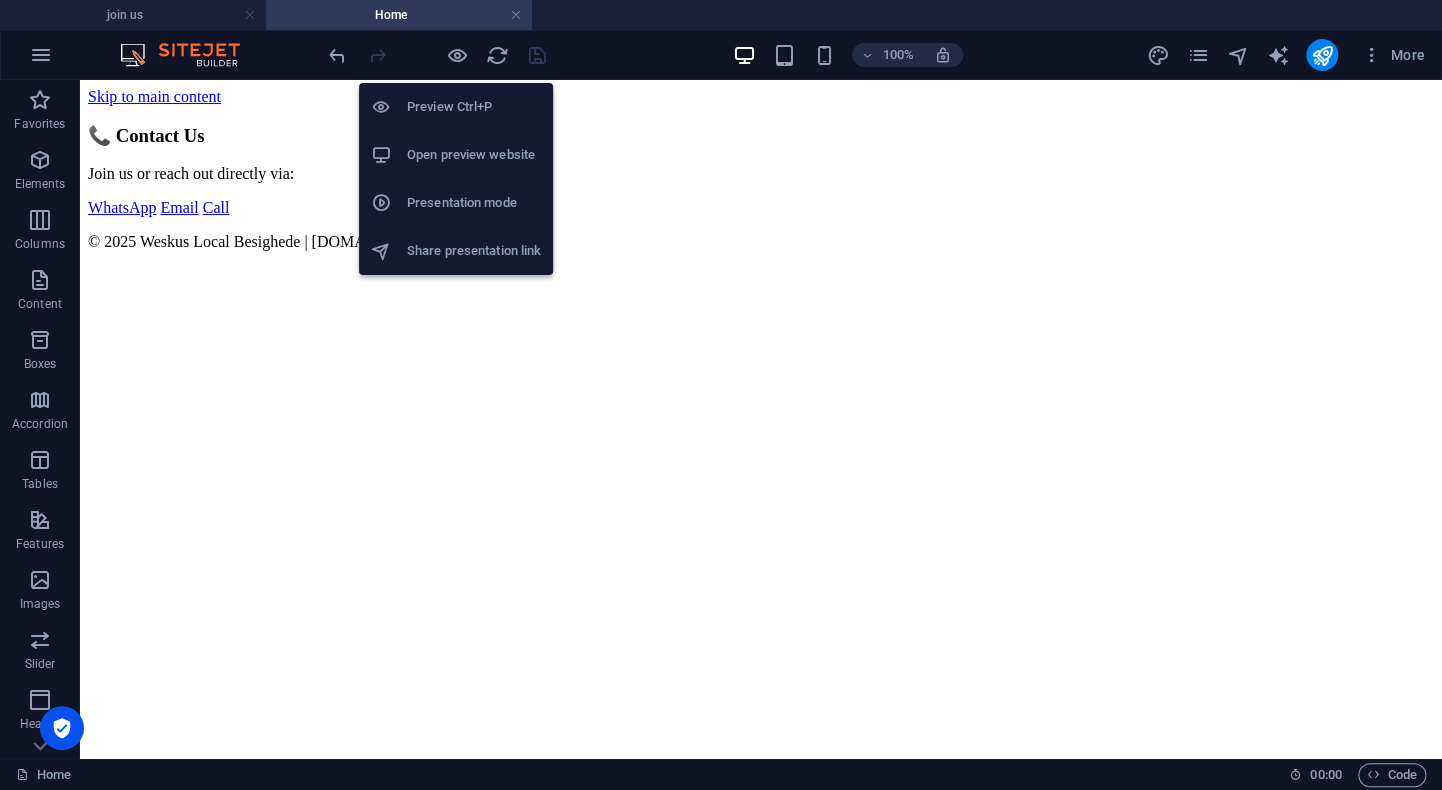 click on "Open preview website" at bounding box center (474, 155) 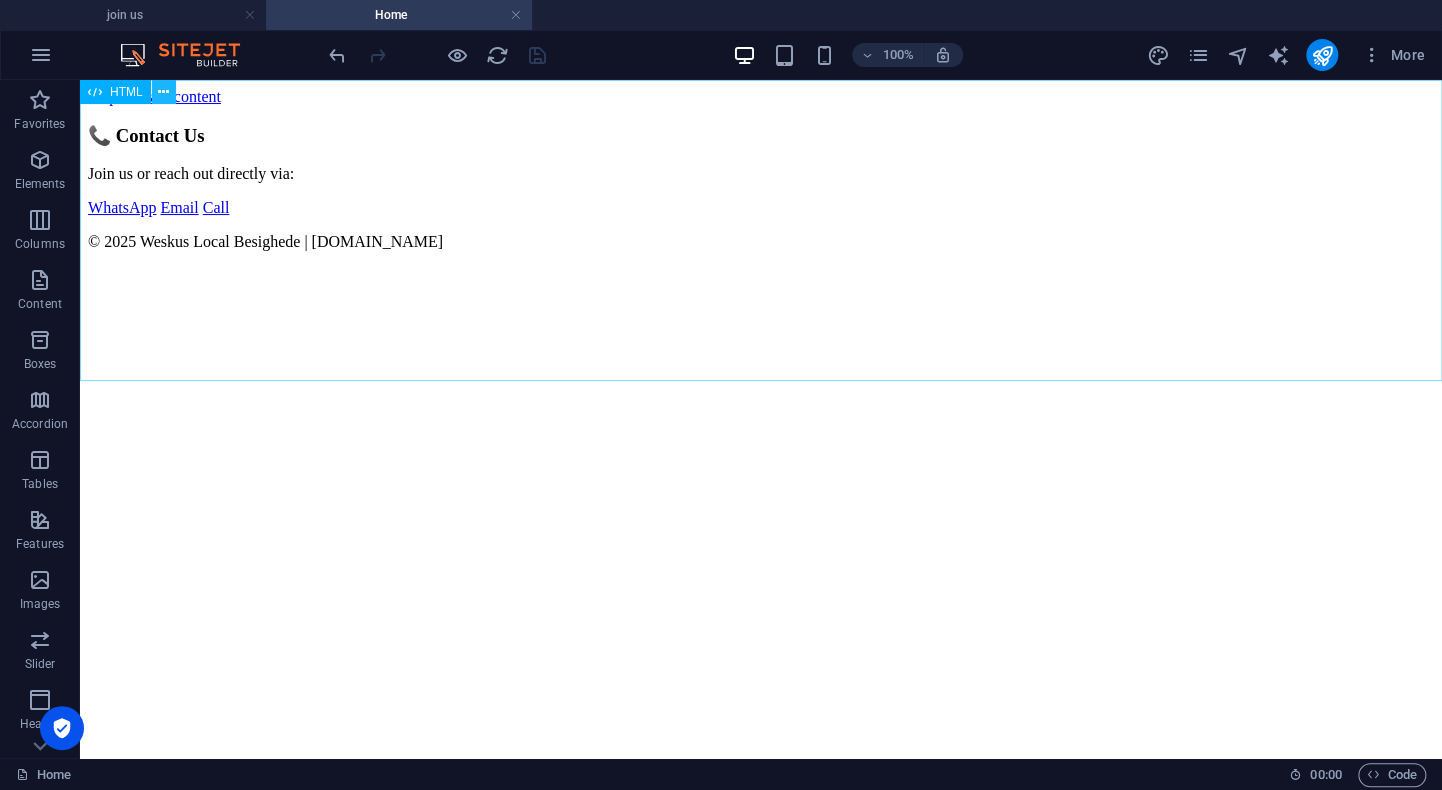 click at bounding box center (163, 92) 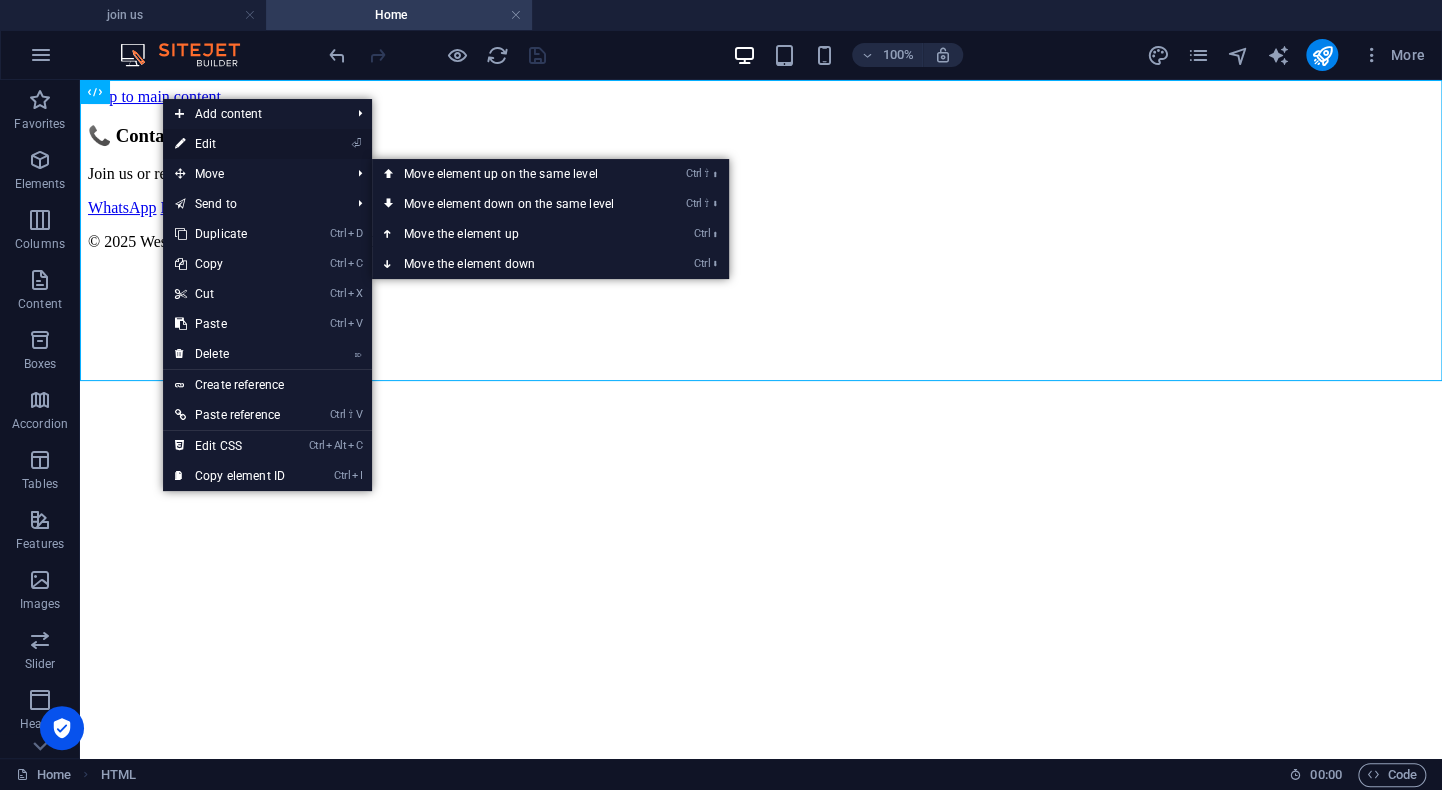 click on "⏎  Edit" at bounding box center [230, 144] 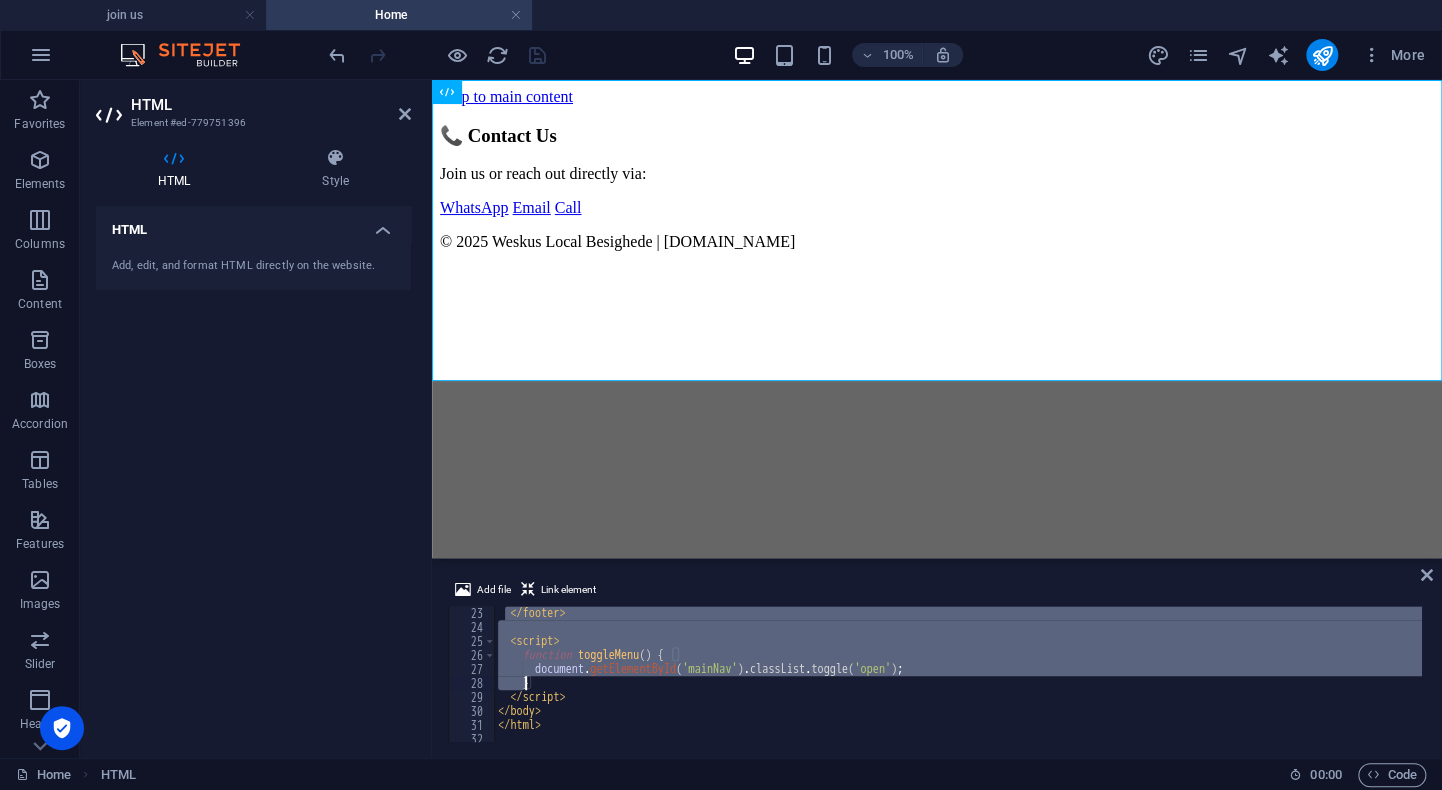 scroll, scrollTop: 312, scrollLeft: 0, axis: vertical 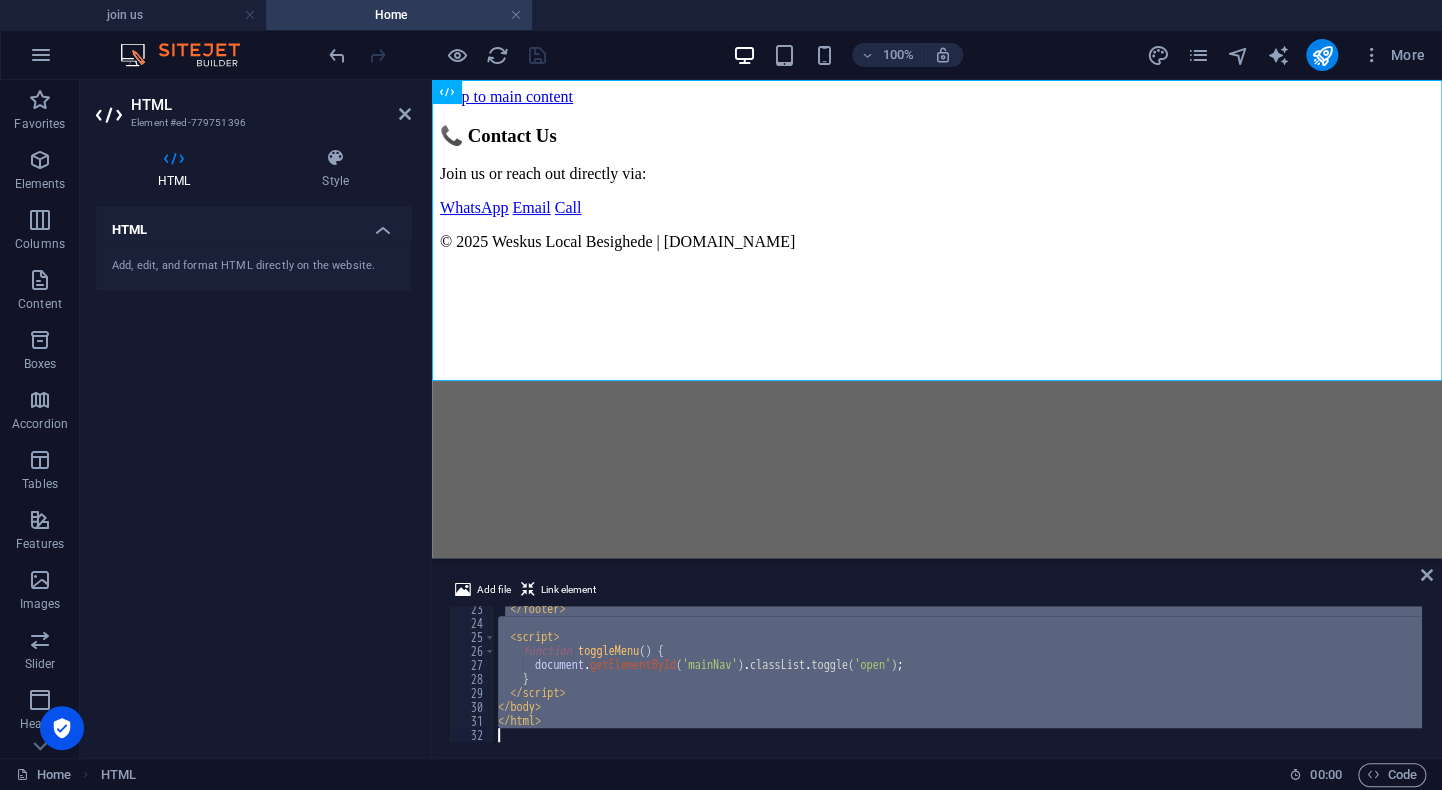 drag, startPoint x: 504, startPoint y: 608, endPoint x: 535, endPoint y: 782, distance: 176.73993 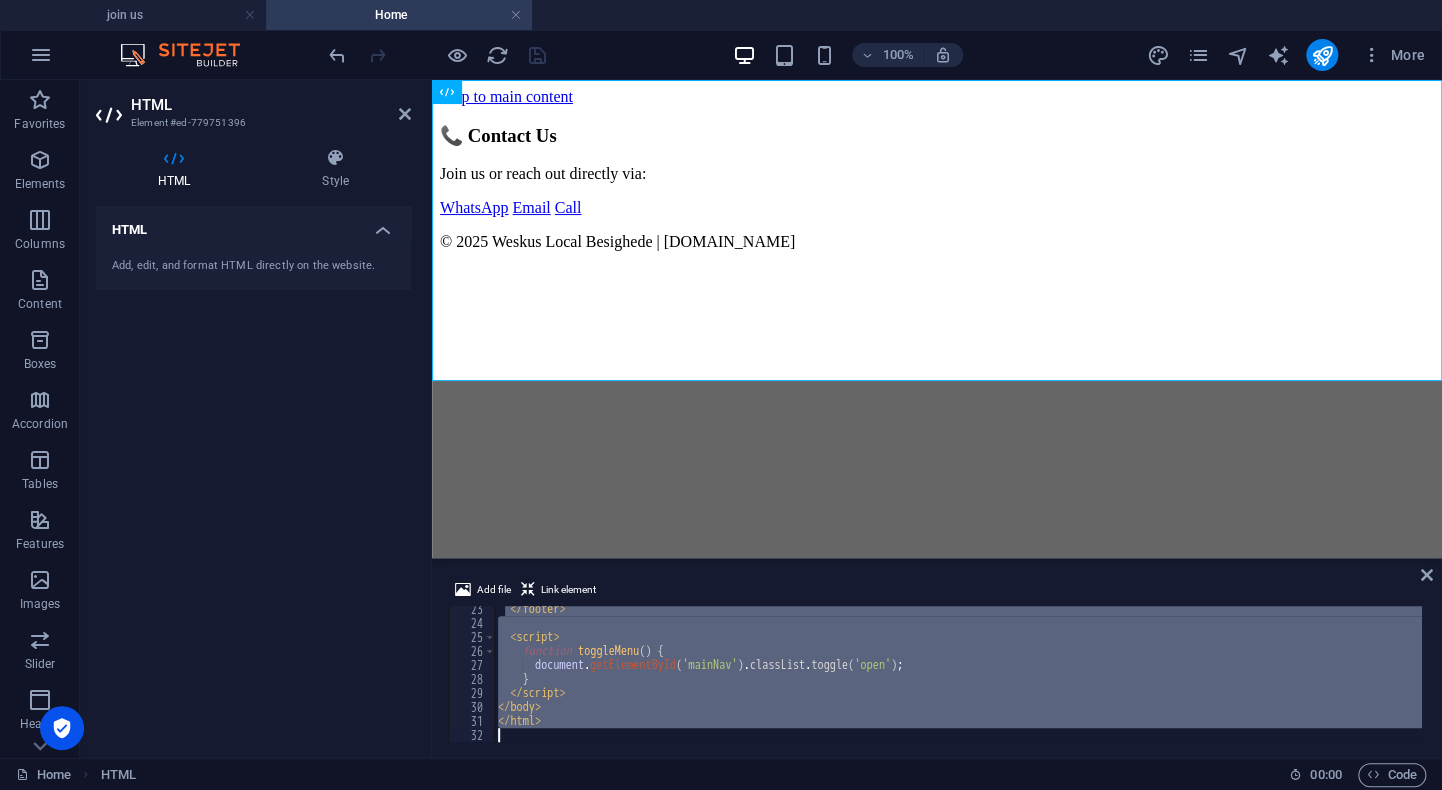 click on "Add file Link element </html> 23 24 25 26 27 28 29 30 31 32    </ footer >    < script >      function   toggleMenu ( )   {         document . getElementById ( 'mainNav' ) . classList . toggle ( 'open' ) ;      }    </ script > </ body > </ html >     הההההההההההההההההההההההההההההההההההההההההההההההההההההההההההההההההההההההההההההההההההההההההההההההההההההההההההההההההההההההההההההההההההההההההההההההההההההההההההההההההההההההההההההההההההההההההההההההההההההההההההההההההההההההההההההההההההההההההההההההההההההההההההההההה XXXXXXXXXXXXXXXXXXXXXXXXXXXXXXXXXXXXXXXXXXXXXXXXXXXXXXXXXXXXXXXXXXXXXXXXXXXXXXXXXXXXXXXXXXXXXXXXXXXXXXXXXXXXXXXXXXXXXXXXXXXXXXXXXXXXXXXXXXXXXXXXXXXXXXXXXXXXXXXXXXXXXXXXXXXXXXXXXXXXXXXXXXXXXXXXXXXXXXXXXXXXXXXXXXXXXXXXXXXXXXXXXXXXXXXXXXXXXXXXXXXXXXXXXXXXXXXX" at bounding box center (937, 660) 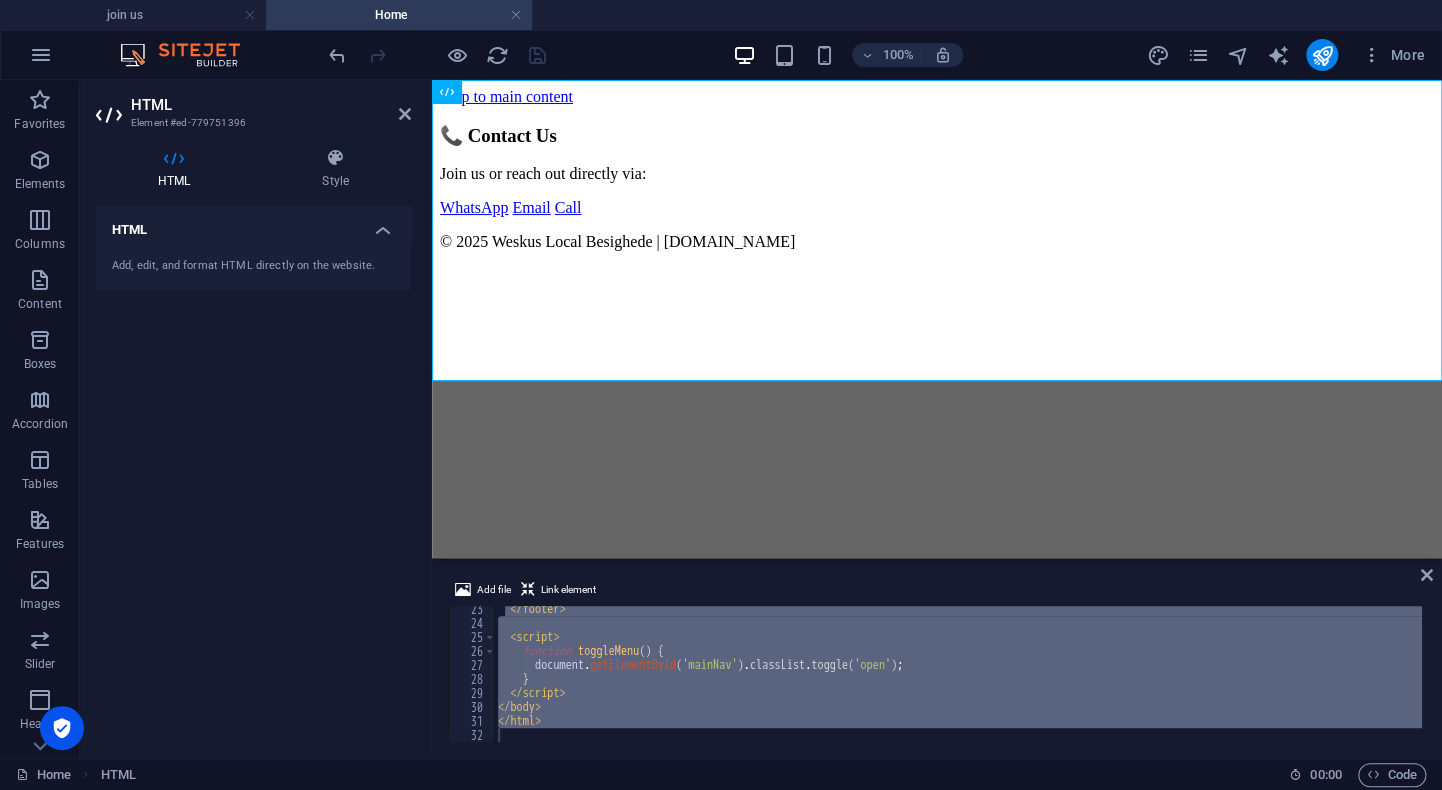 click on "</ footer >    < script >      function   toggleMenu ( )   {         document . getElementById ( 'mainNav' ) . classList . toggle ( 'open' ) ;      }    </ script > </ body > </ html >" at bounding box center (958, 674) 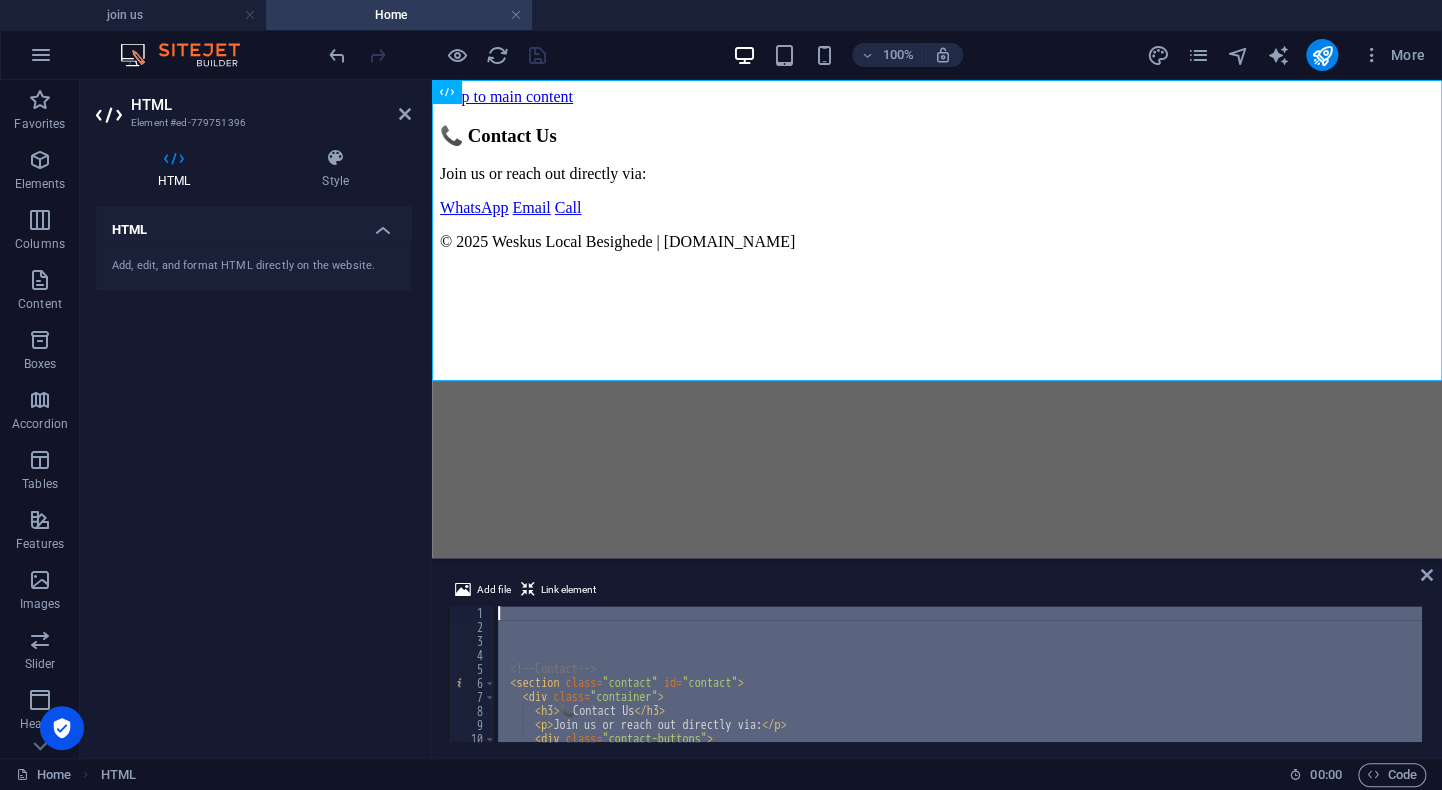 scroll, scrollTop: 0, scrollLeft: 0, axis: both 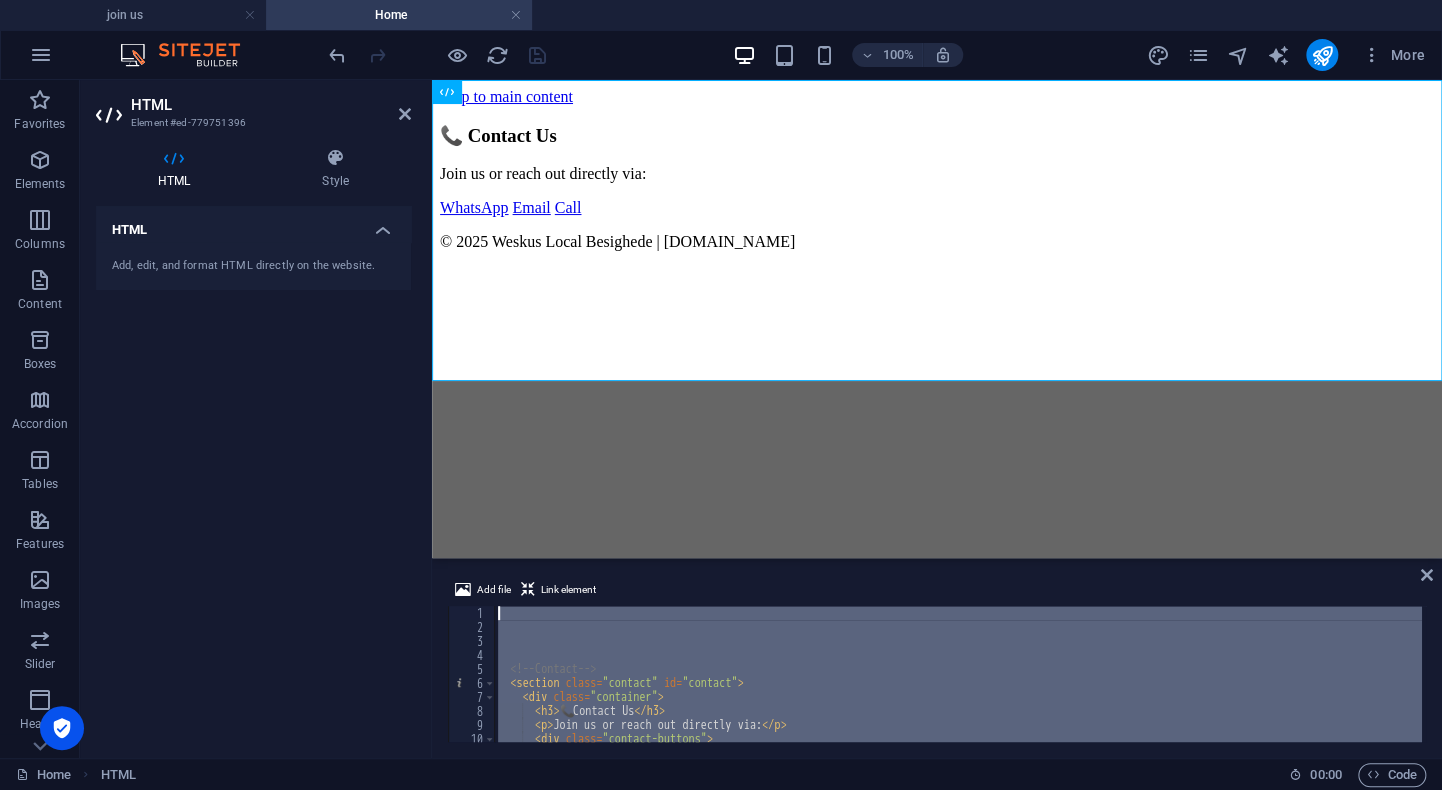 paste 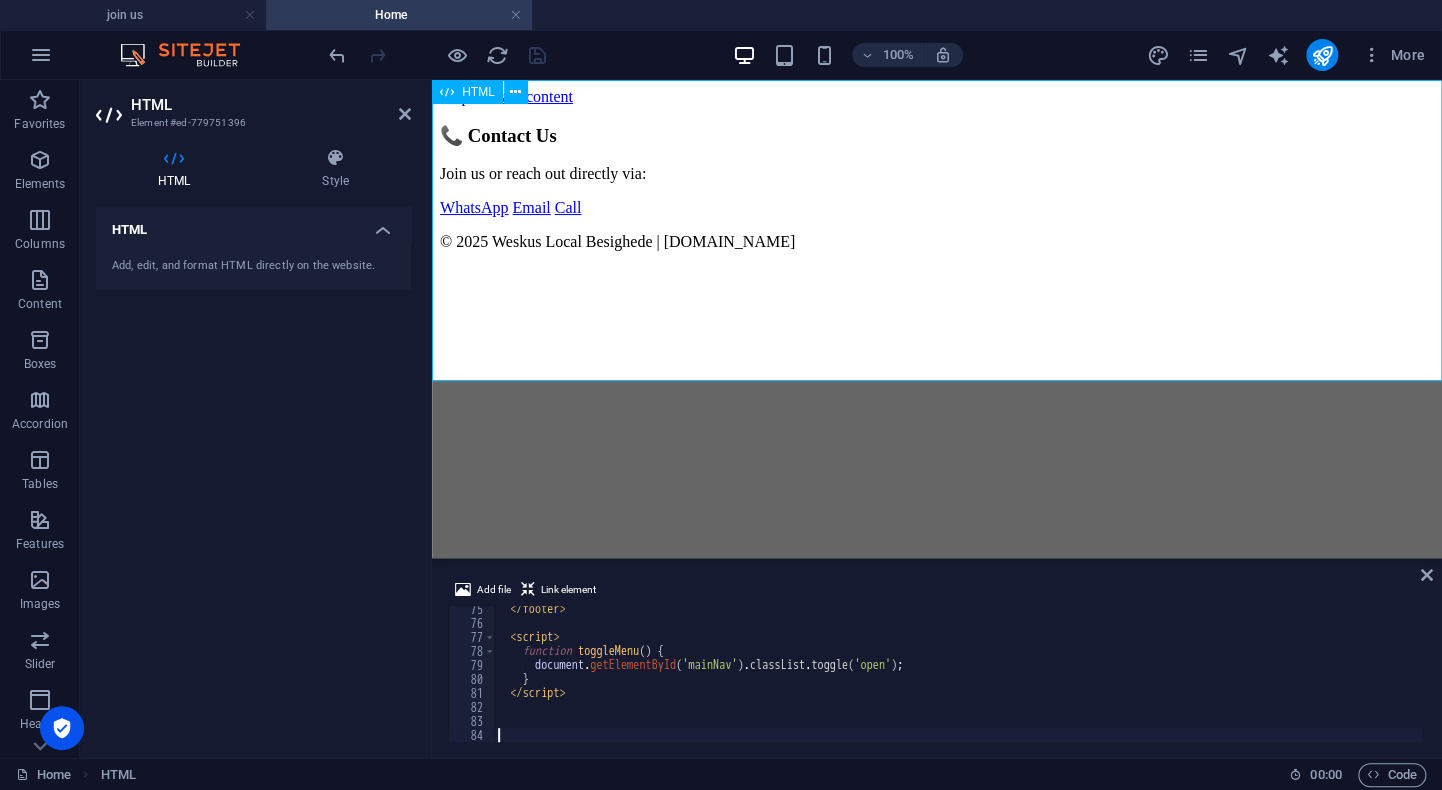 scroll, scrollTop: 1040, scrollLeft: 0, axis: vertical 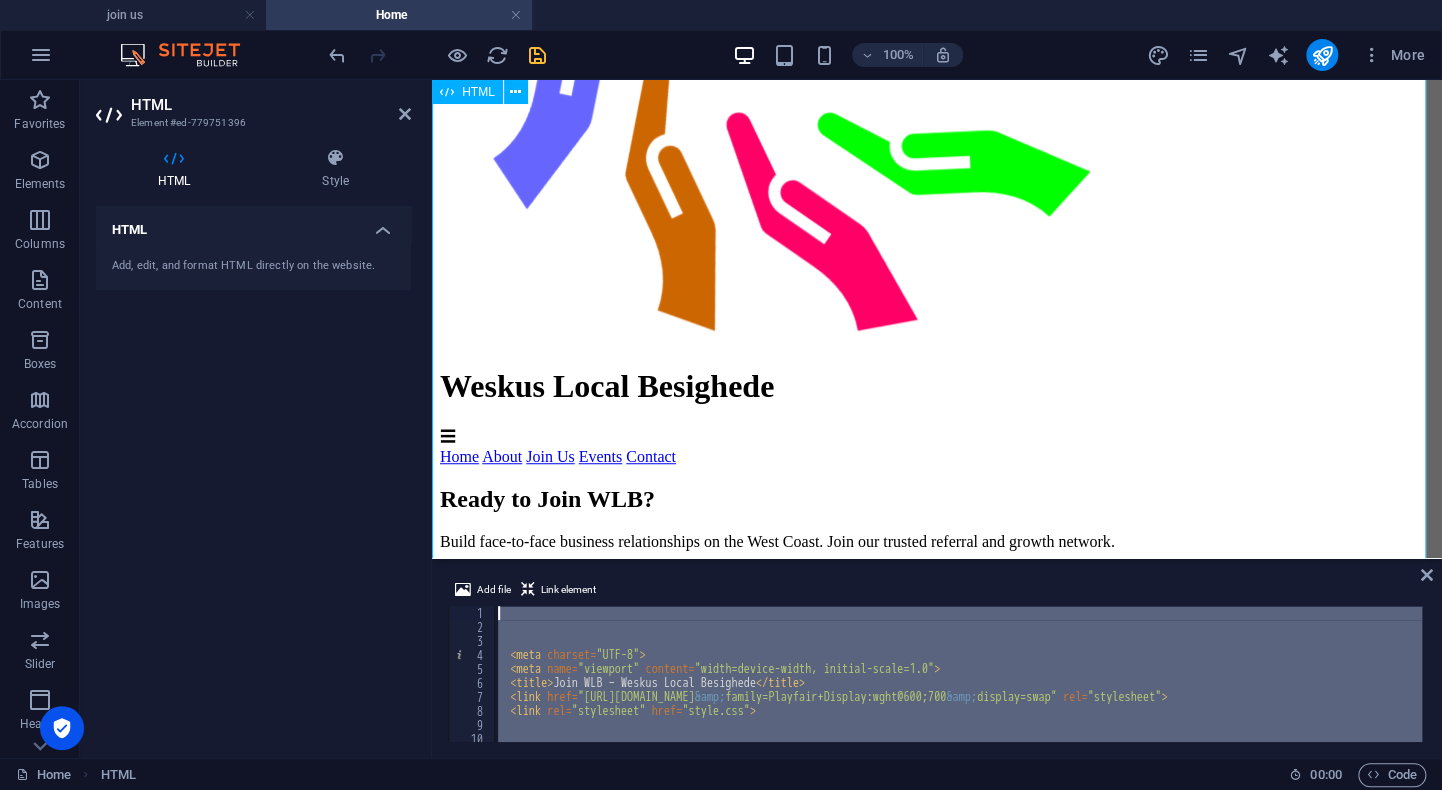 drag, startPoint x: 953, startPoint y: 810, endPoint x: 465, endPoint y: 524, distance: 565.6324 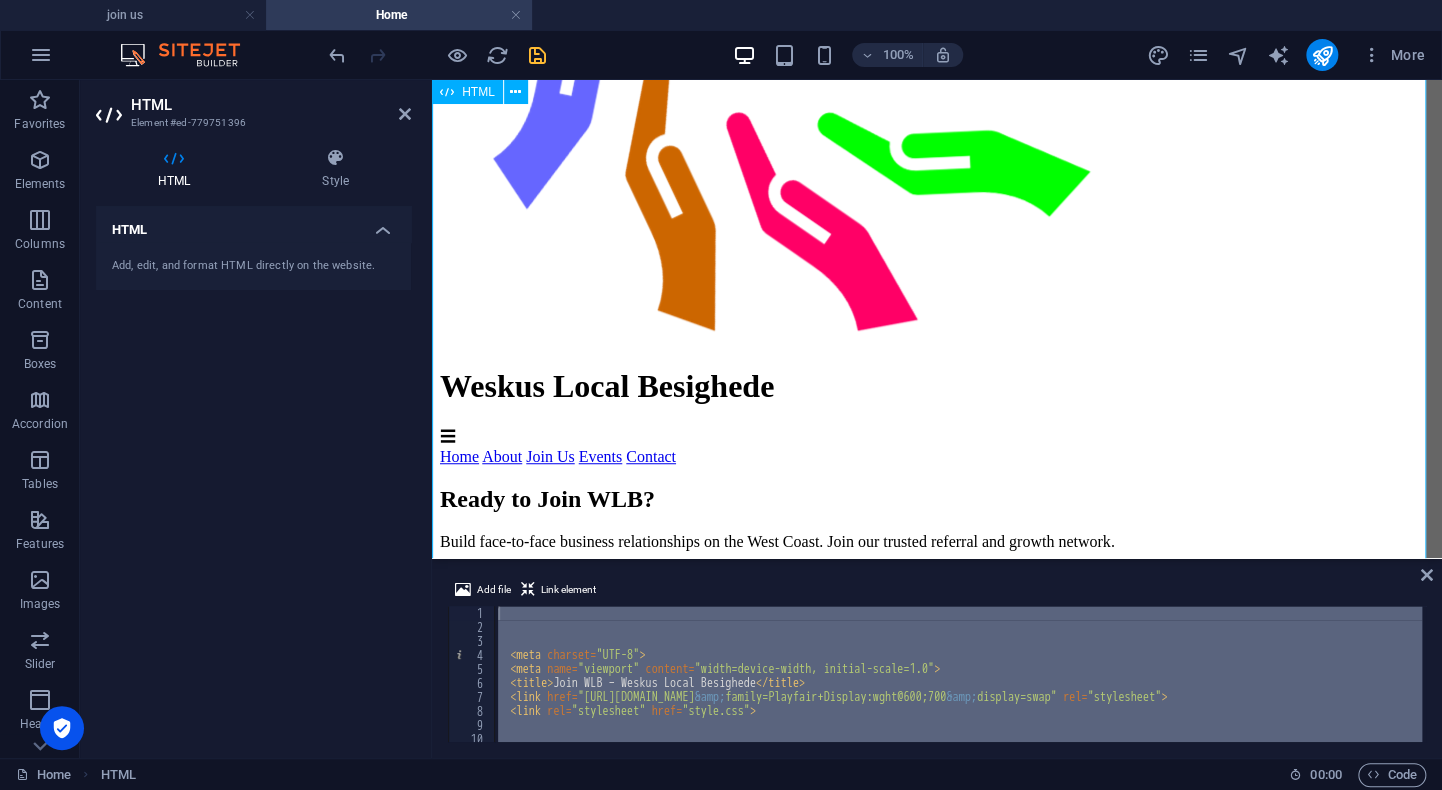 scroll, scrollTop: 0, scrollLeft: 0, axis: both 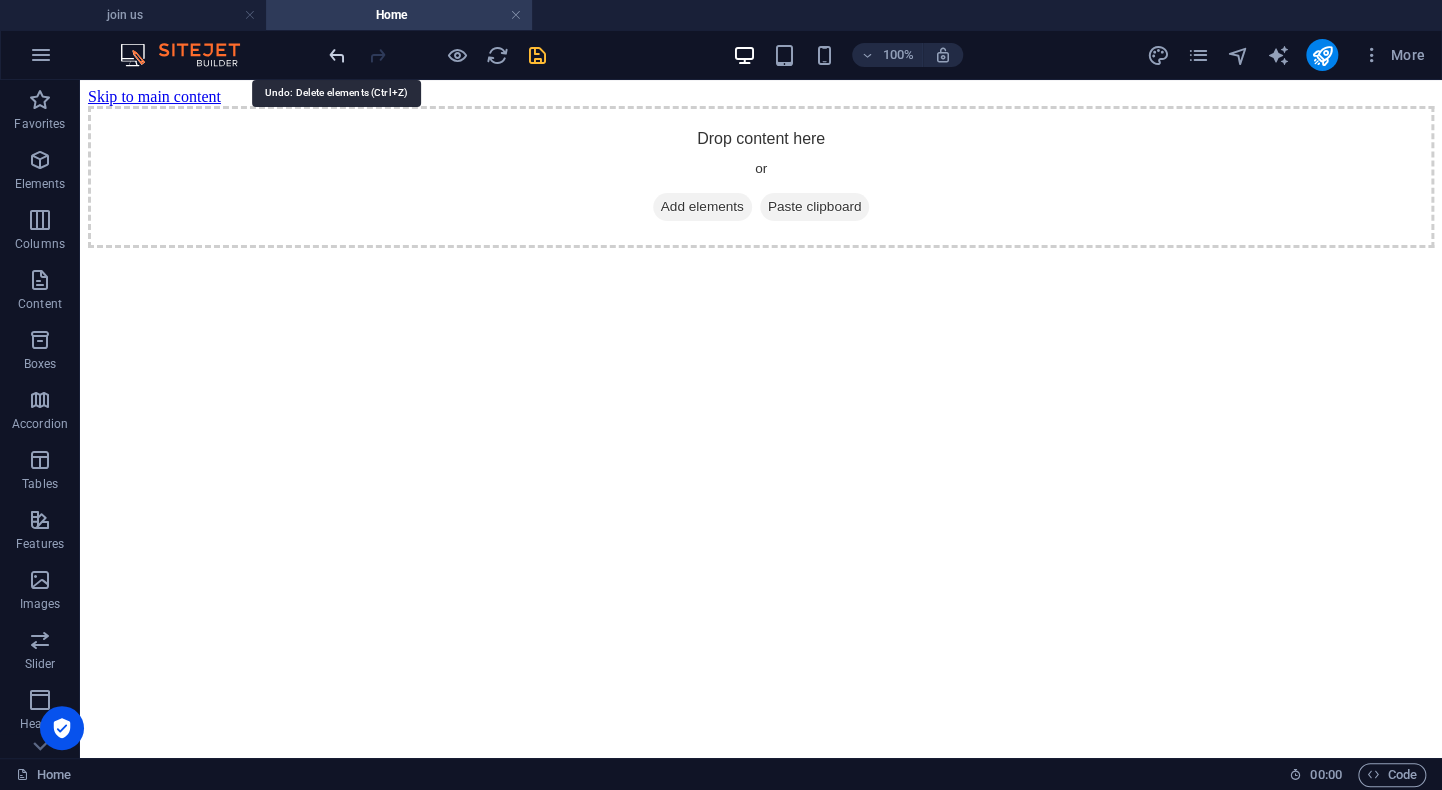 click at bounding box center [337, 55] 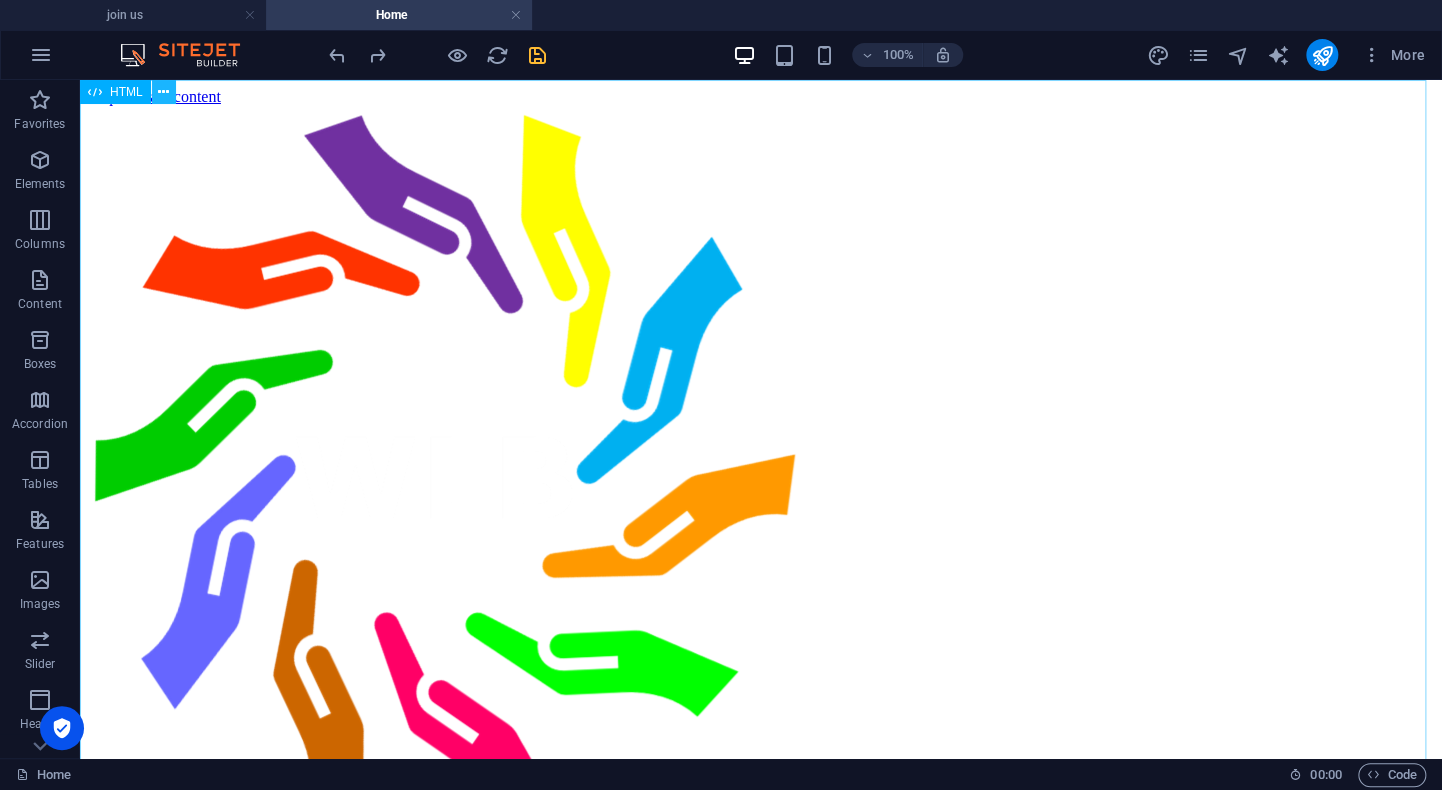 click at bounding box center [163, 92] 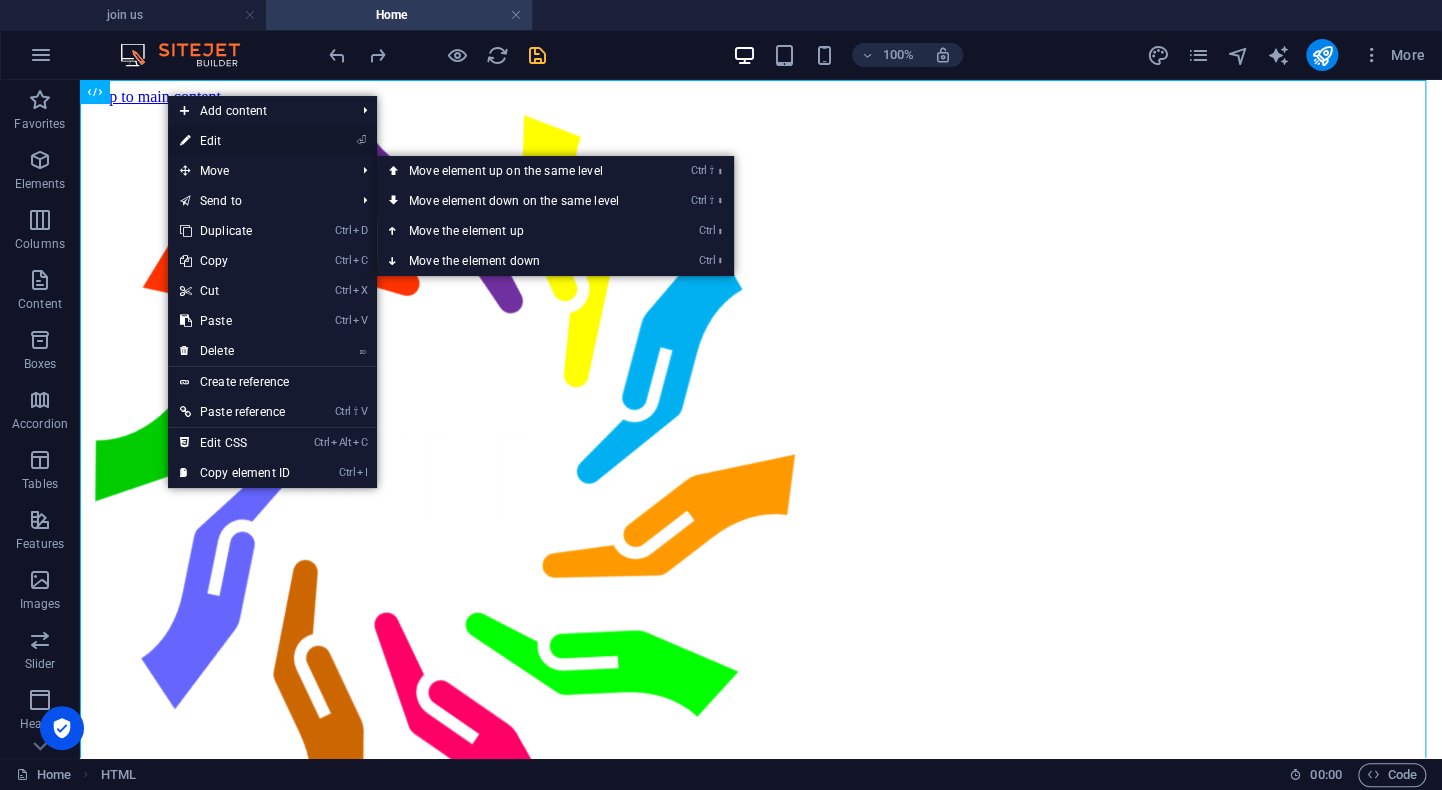 click on "⏎  Edit" at bounding box center (235, 141) 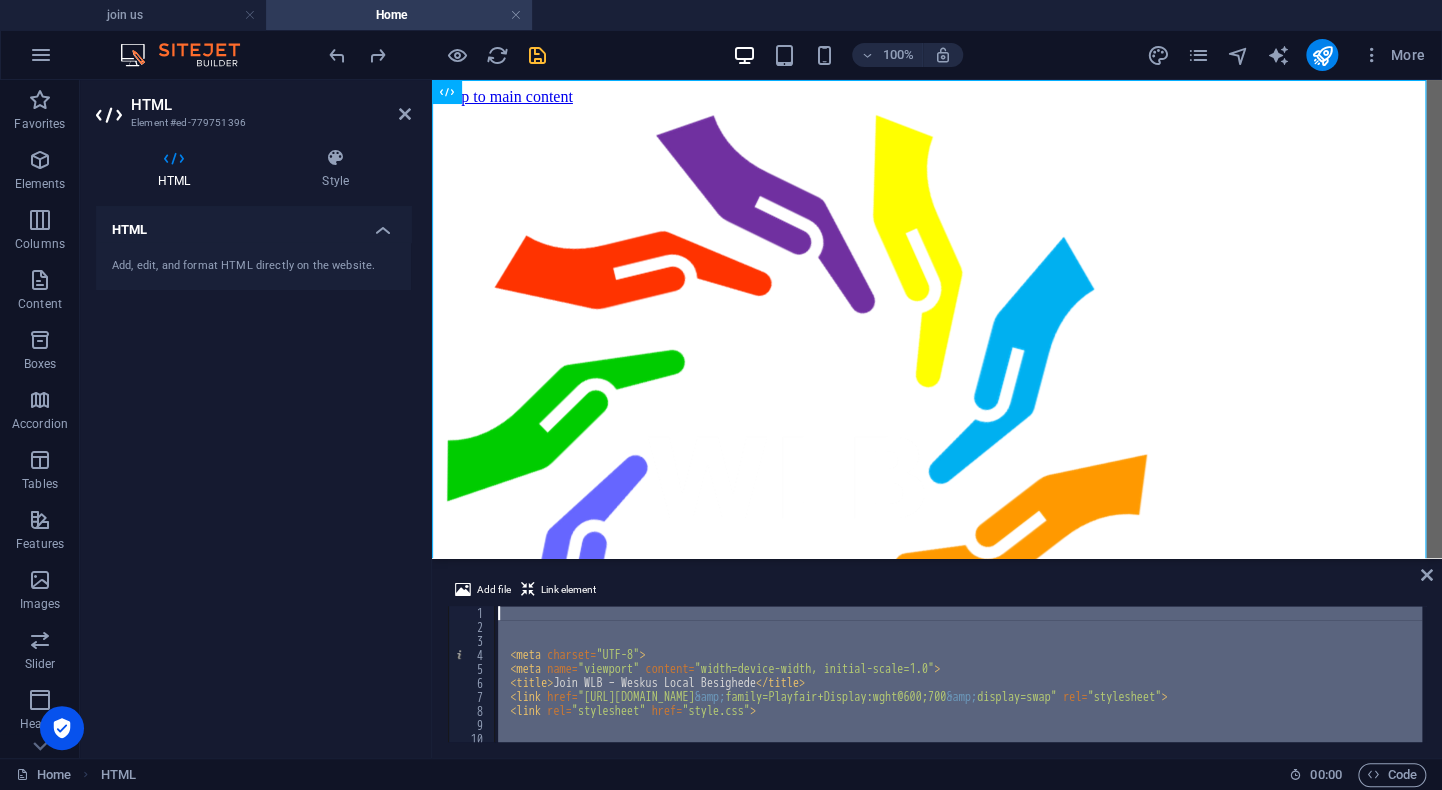 scroll, scrollTop: 1044, scrollLeft: 0, axis: vertical 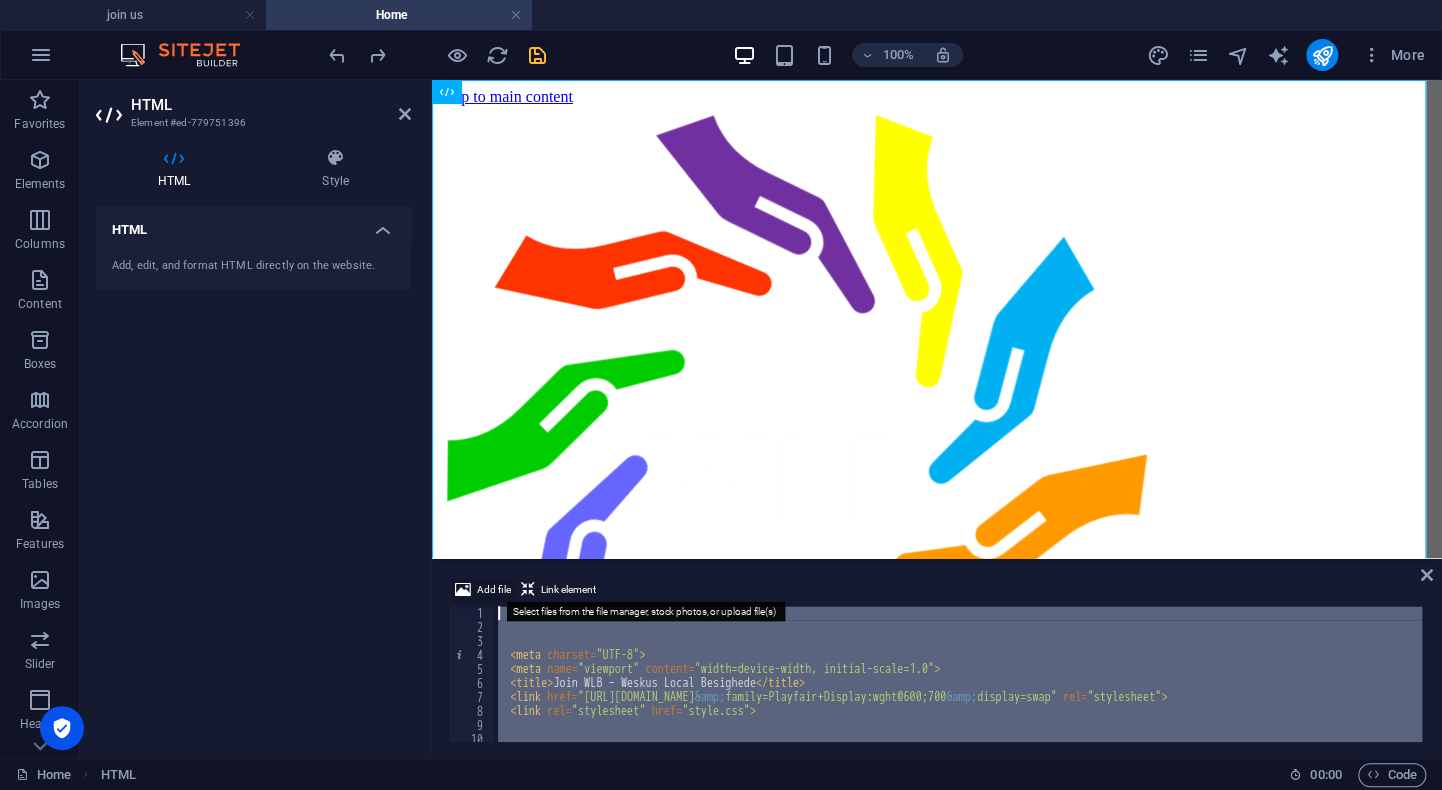 drag, startPoint x: 519, startPoint y: 717, endPoint x: 512, endPoint y: 587, distance: 130.18832 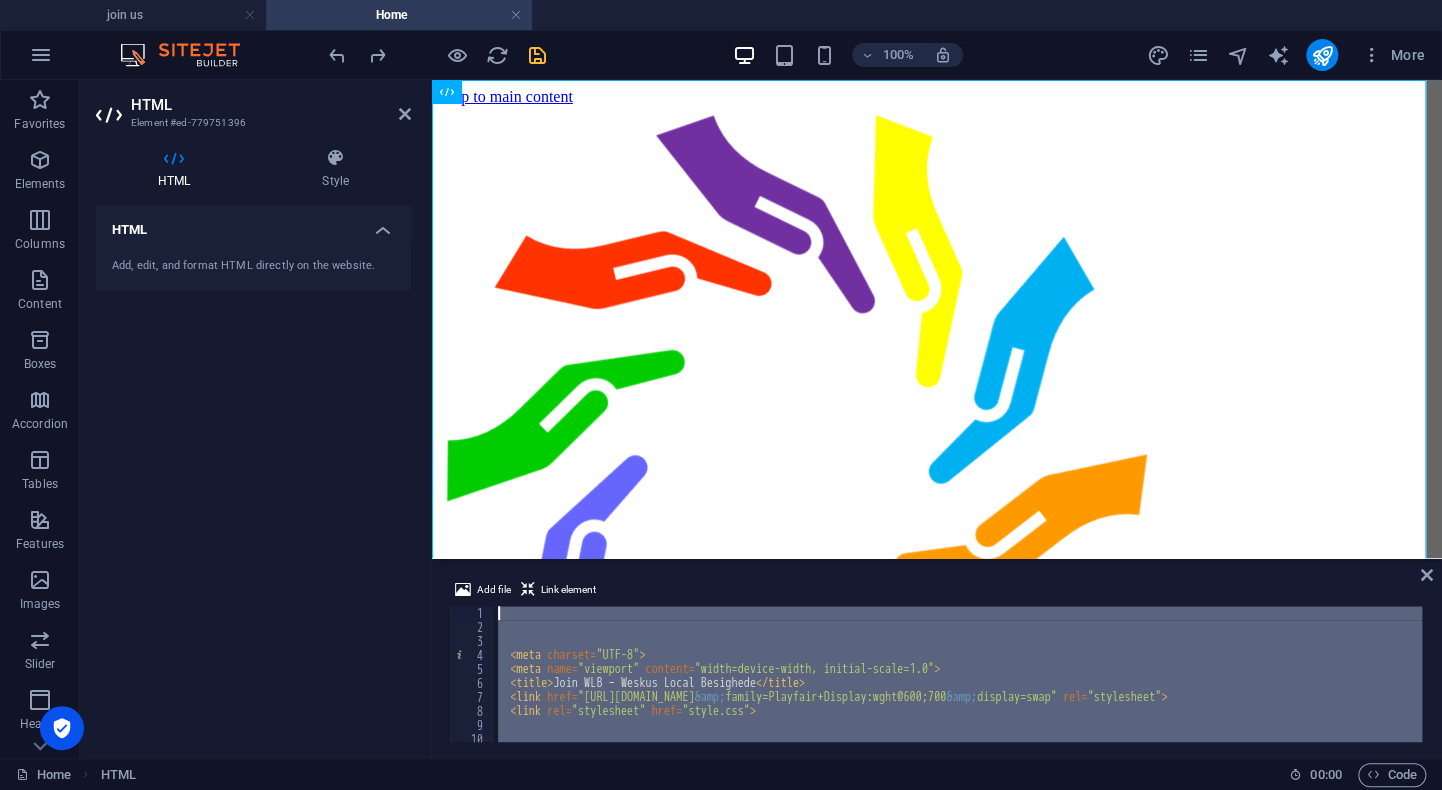 type 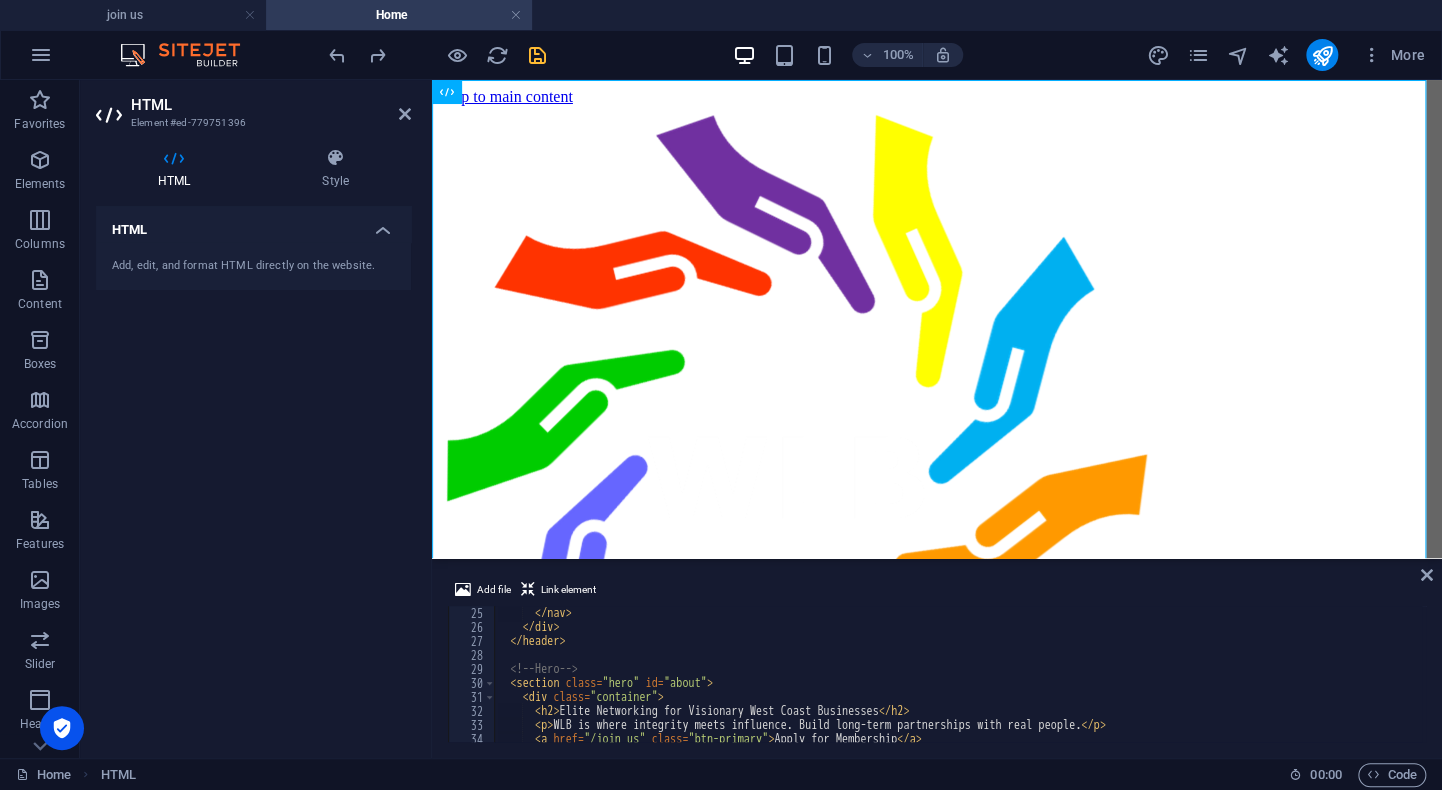 scroll, scrollTop: 276, scrollLeft: 0, axis: vertical 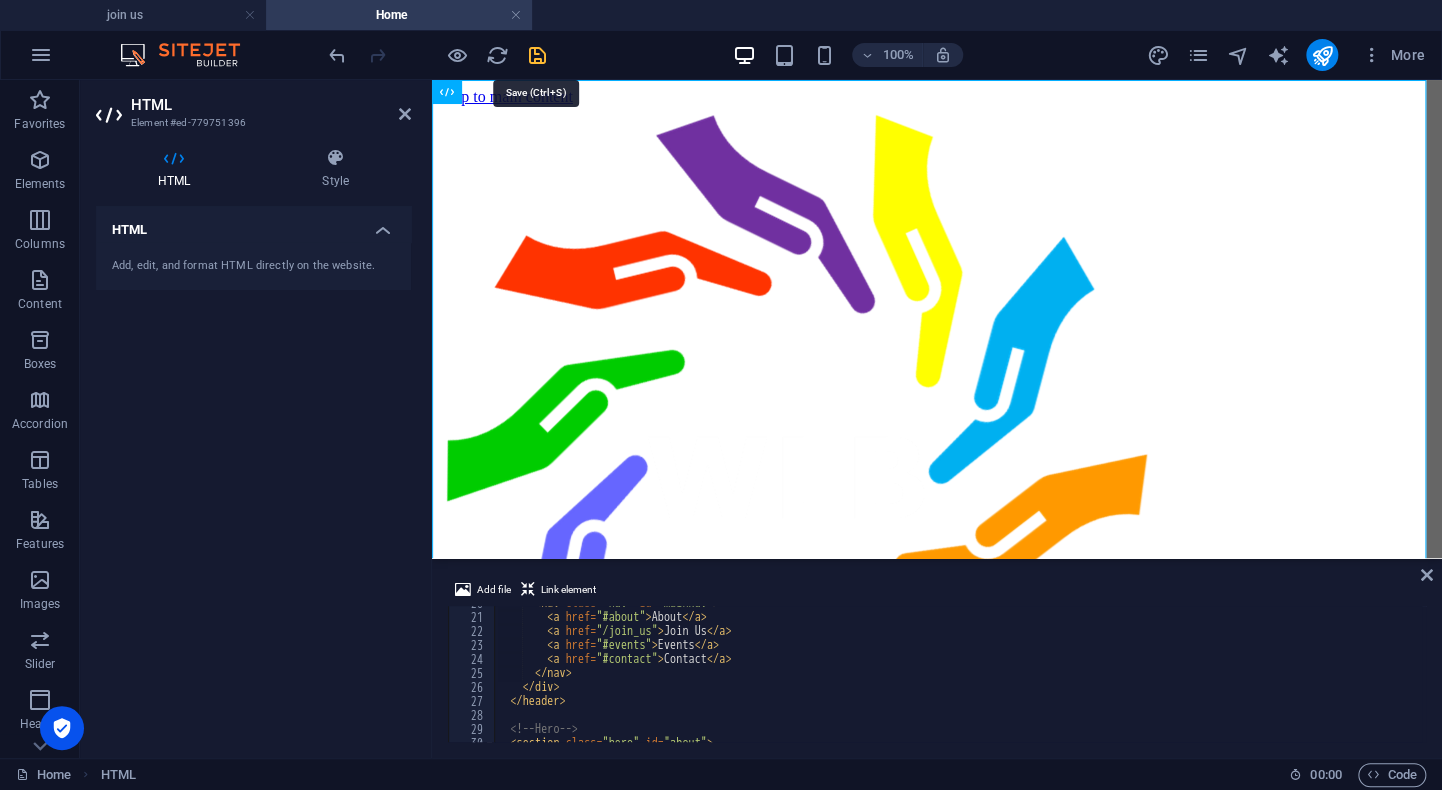 click at bounding box center (537, 55) 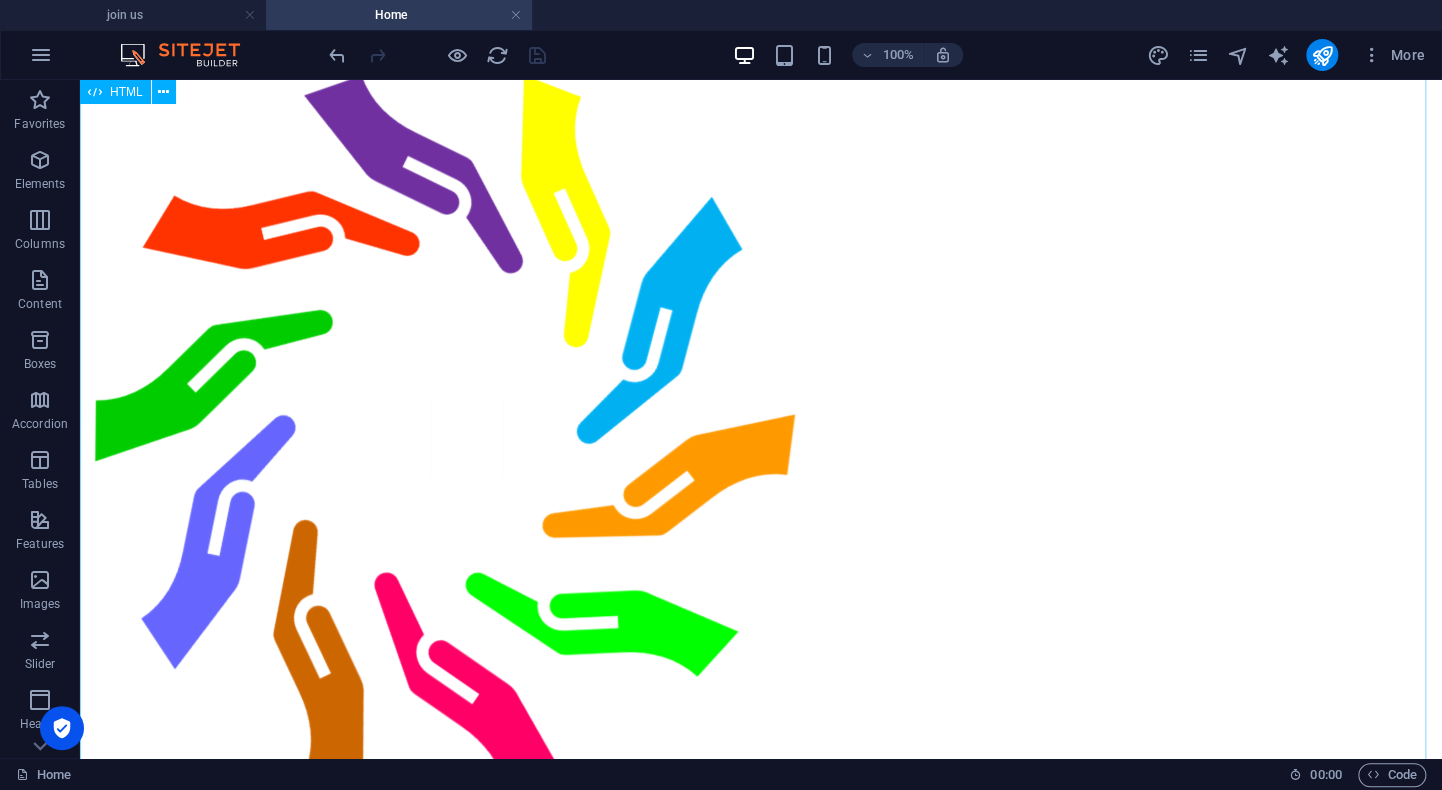 scroll, scrollTop: 0, scrollLeft: 0, axis: both 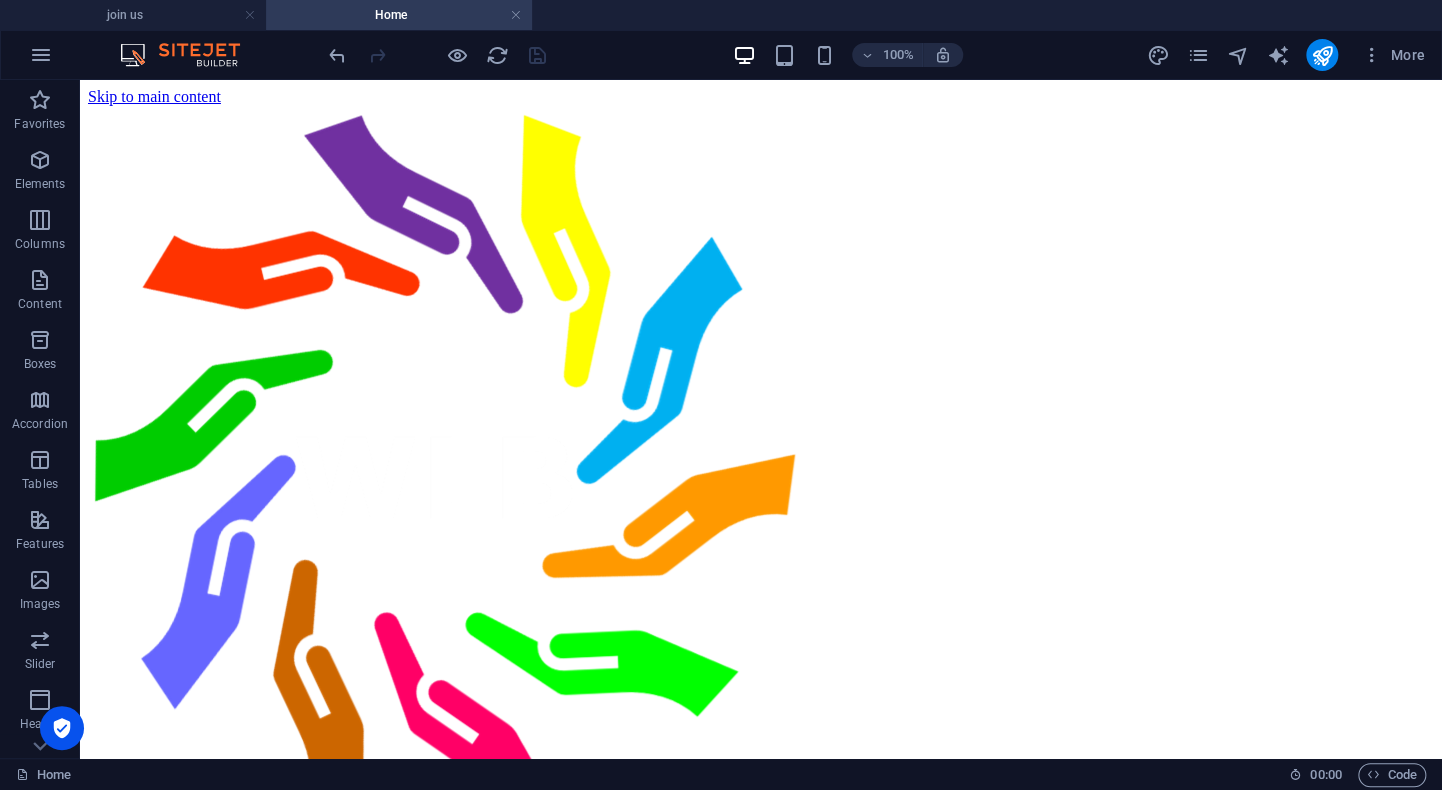 click on "100% More" at bounding box center [721, 55] 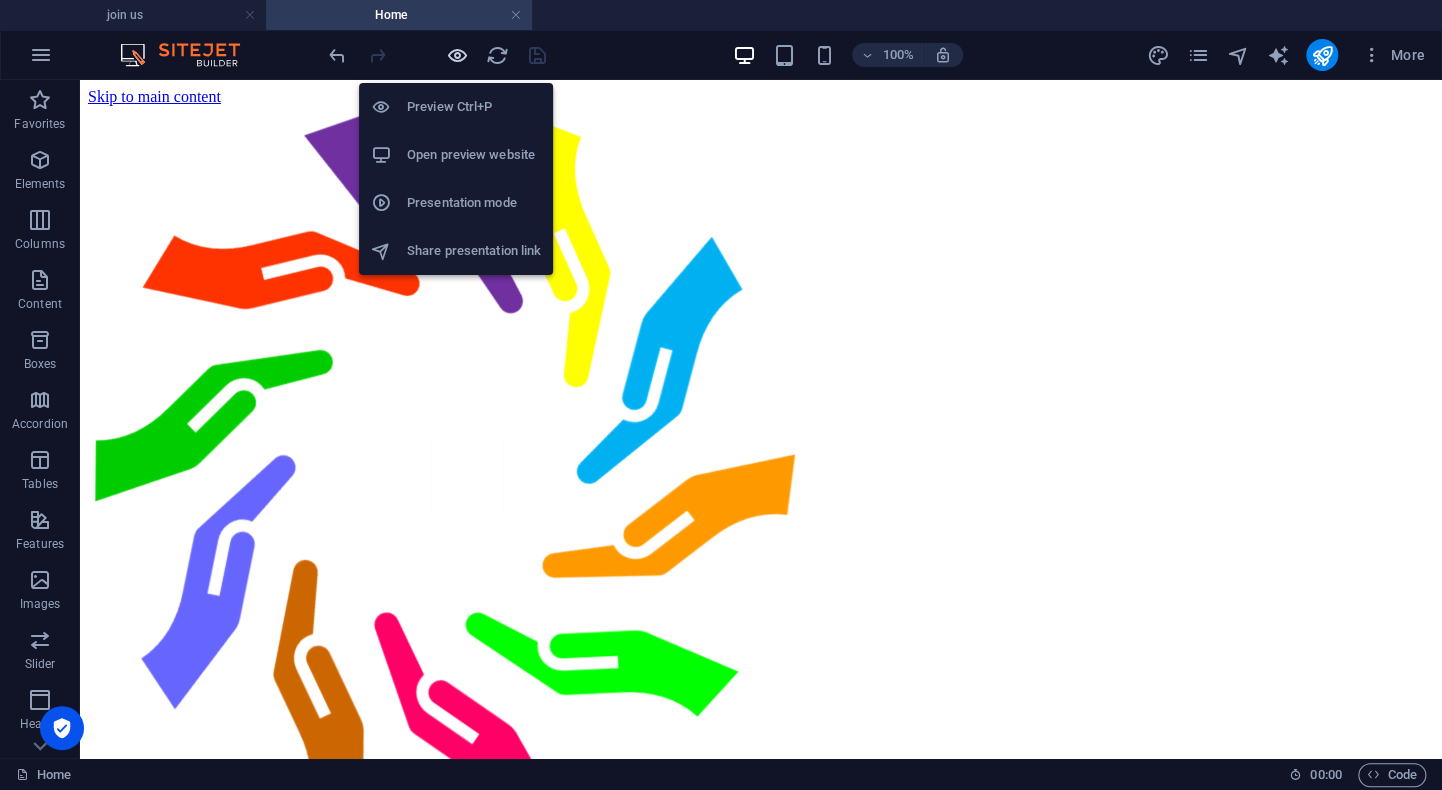 click at bounding box center [457, 55] 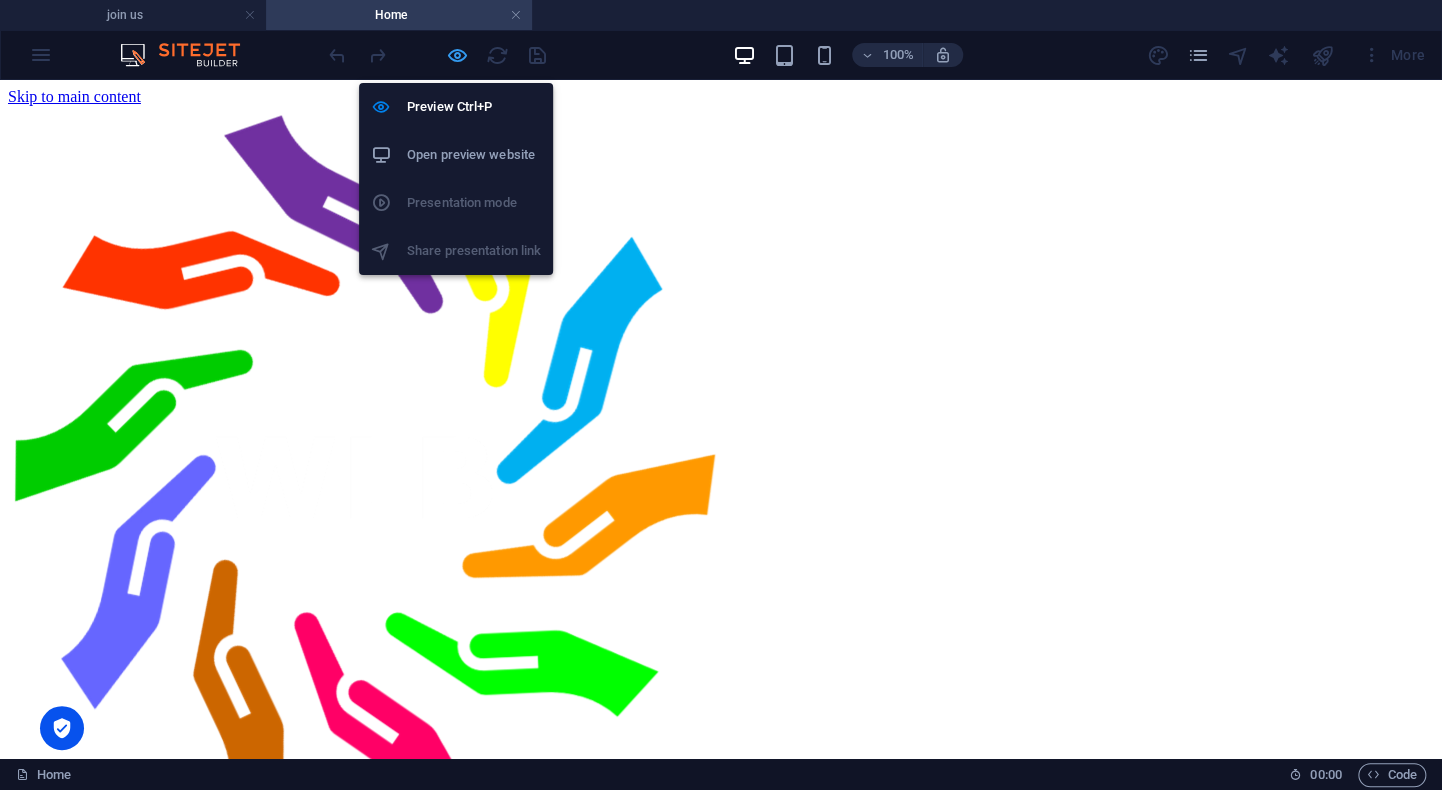 click at bounding box center (457, 55) 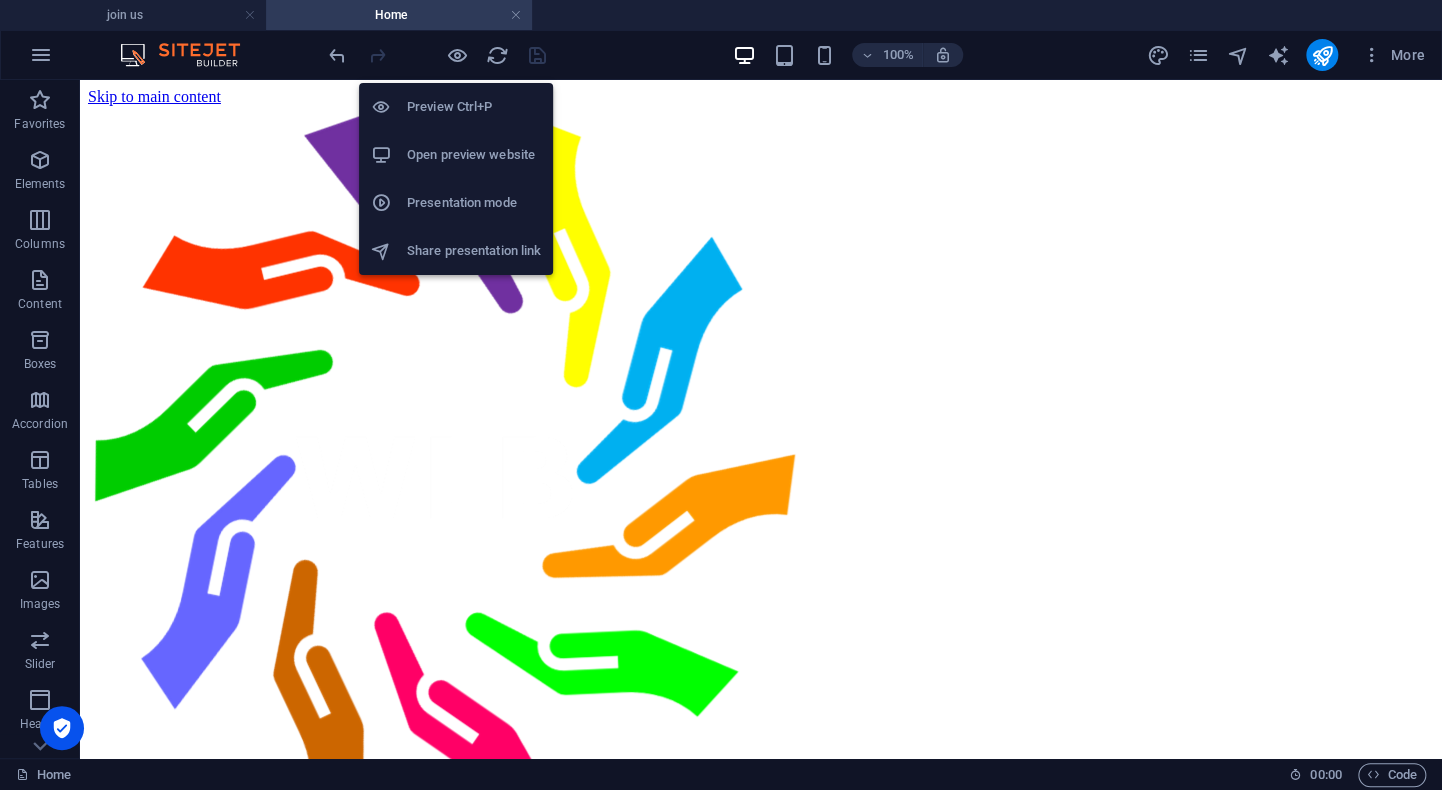 click on "Open preview website" at bounding box center [474, 155] 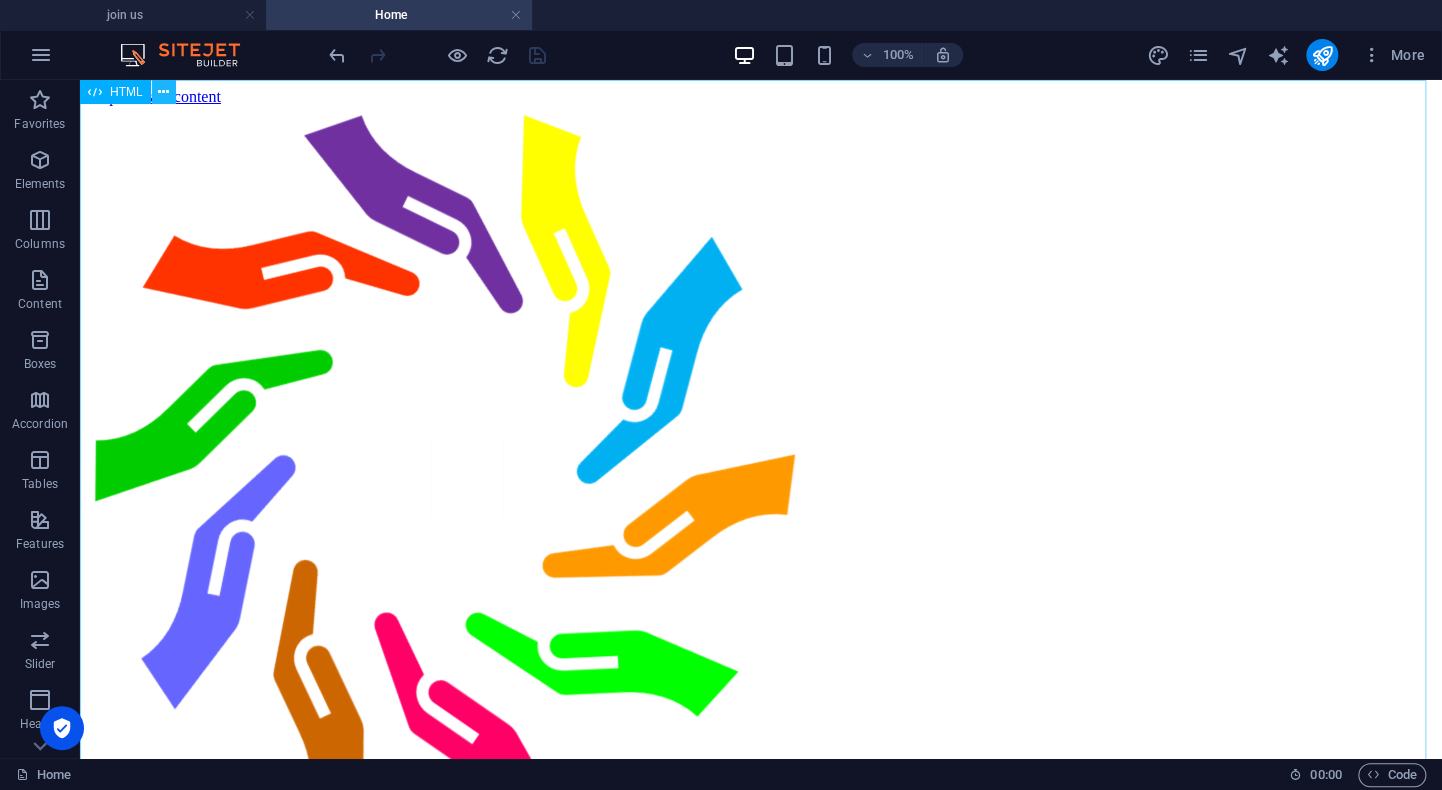 click at bounding box center (163, 92) 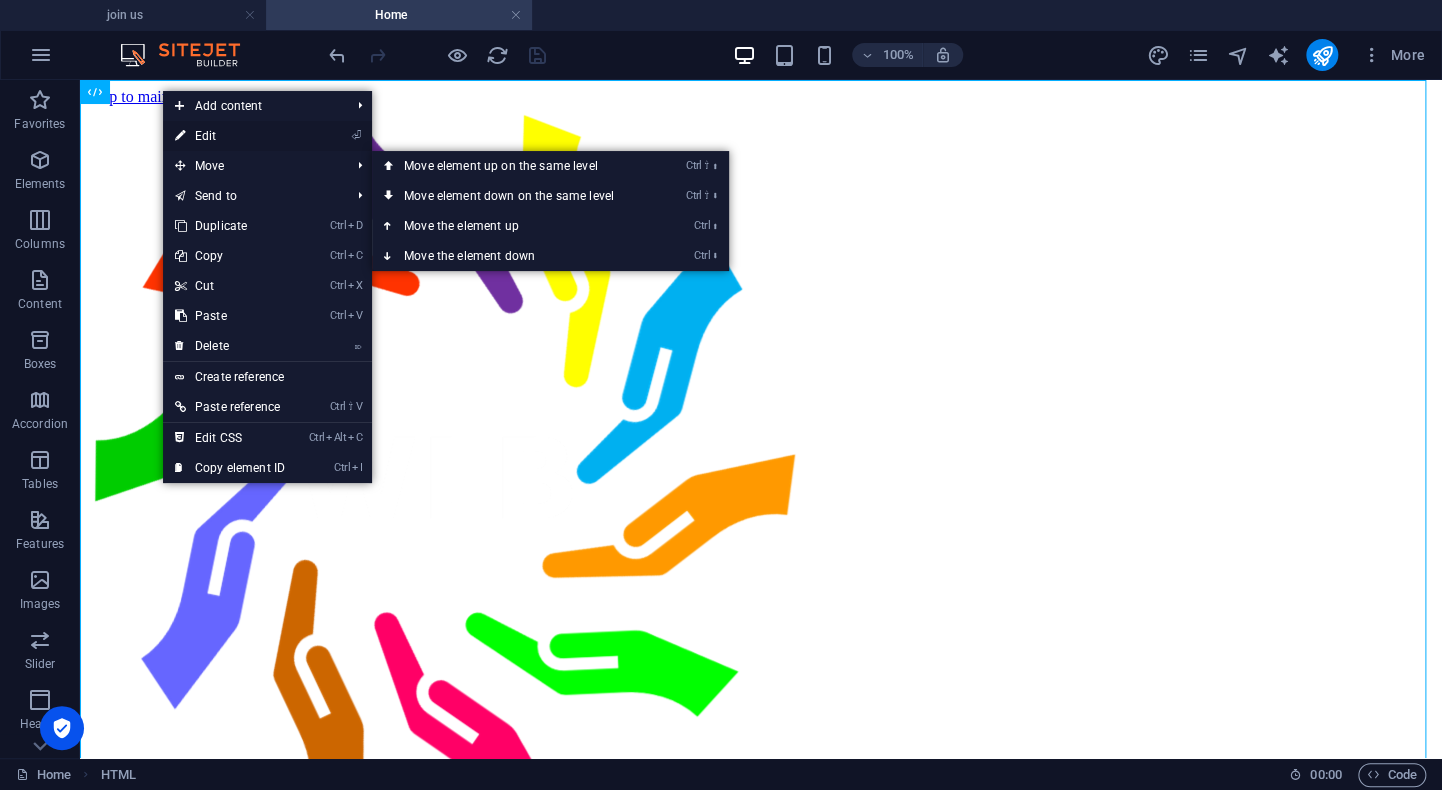 click on "⏎  Edit" at bounding box center (230, 136) 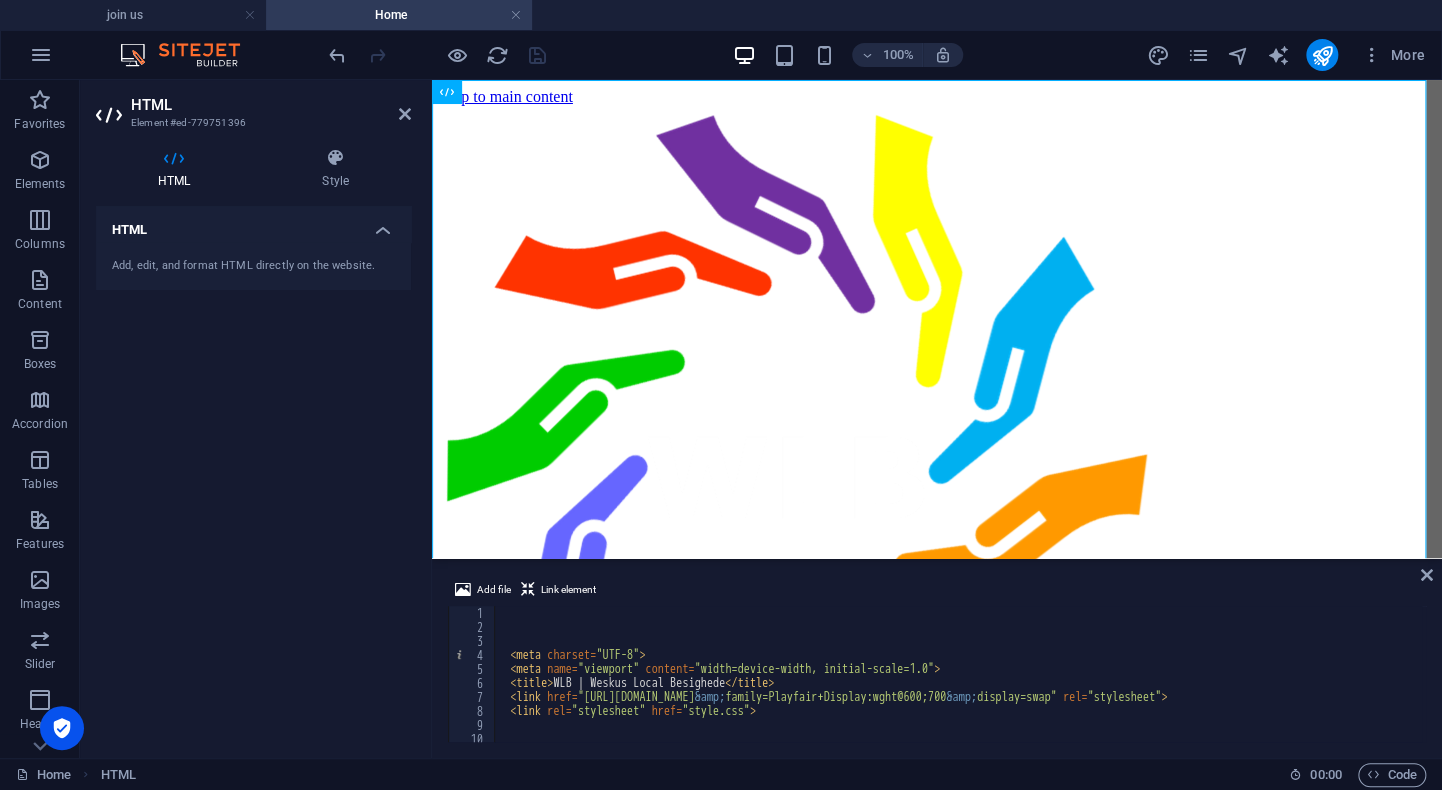 scroll, scrollTop: 0, scrollLeft: 0, axis: both 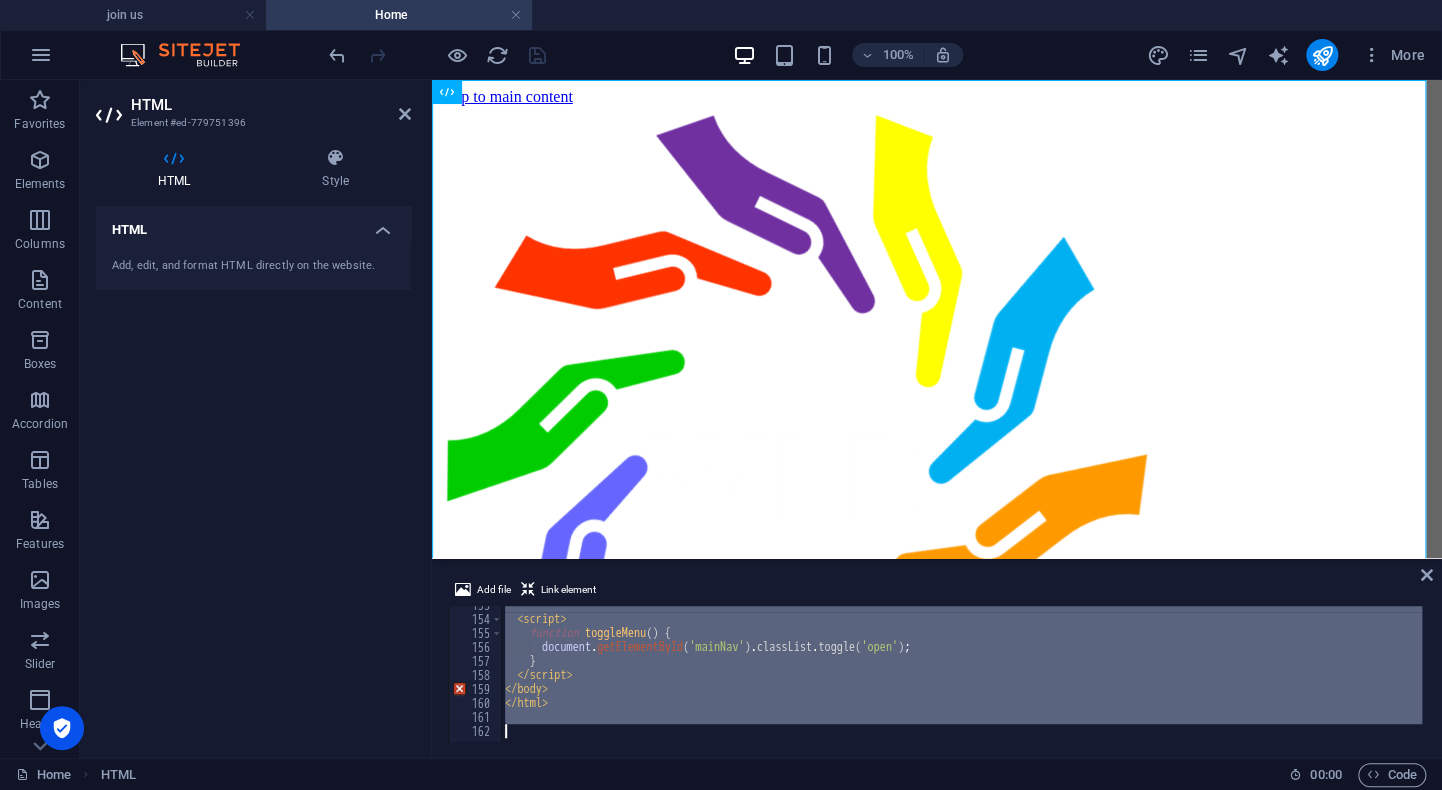 drag, startPoint x: 513, startPoint y: 610, endPoint x: 535, endPoint y: 793, distance: 184.31766 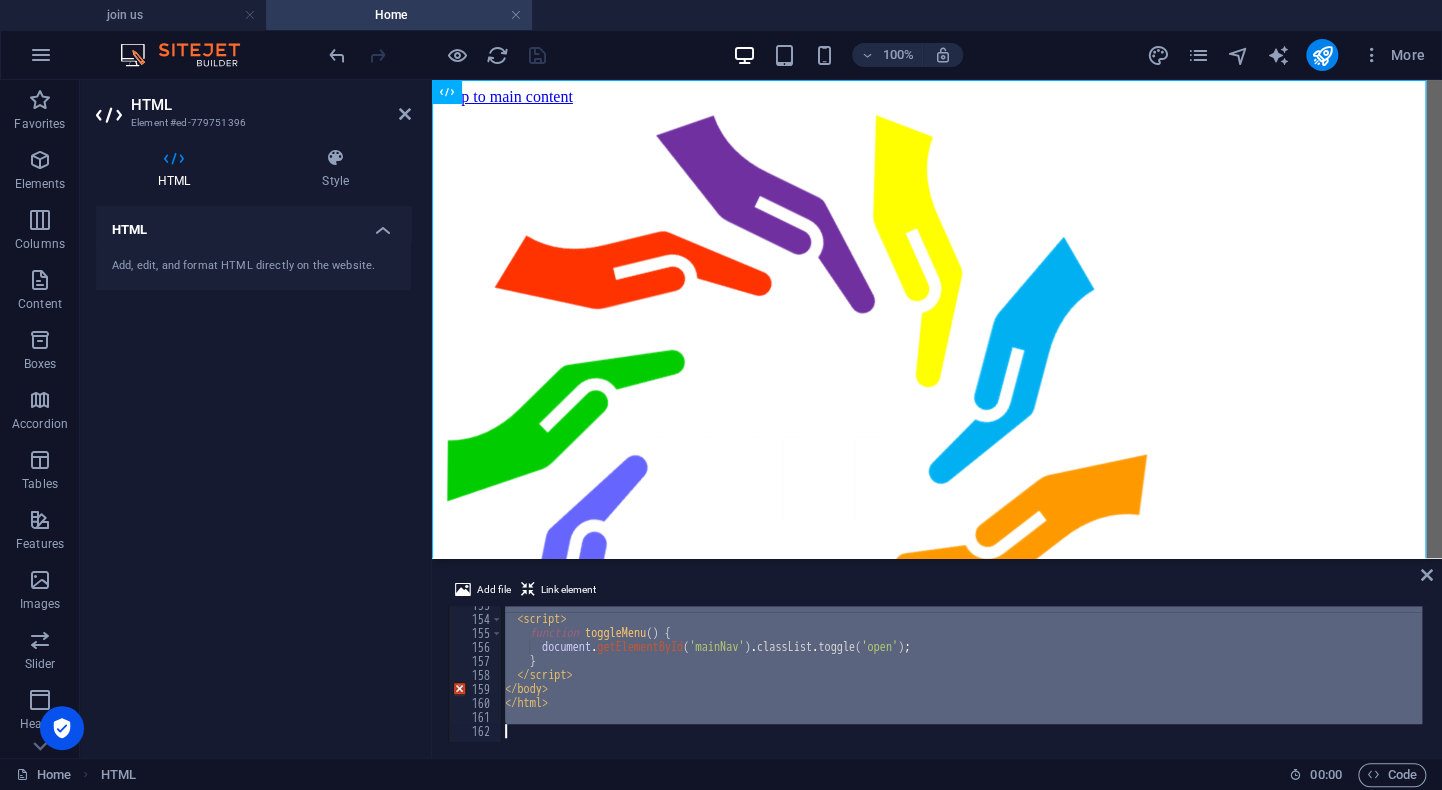 type 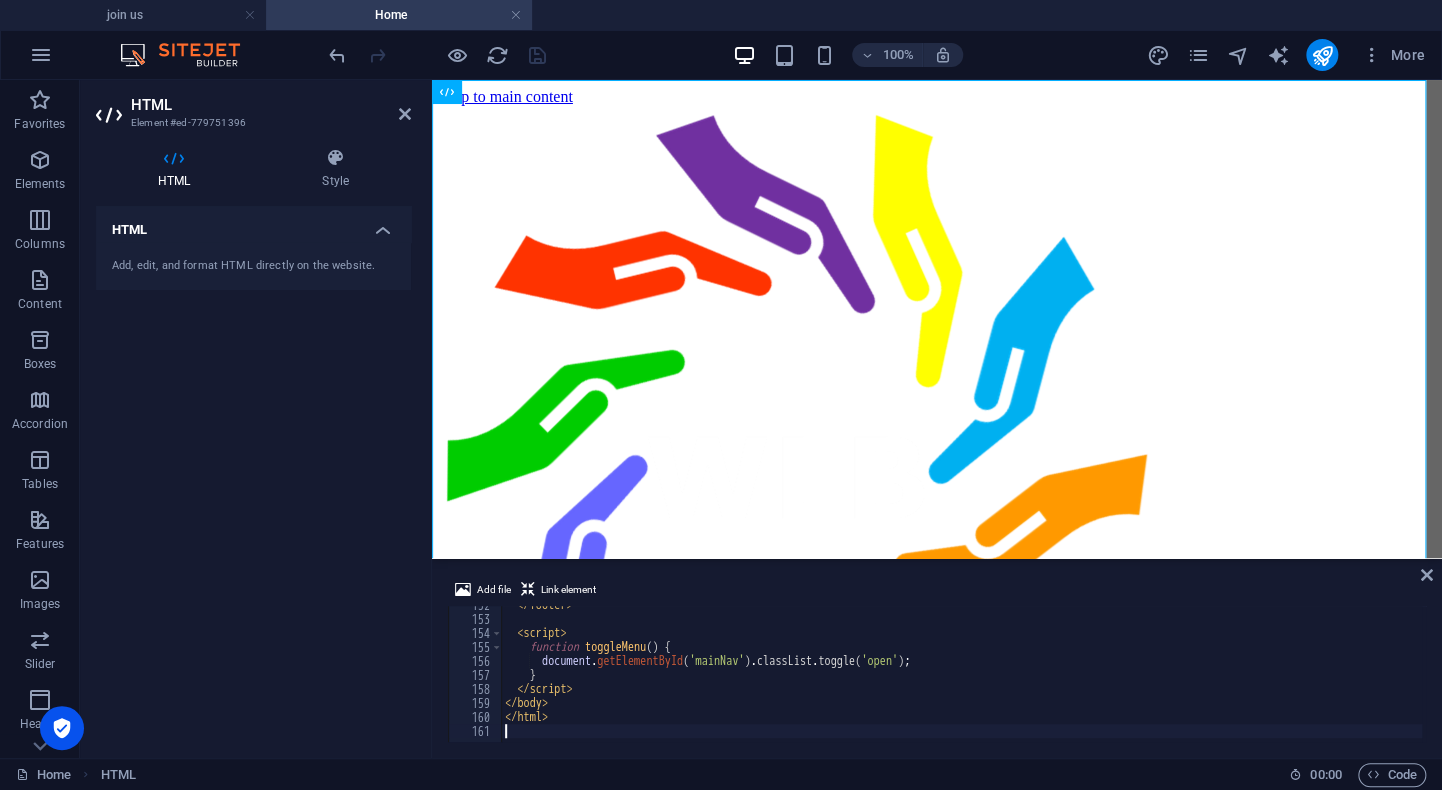 scroll, scrollTop: 2122, scrollLeft: 0, axis: vertical 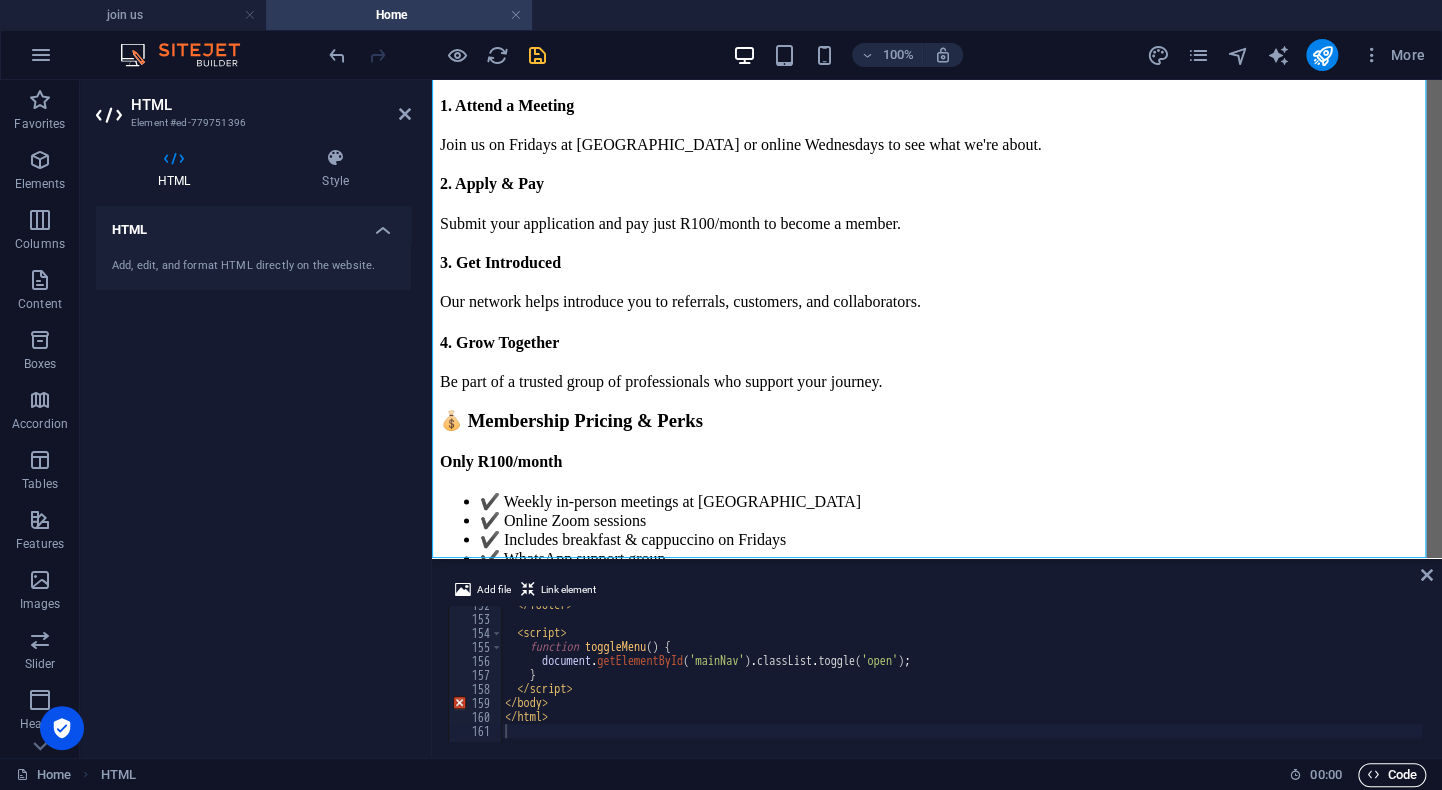 click at bounding box center [1373, 774] 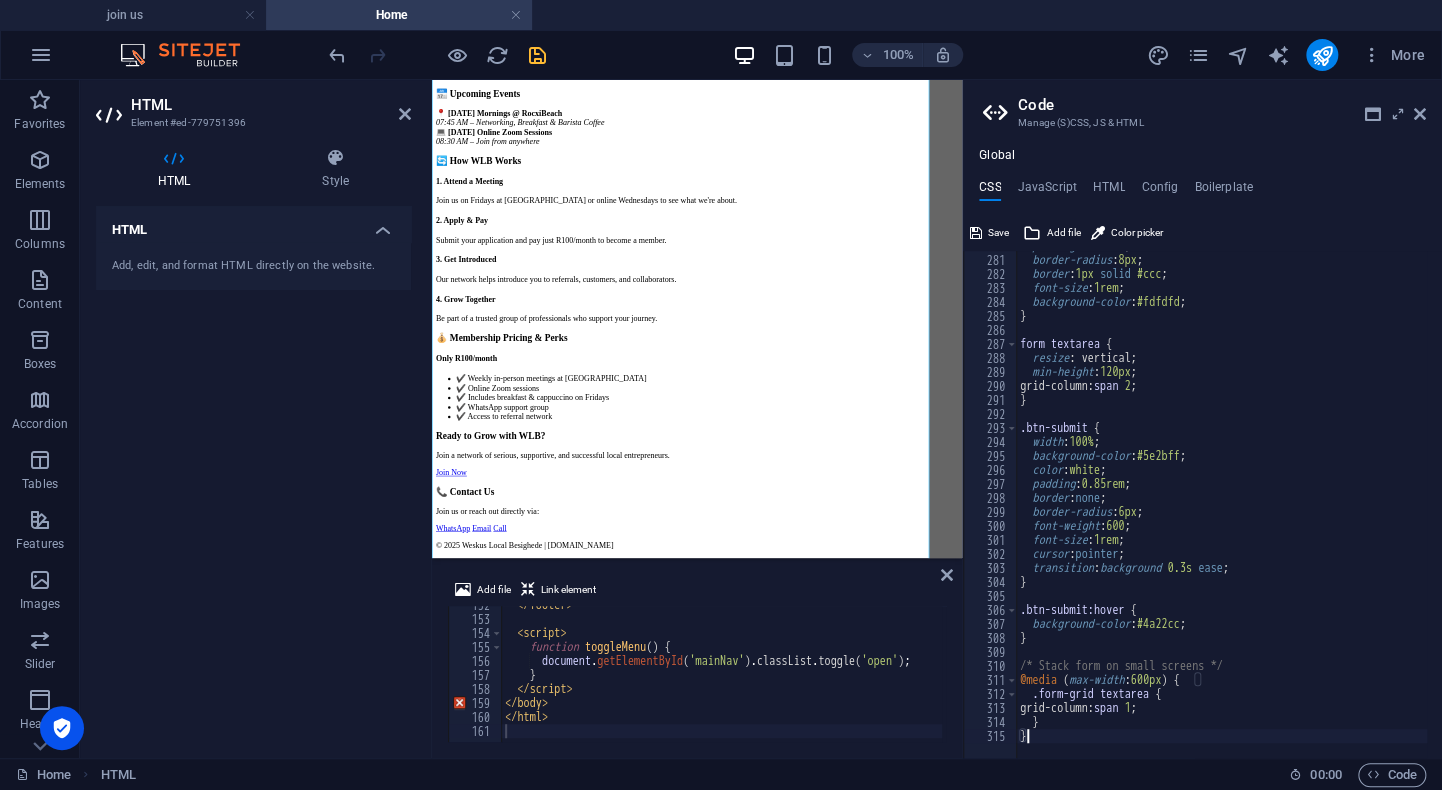 scroll, scrollTop: 1015, scrollLeft: 0, axis: vertical 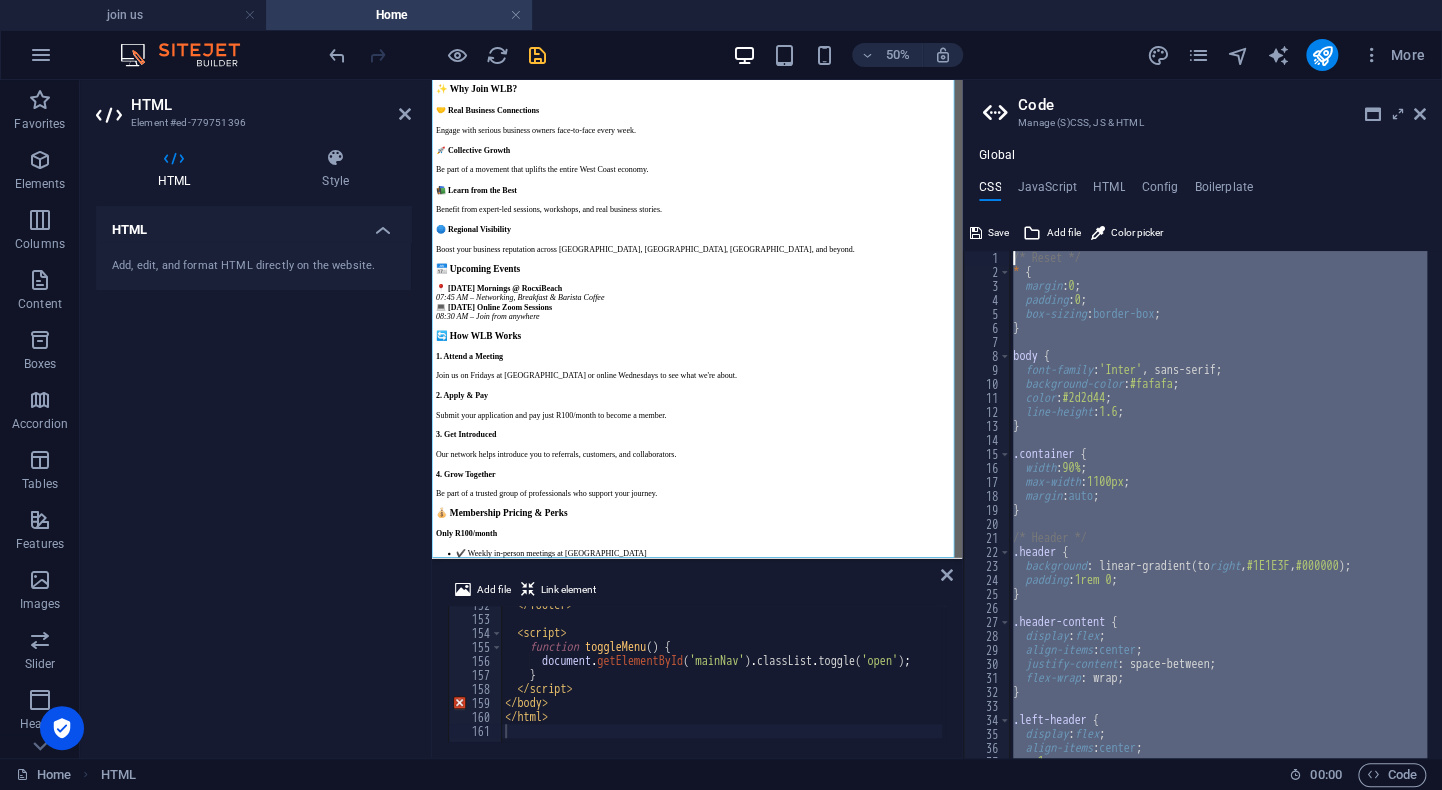 drag, startPoint x: 1061, startPoint y: 730, endPoint x: 994, endPoint y: 158, distance: 575.9106 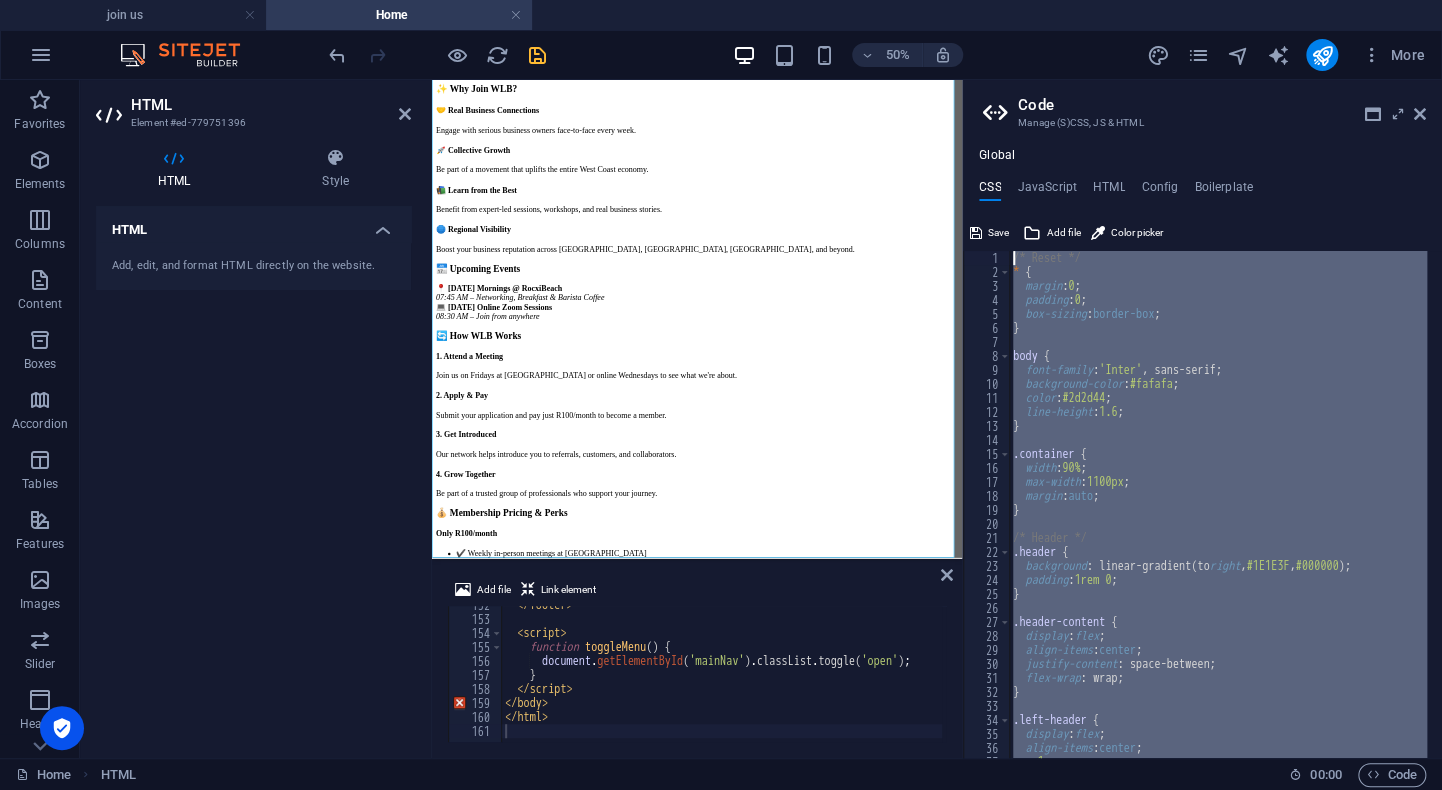 type 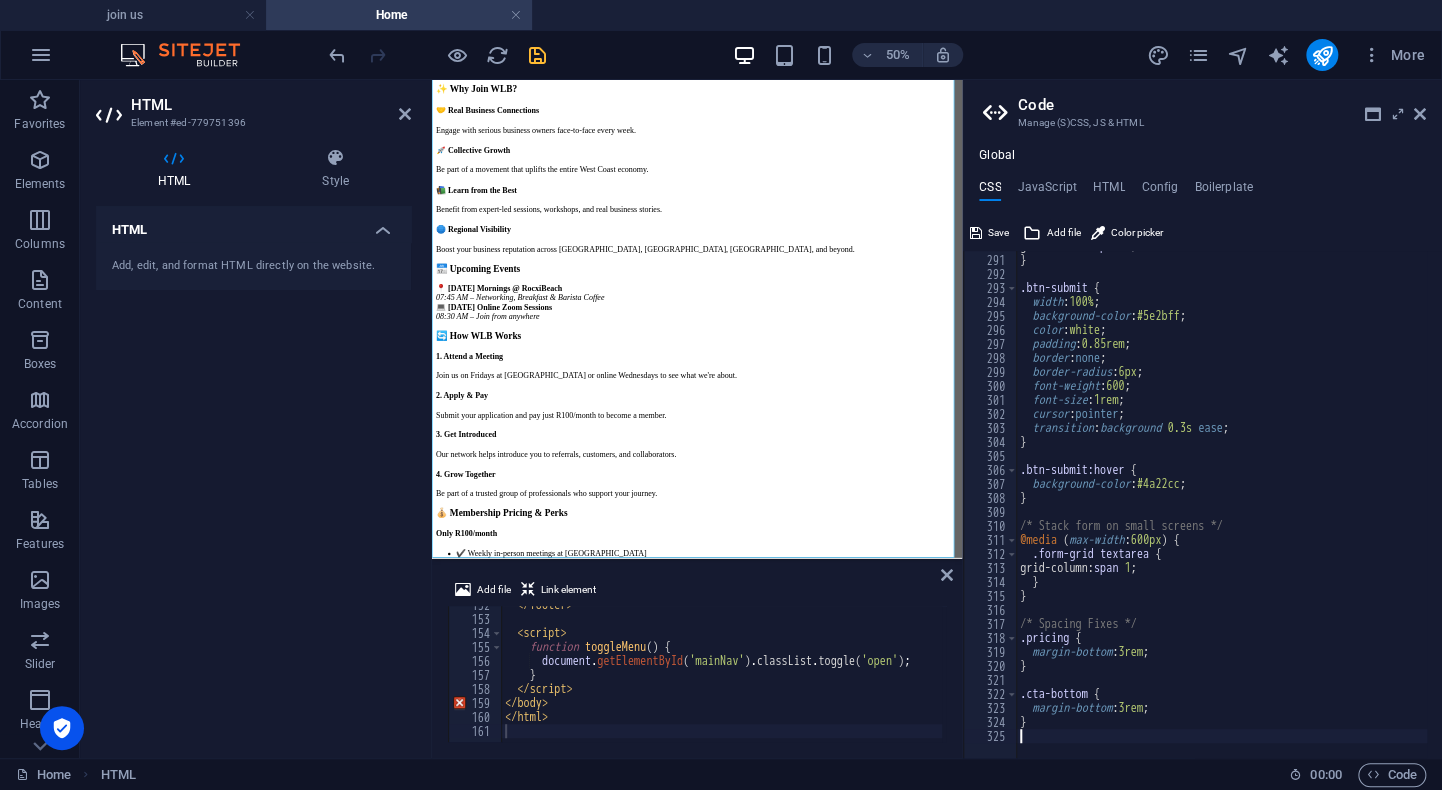 click on "50% More" at bounding box center [879, 55] 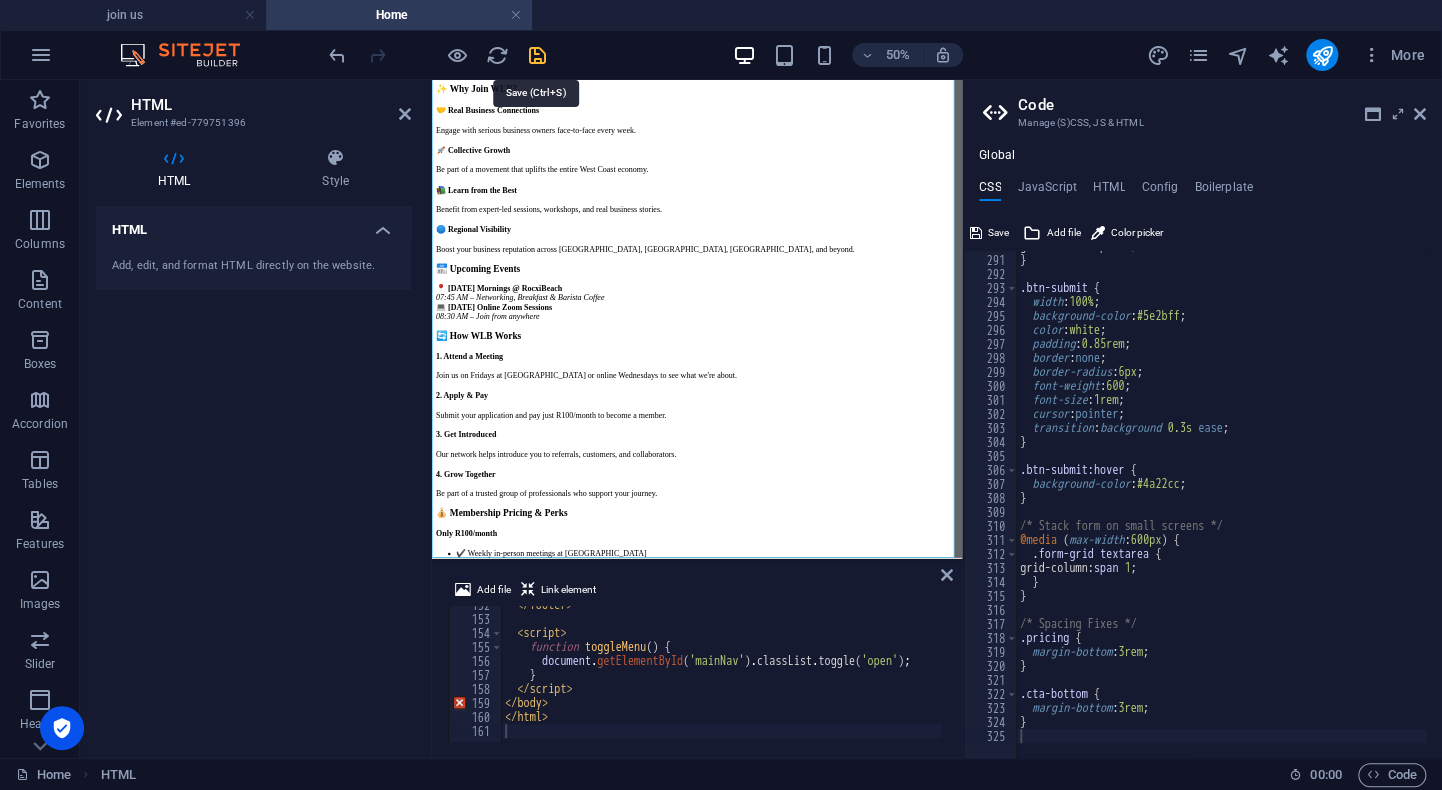 click at bounding box center (537, 55) 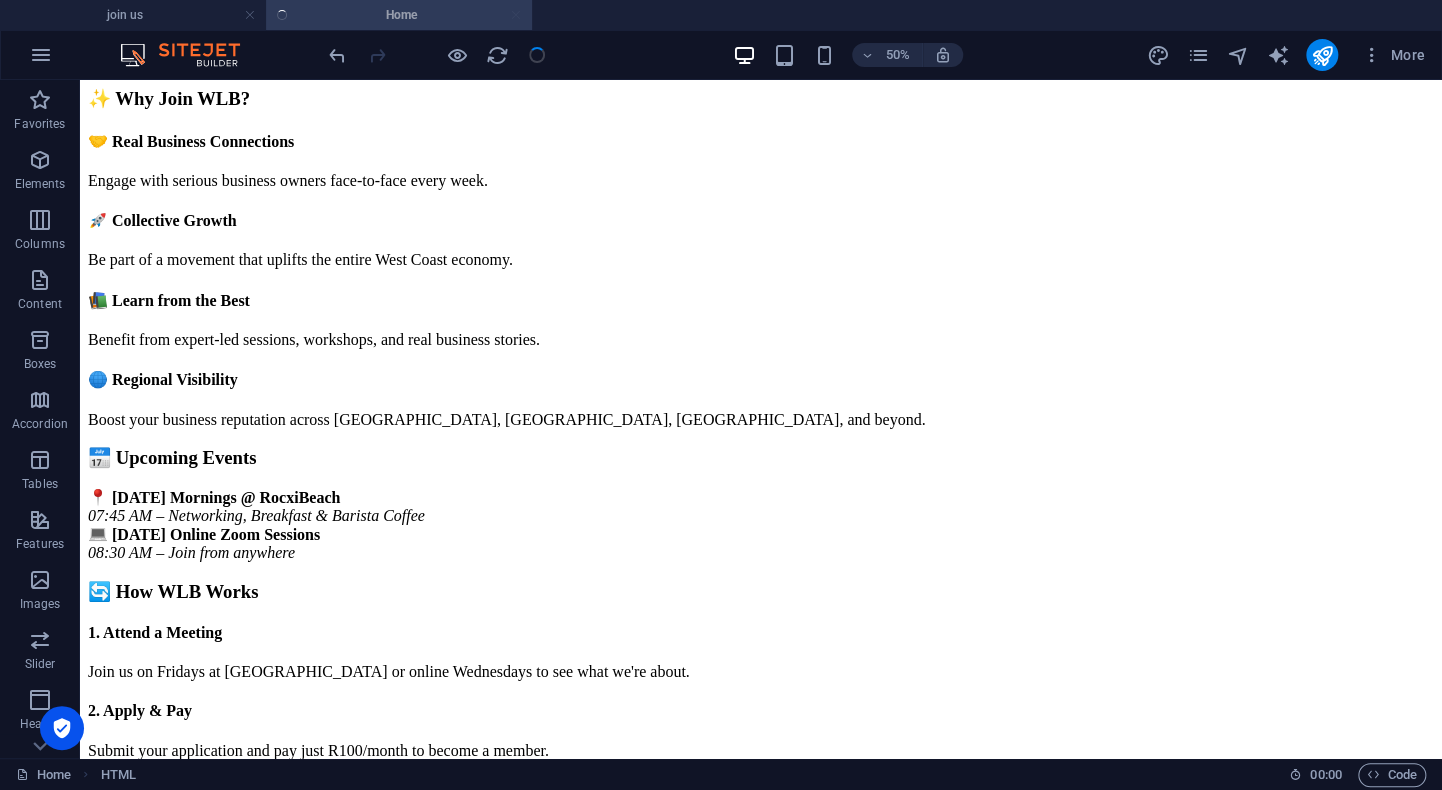 scroll, scrollTop: 1140, scrollLeft: 0, axis: vertical 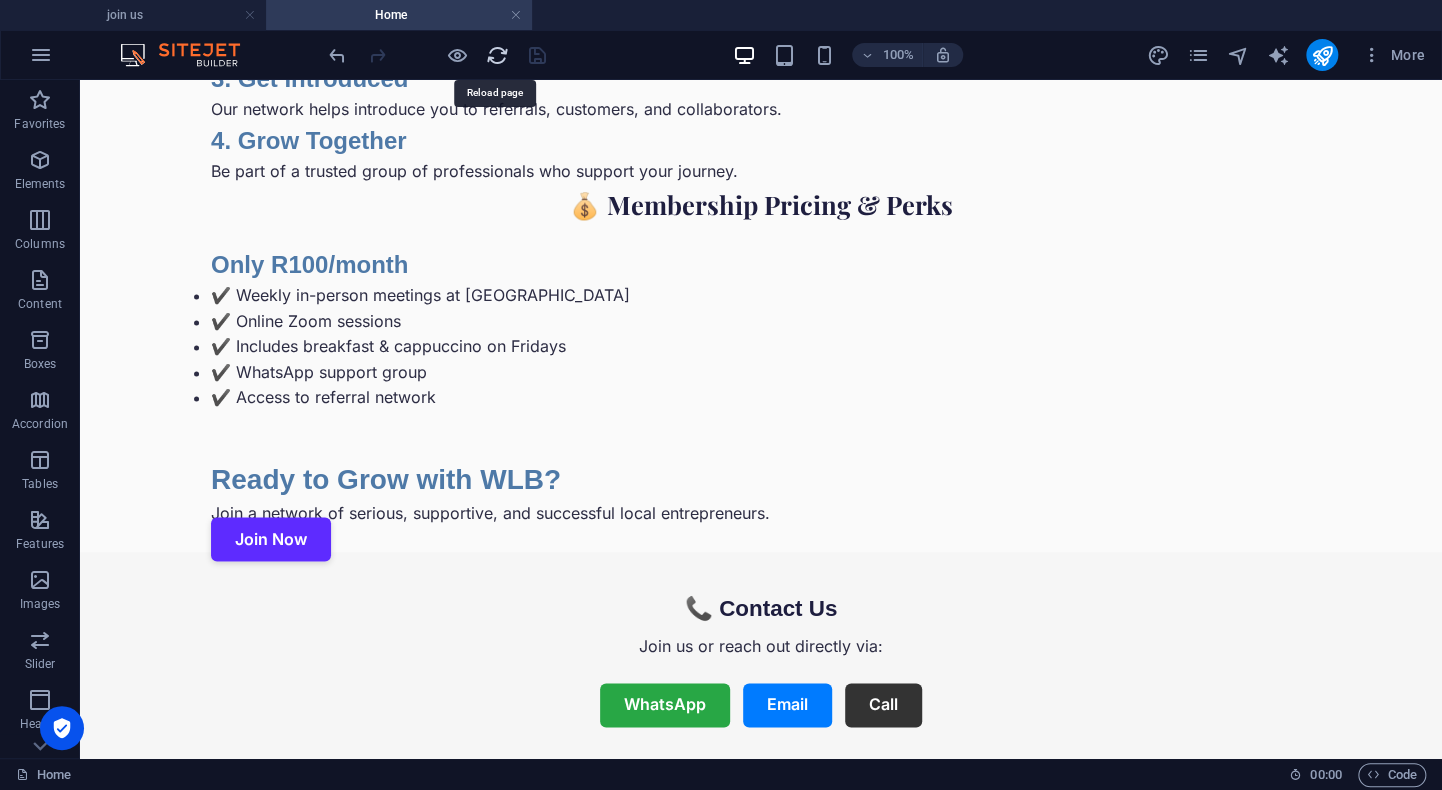 click at bounding box center (497, 55) 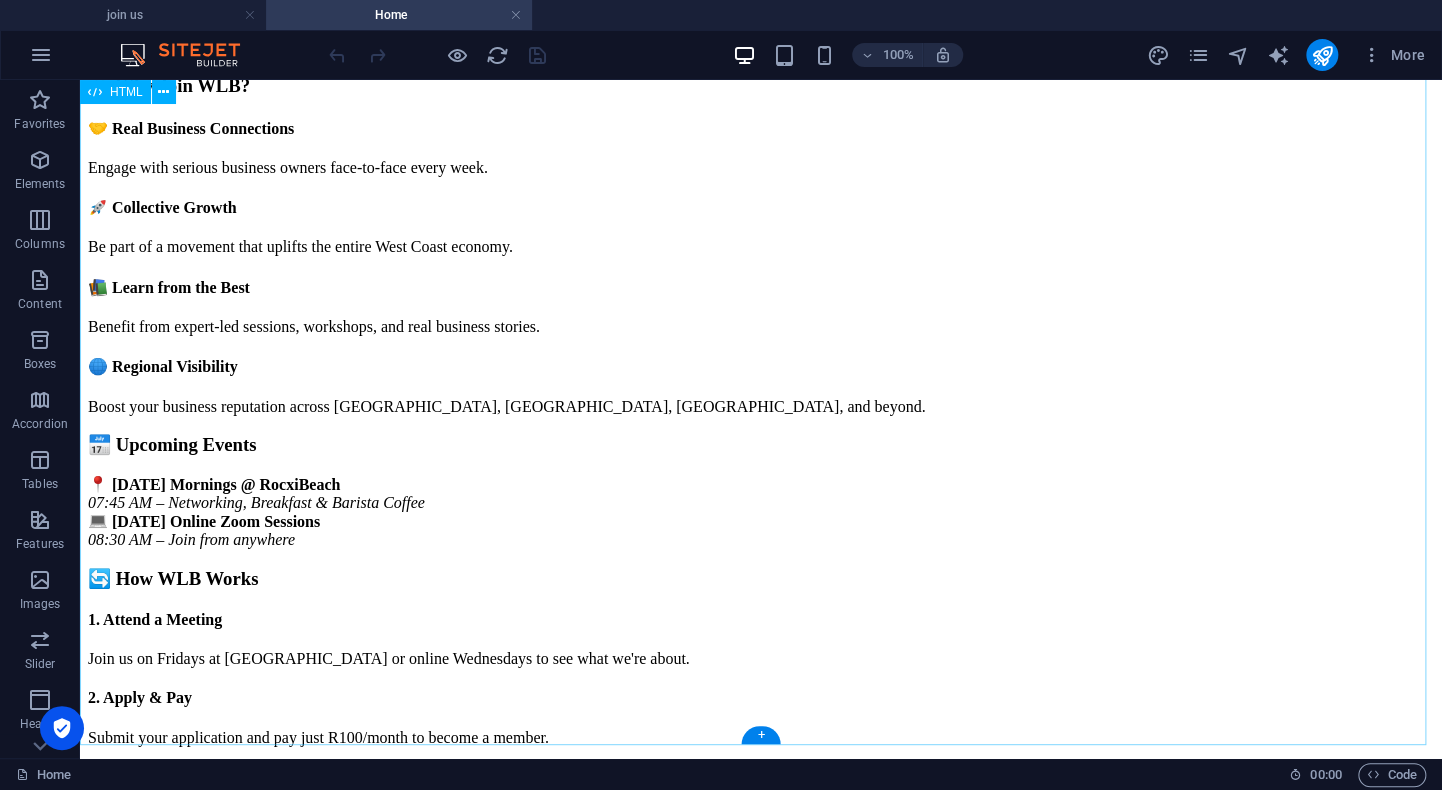 scroll, scrollTop: 900, scrollLeft: 0, axis: vertical 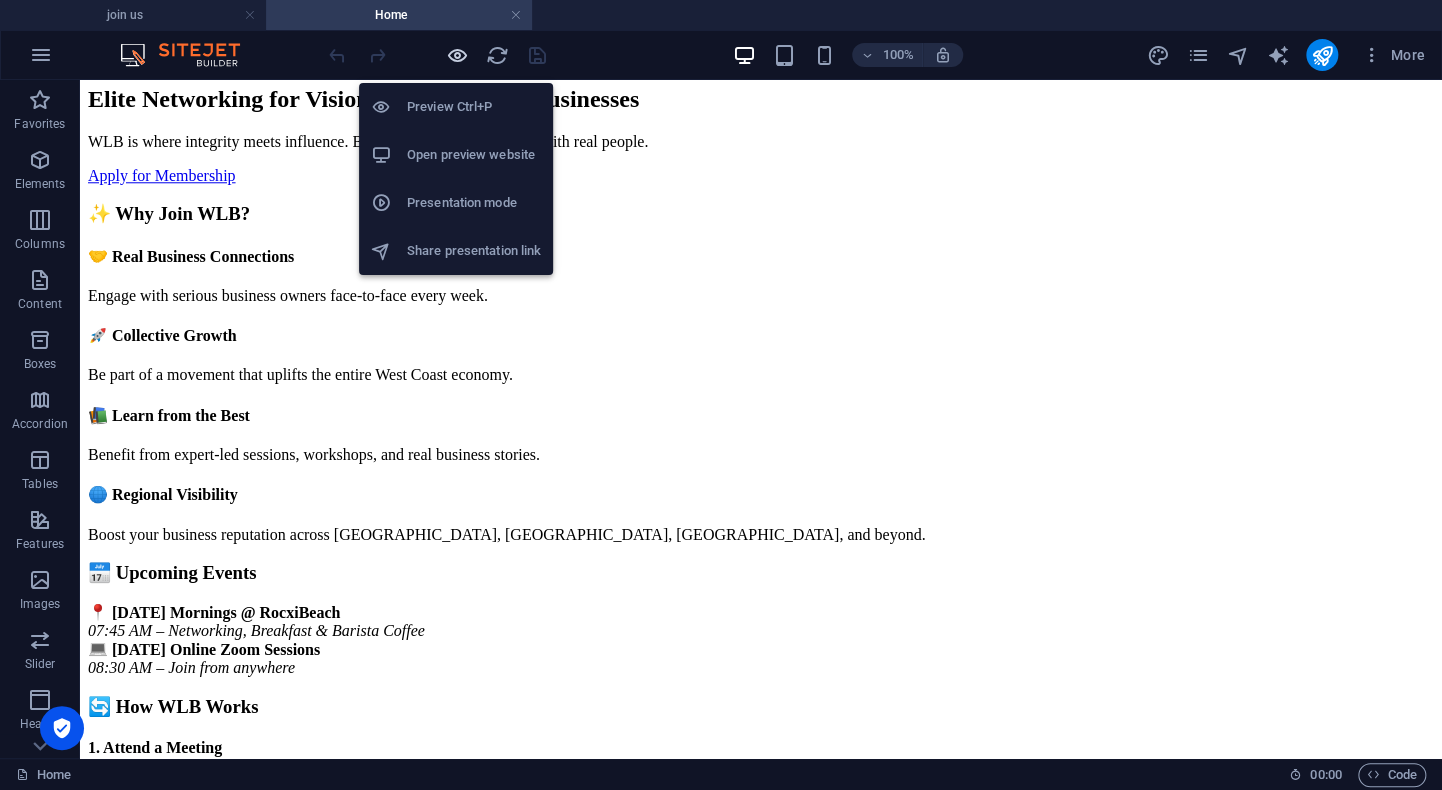 click at bounding box center [457, 55] 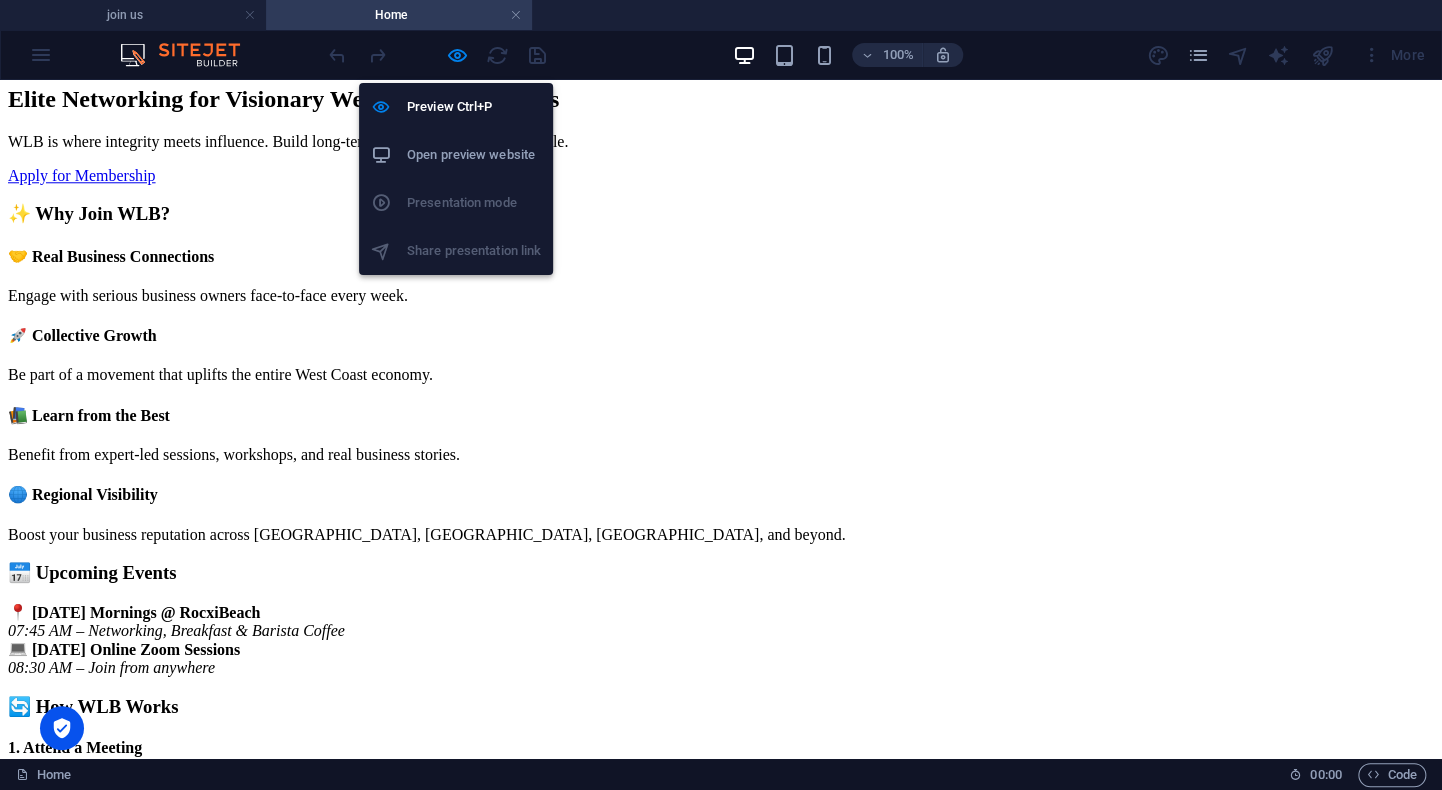click on "Open preview website" at bounding box center [474, 155] 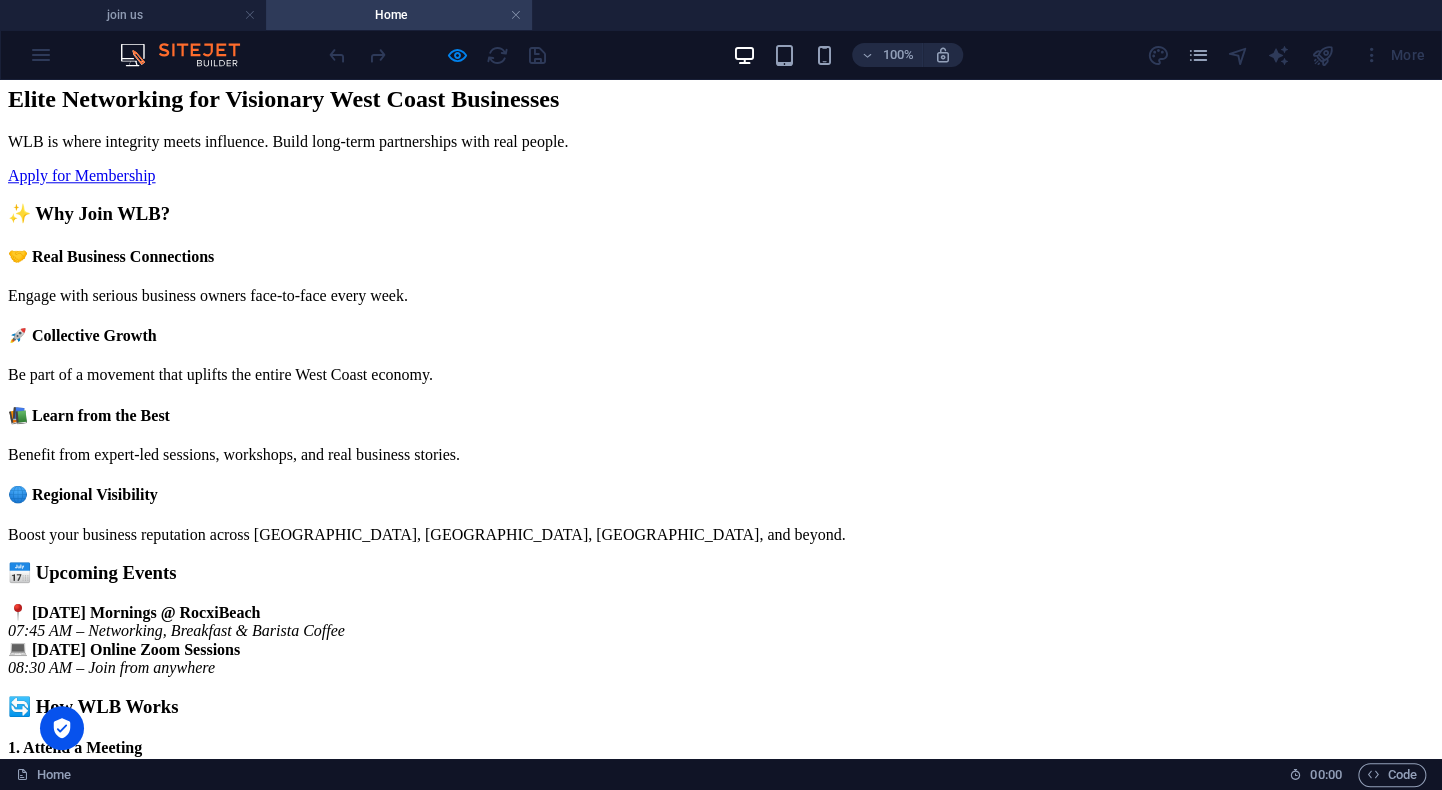 click on "Home" at bounding box center [399, 15] 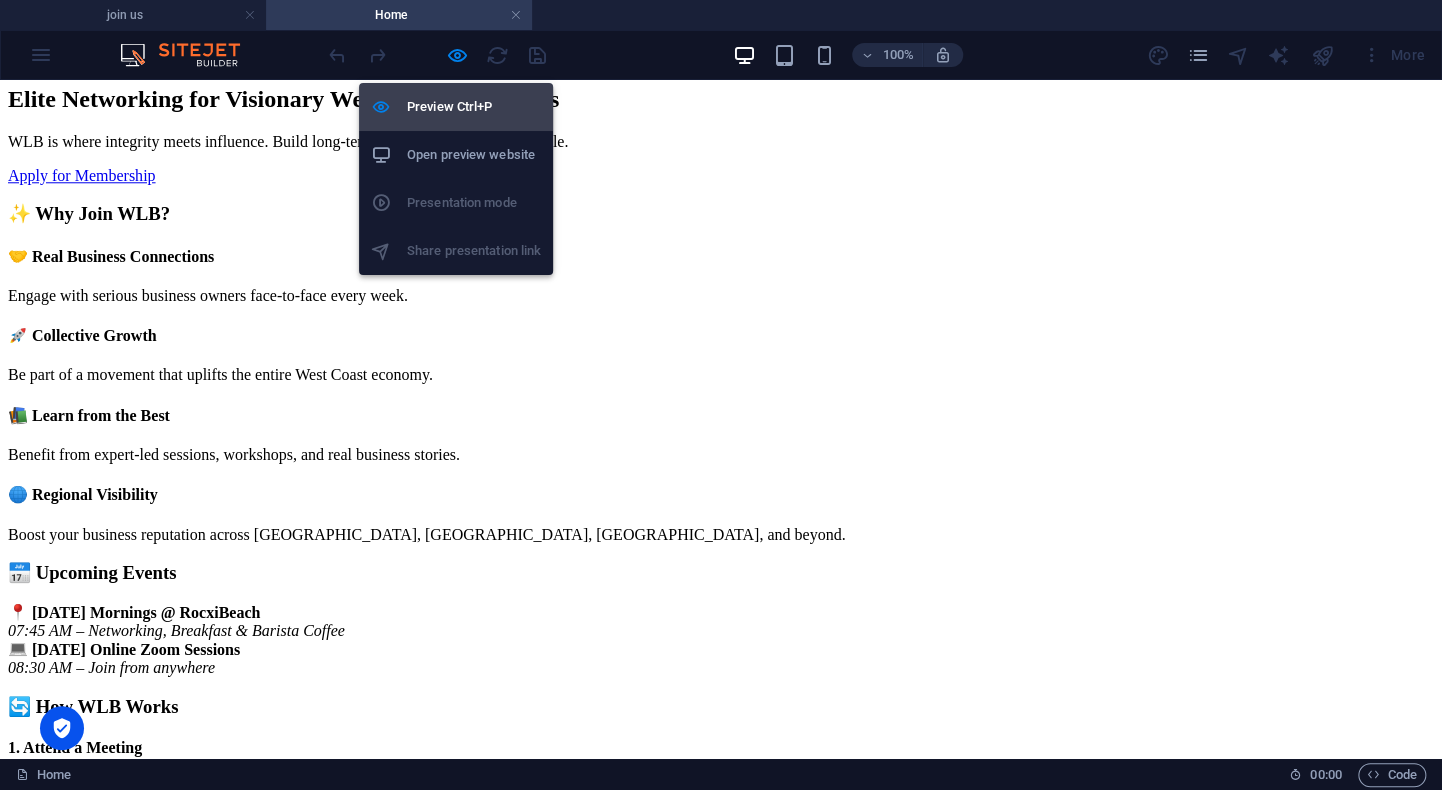 click on "Preview Ctrl+P" at bounding box center [474, 107] 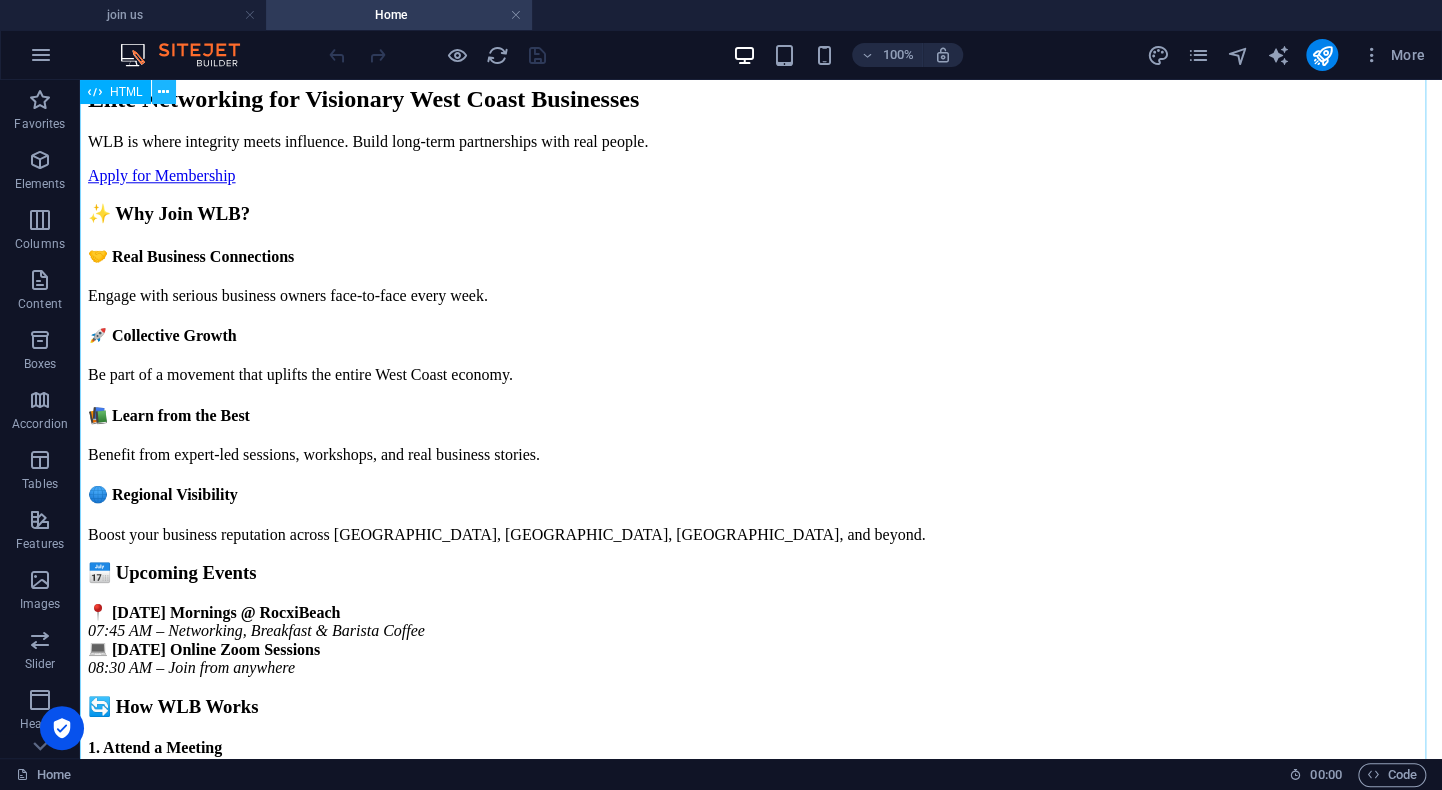 click at bounding box center [163, 92] 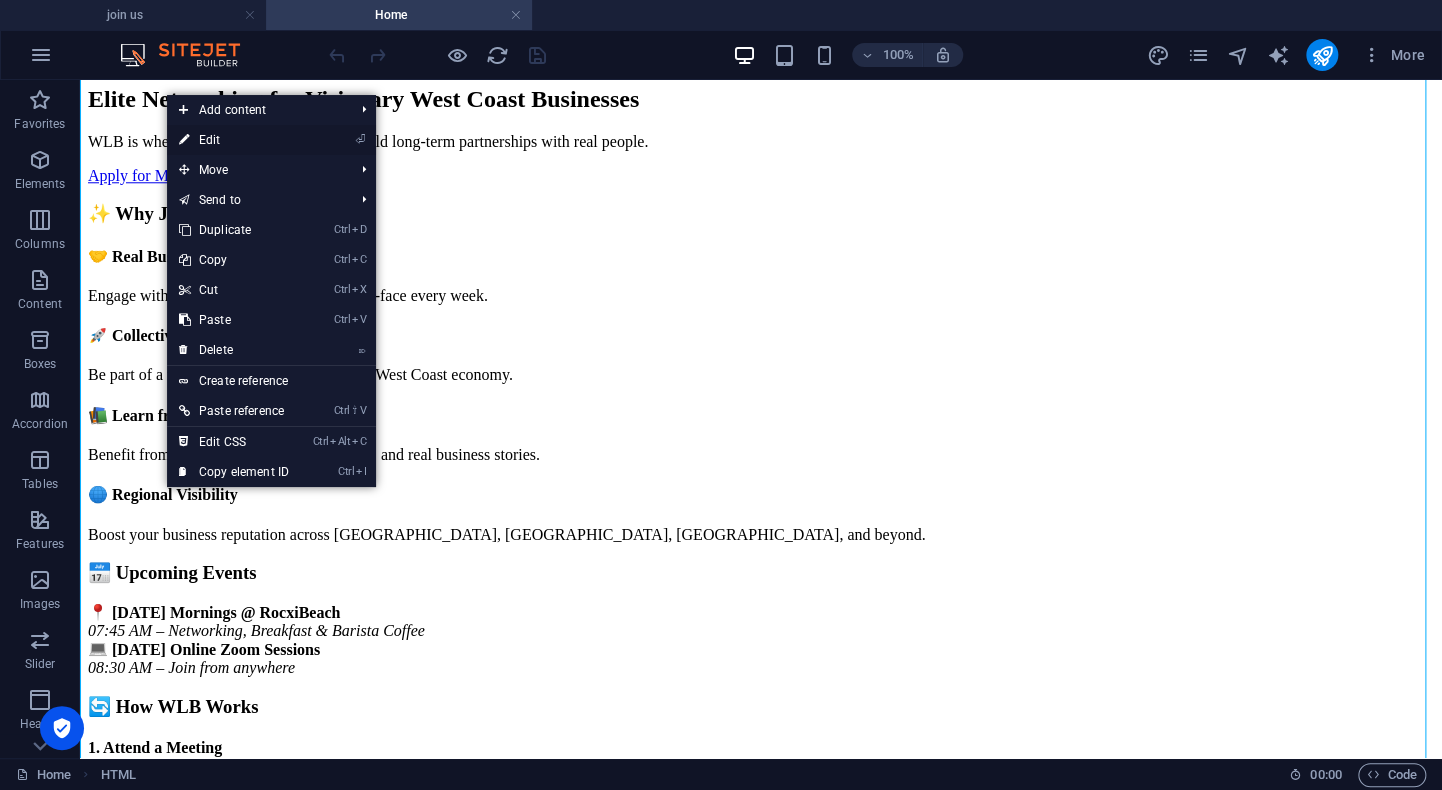 click on "⏎  Edit" at bounding box center [234, 140] 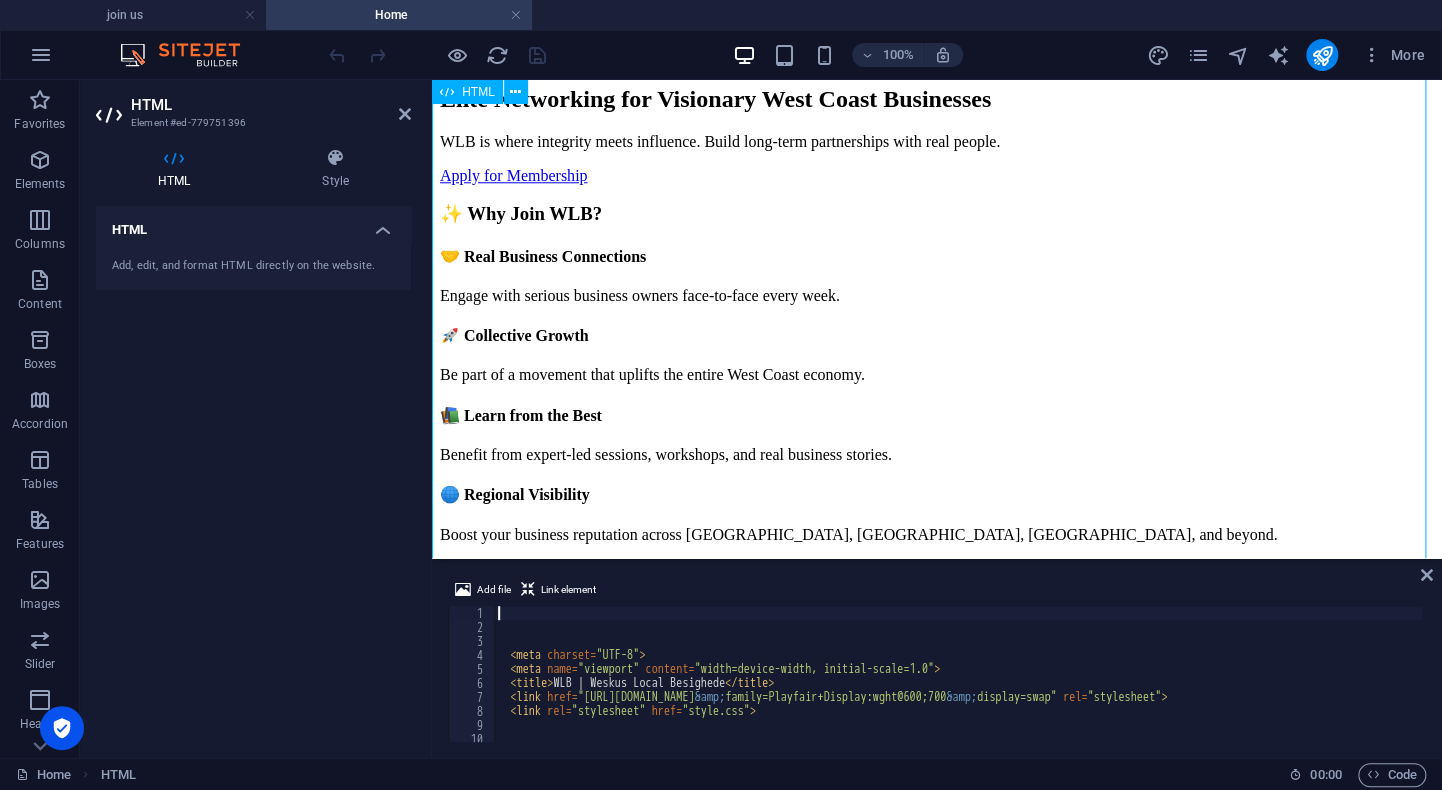 scroll, scrollTop: 1102, scrollLeft: 0, axis: vertical 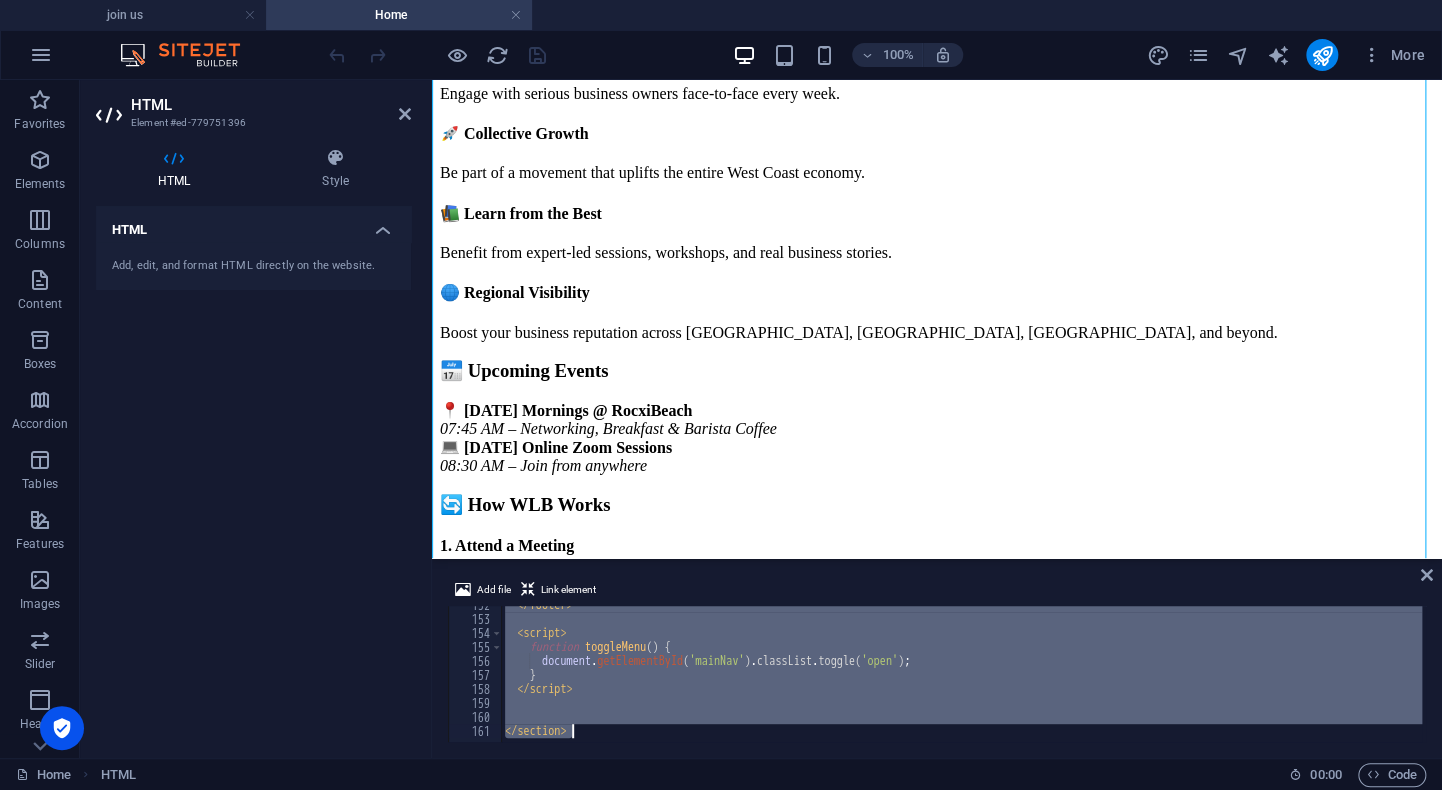 drag, startPoint x: 509, startPoint y: 613, endPoint x: 534, endPoint y: 759, distance: 148.12495 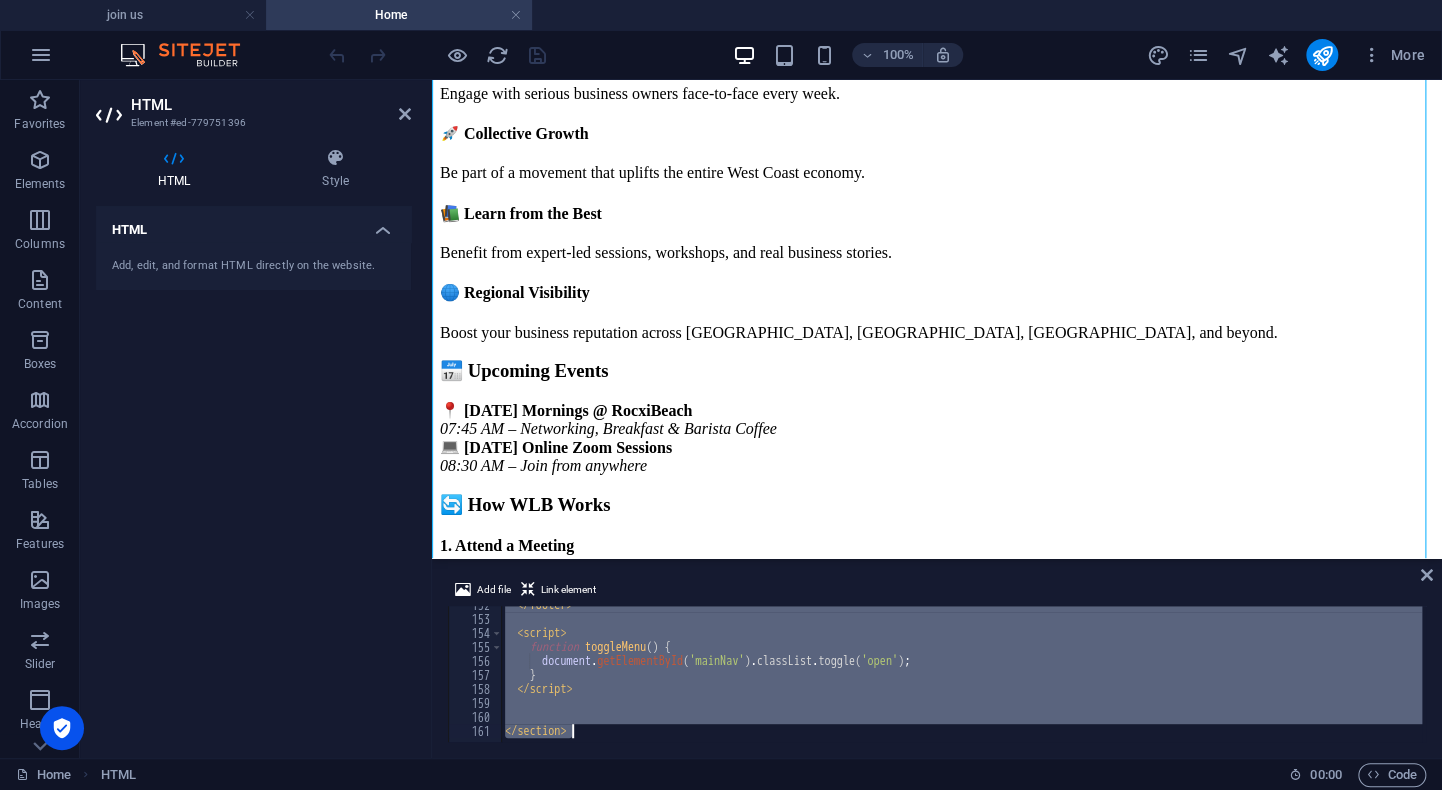 type 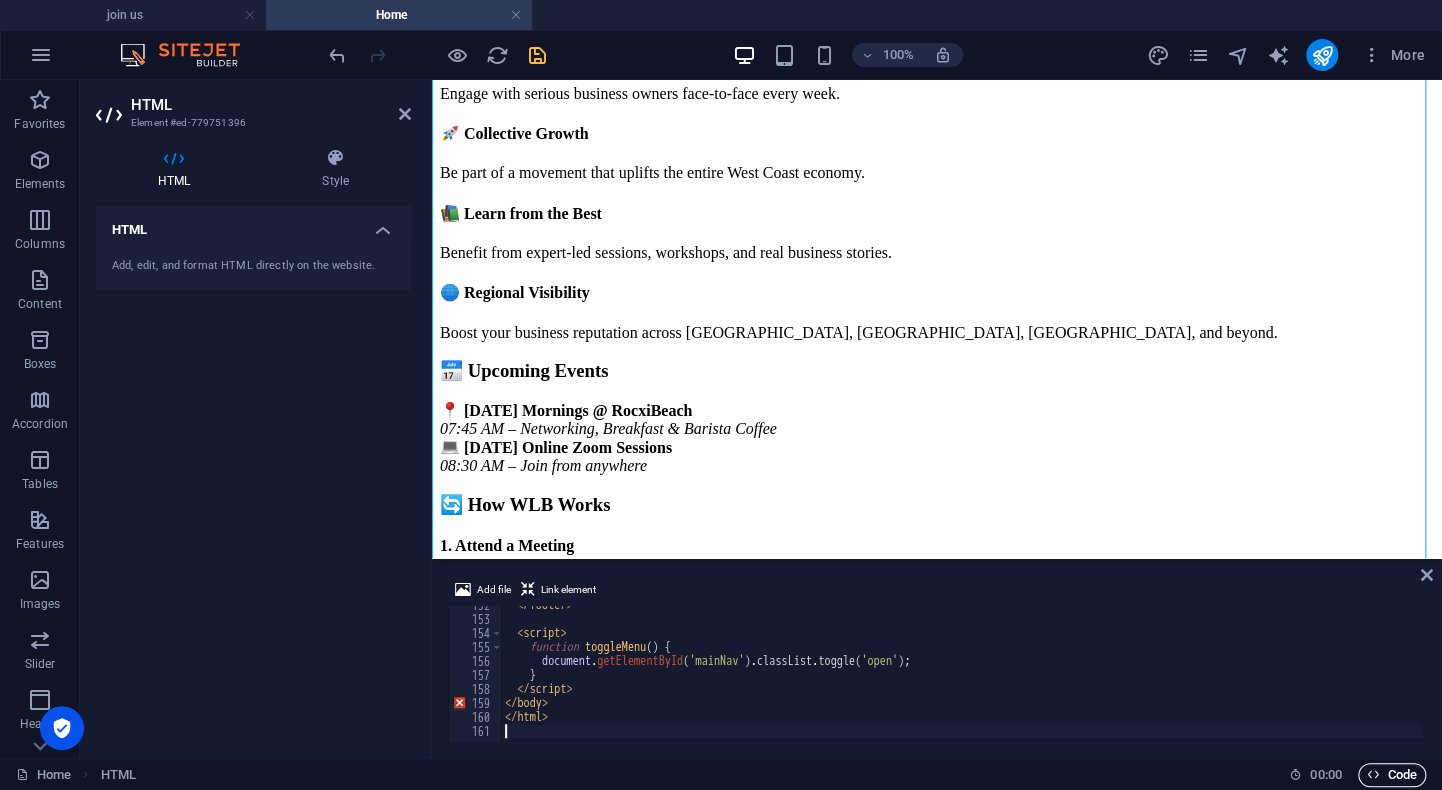 click on "Code" at bounding box center [1392, 775] 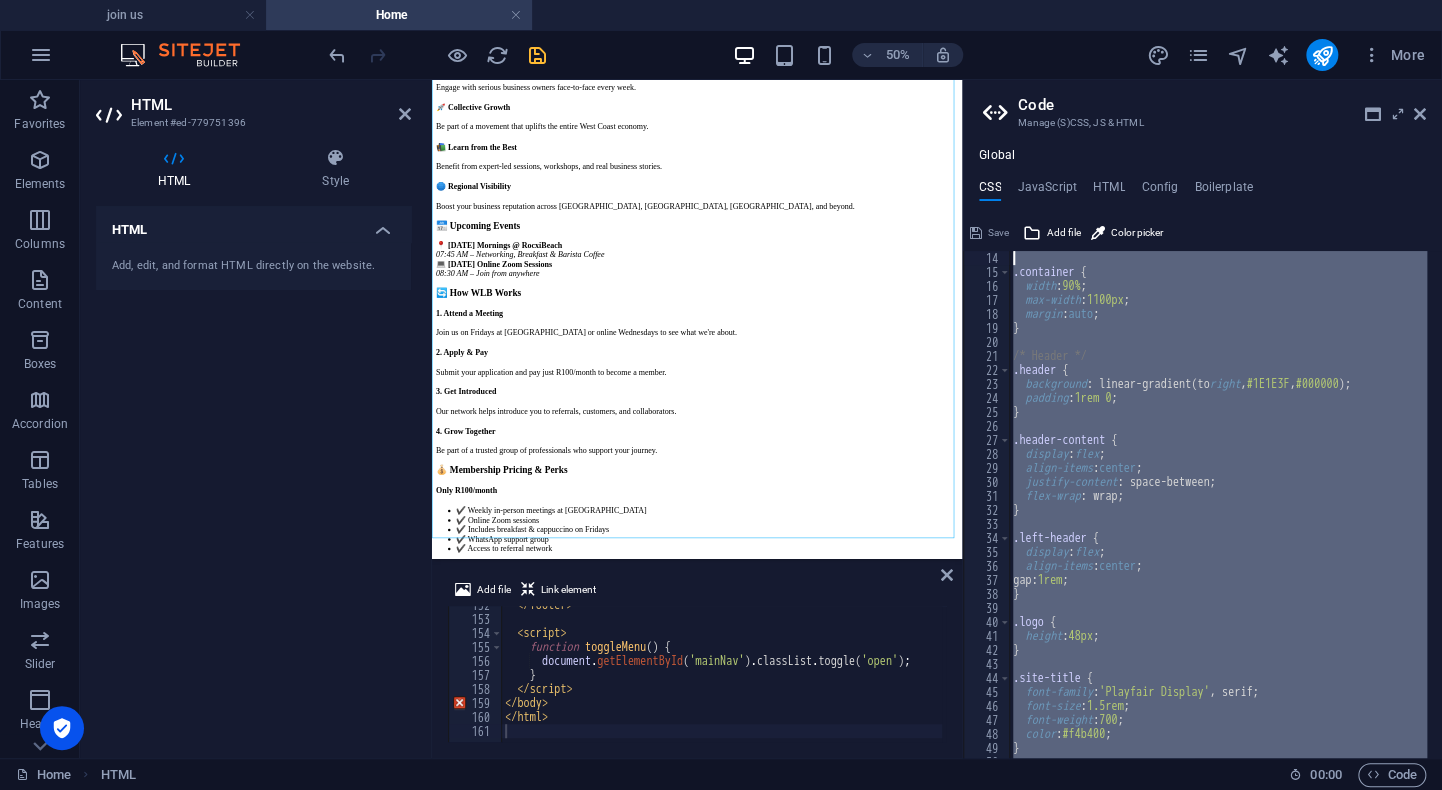 scroll, scrollTop: 0, scrollLeft: 0, axis: both 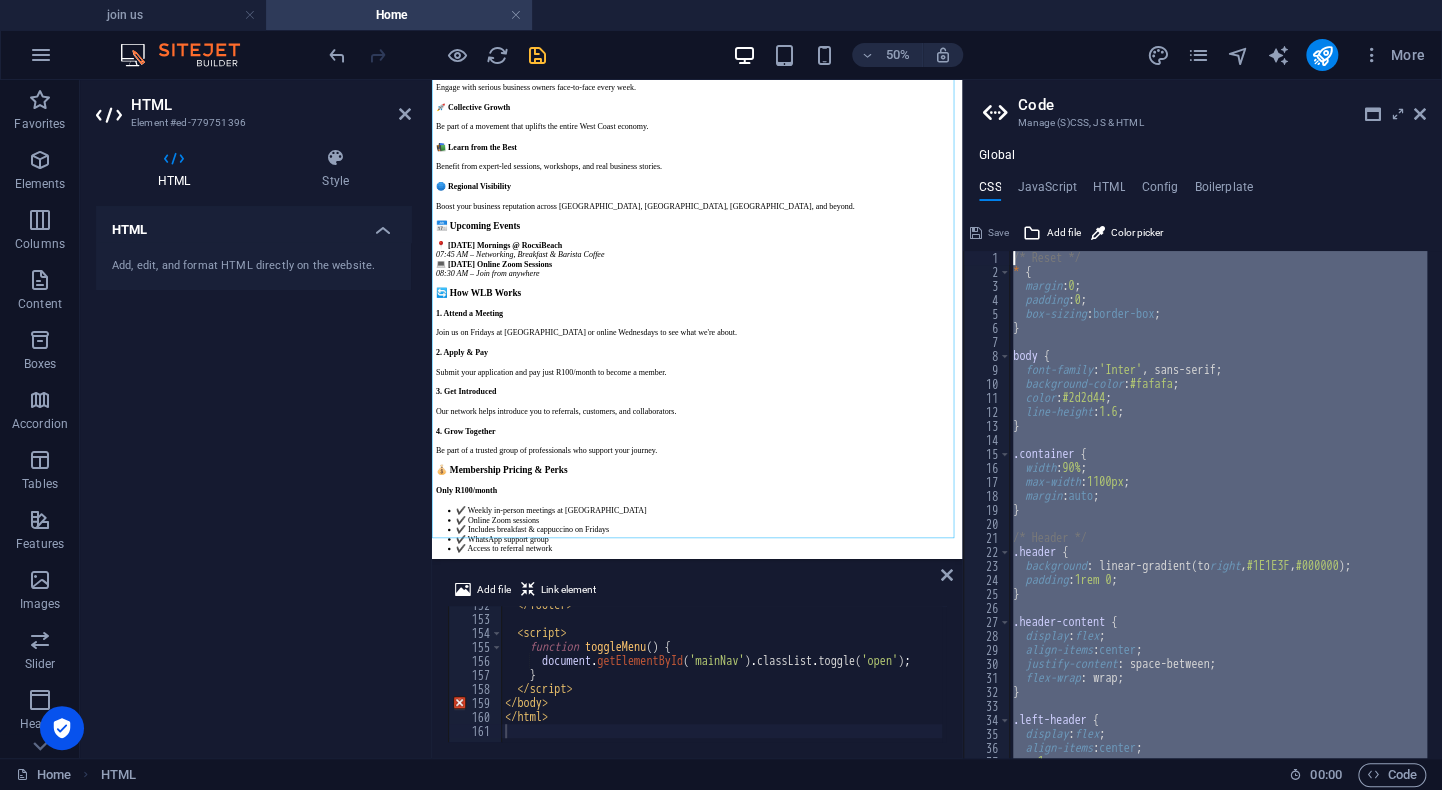 drag, startPoint x: 1064, startPoint y: 730, endPoint x: 1065, endPoint y: 210, distance: 520.001 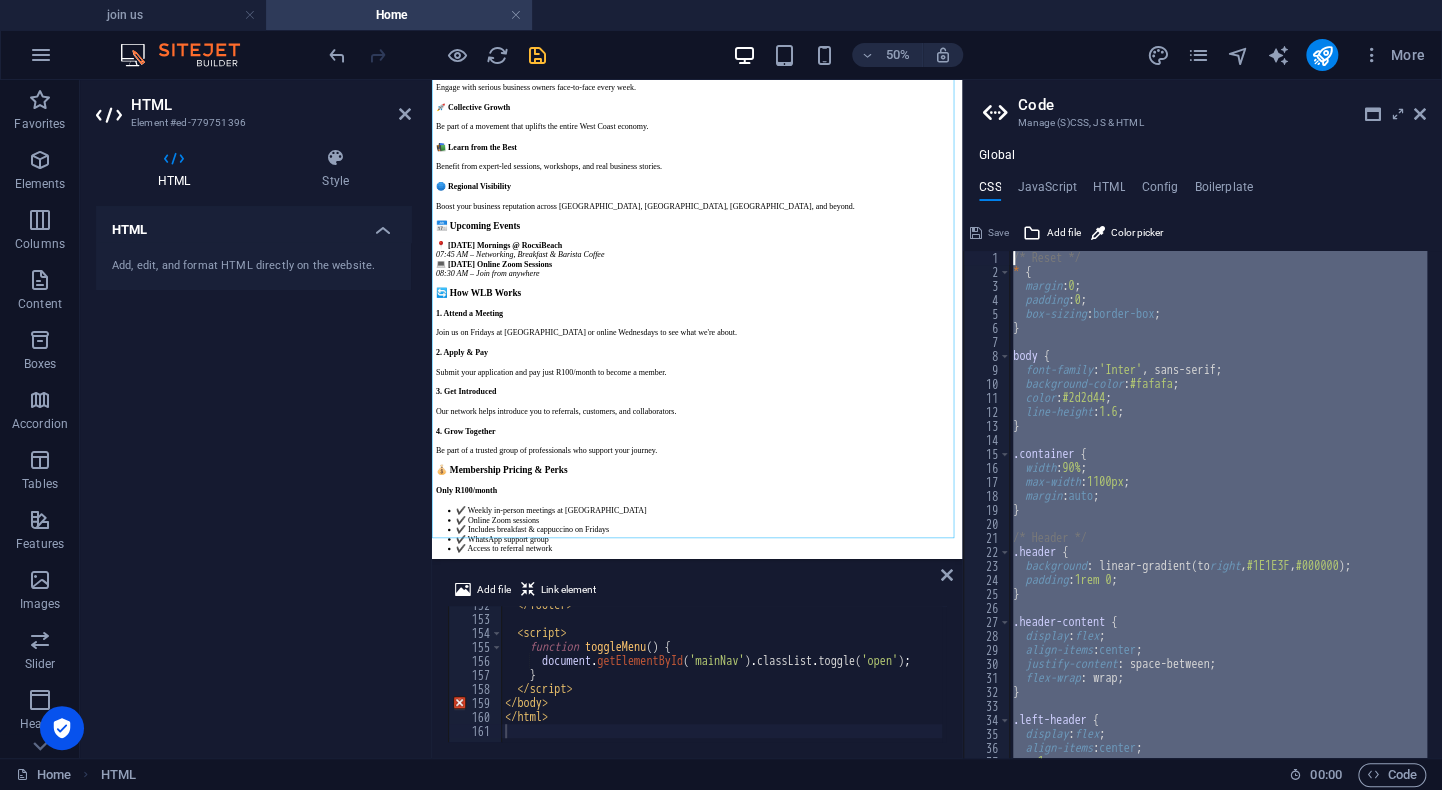 type 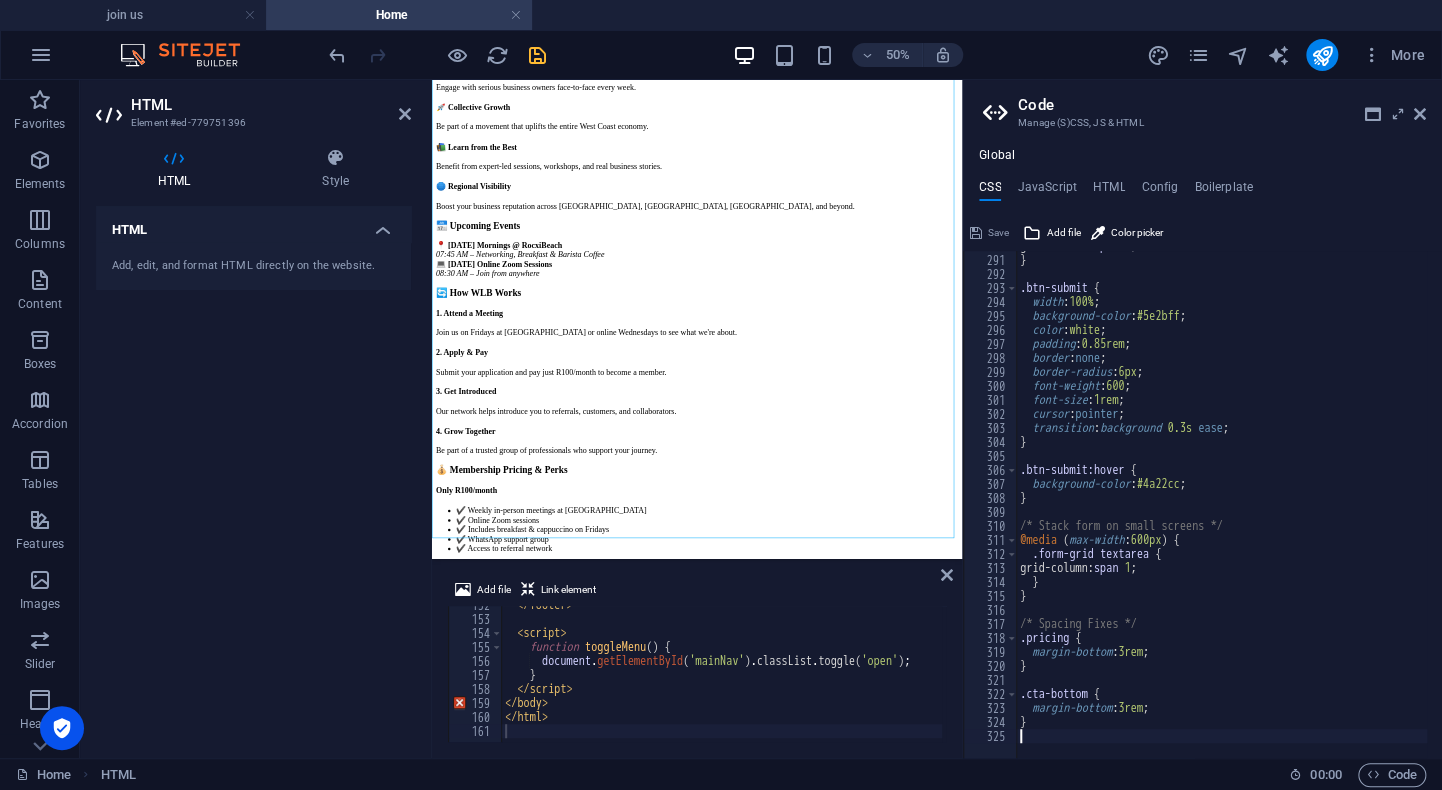 scroll, scrollTop: 4058, scrollLeft: 0, axis: vertical 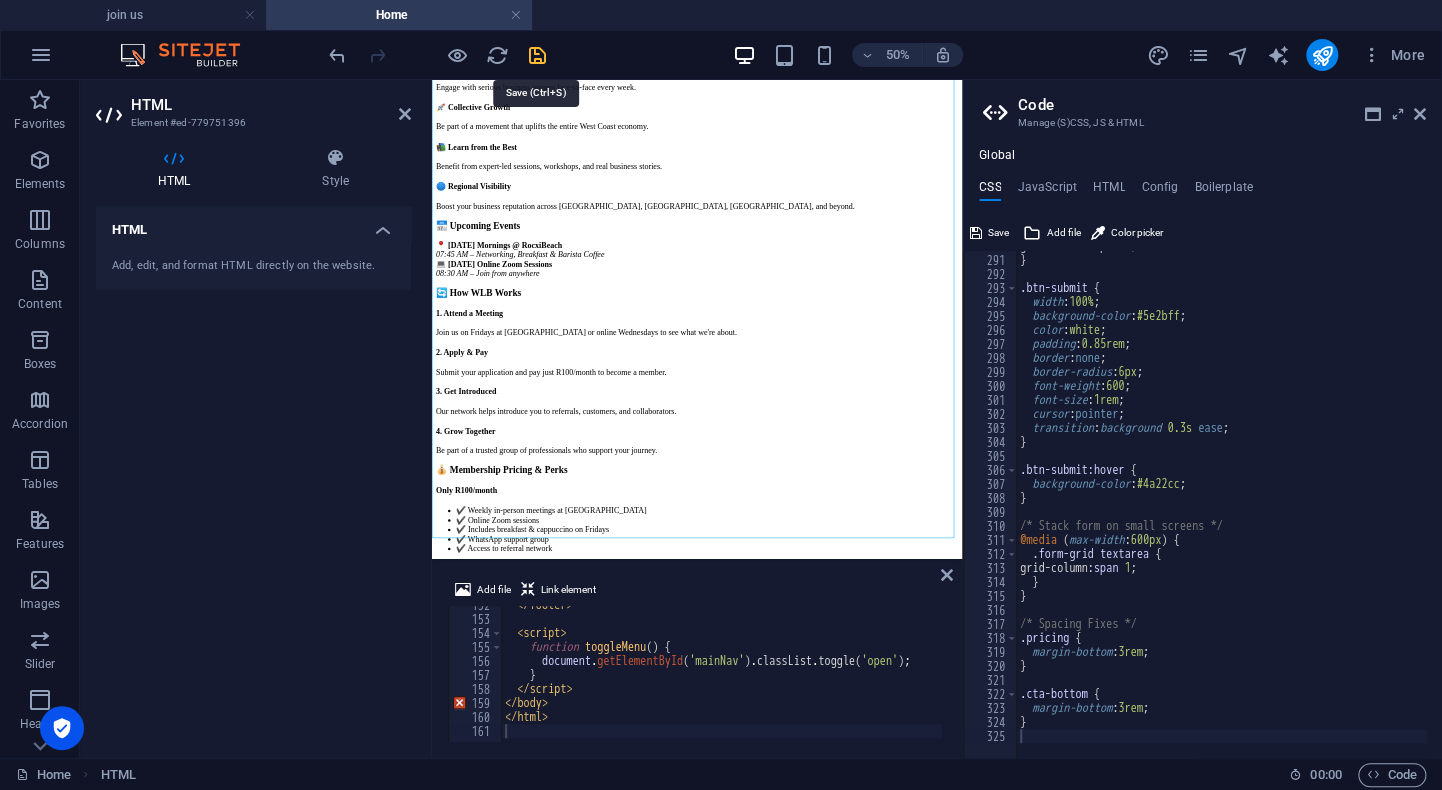 click at bounding box center [537, 55] 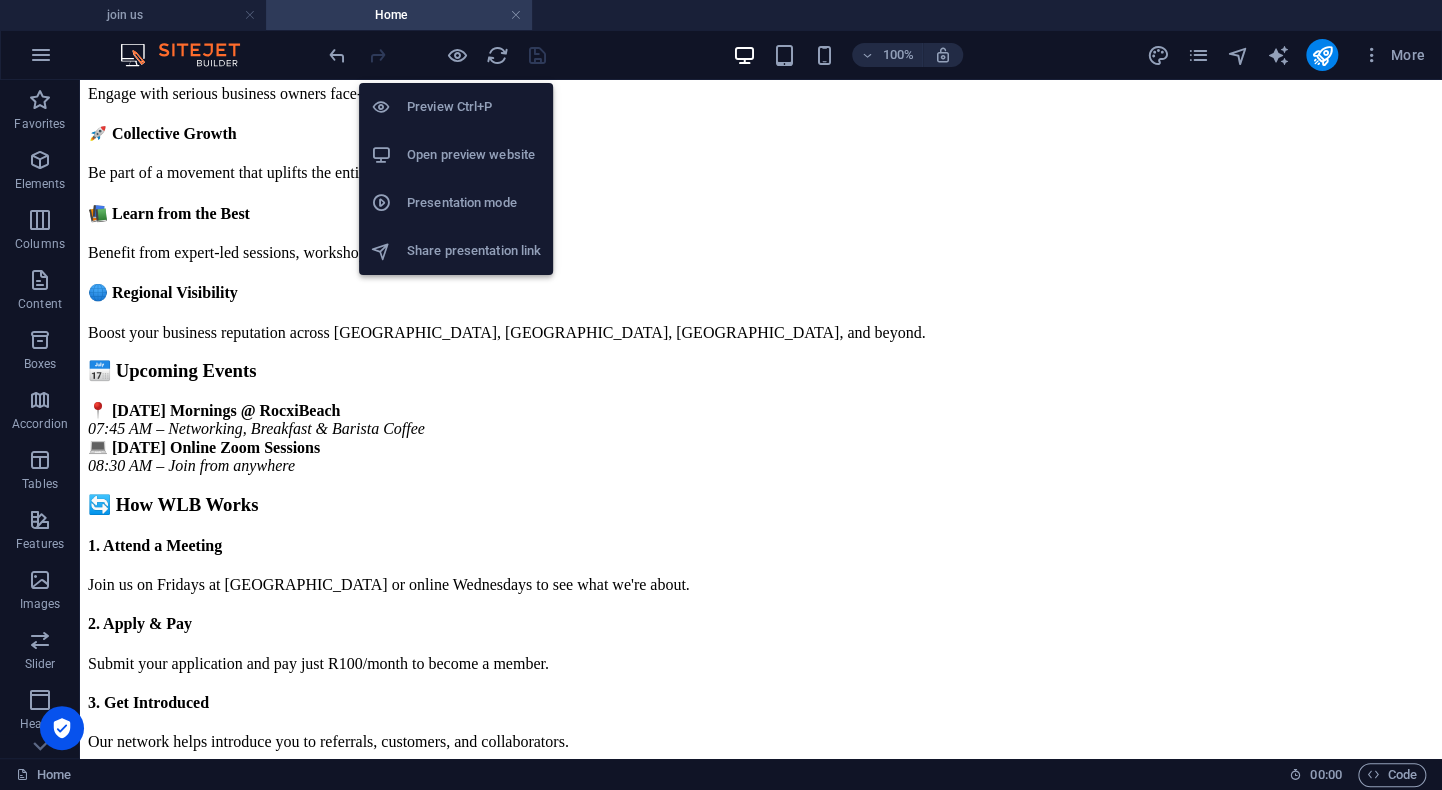 click on "Open preview website" at bounding box center [474, 155] 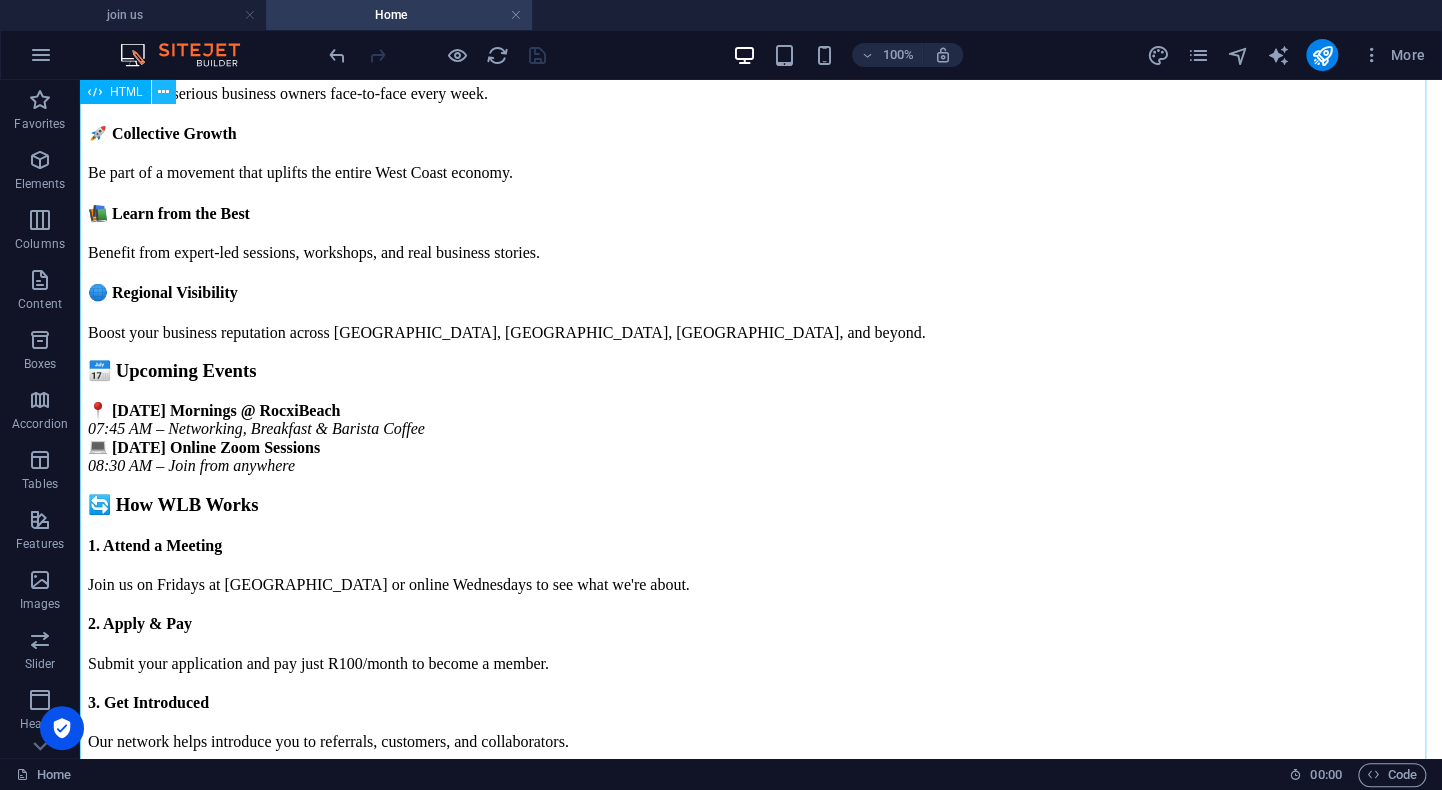 click at bounding box center [163, 92] 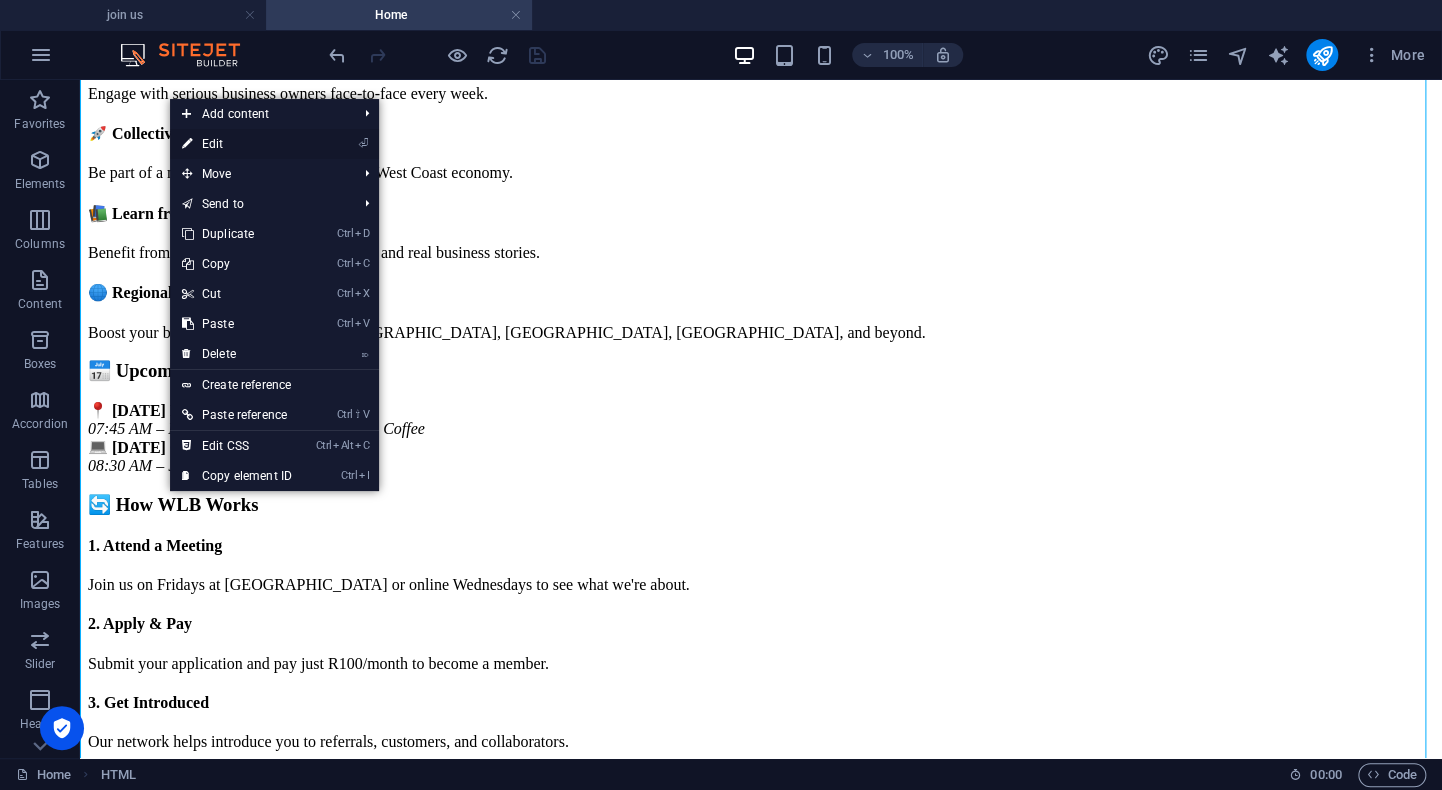 click on "⏎  Edit" at bounding box center (237, 144) 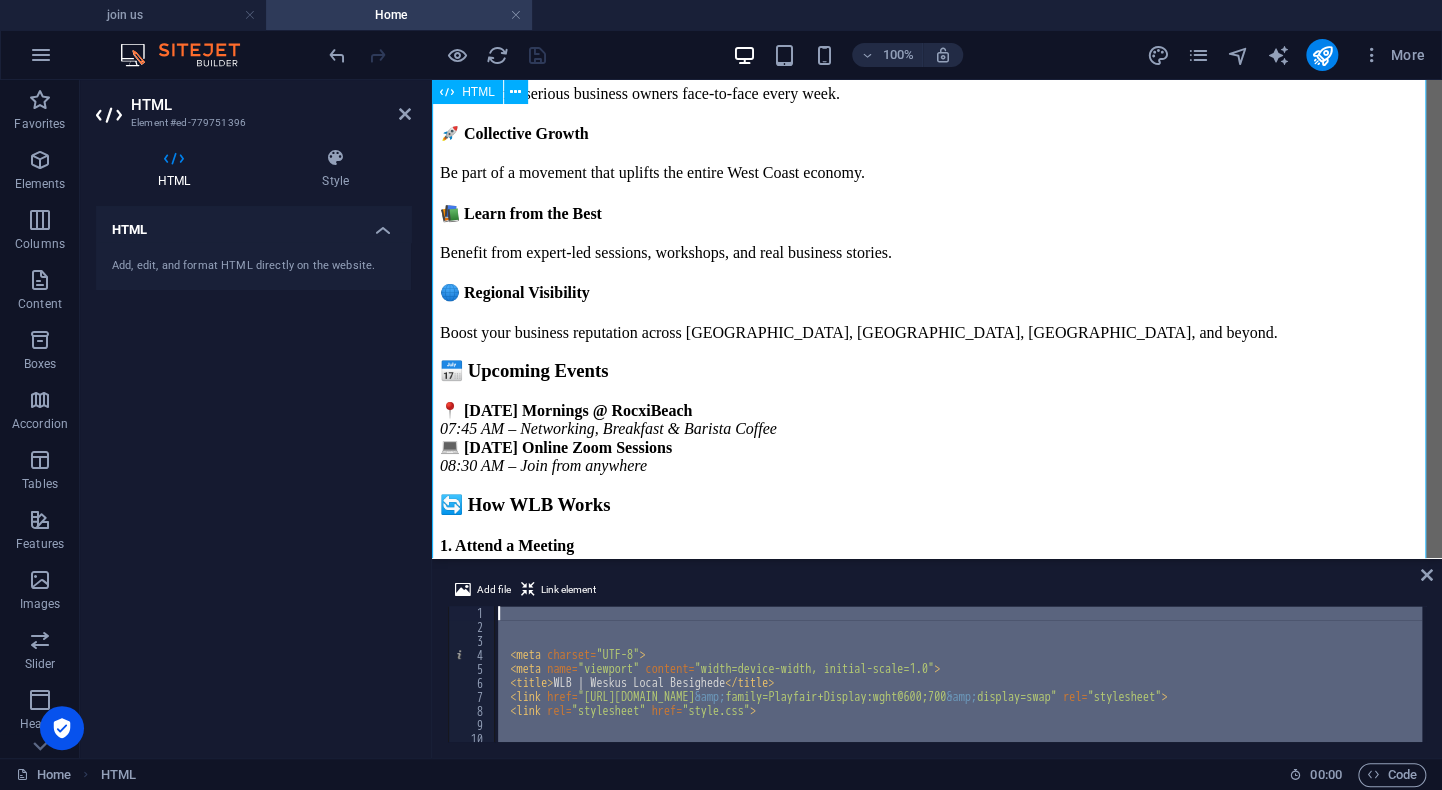 scroll, scrollTop: 0, scrollLeft: 0, axis: both 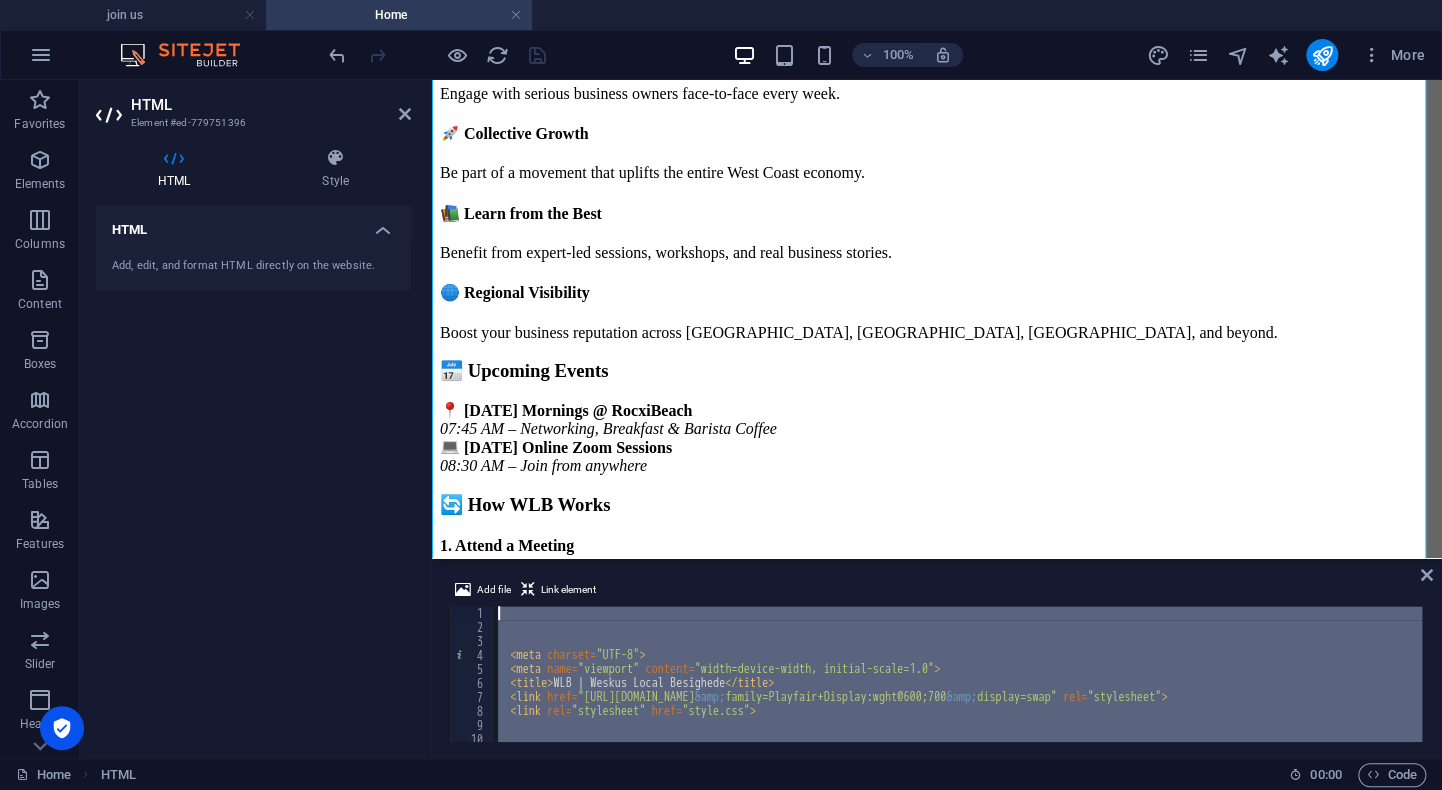 drag, startPoint x: 557, startPoint y: 692, endPoint x: 512, endPoint y: 613, distance: 90.91754 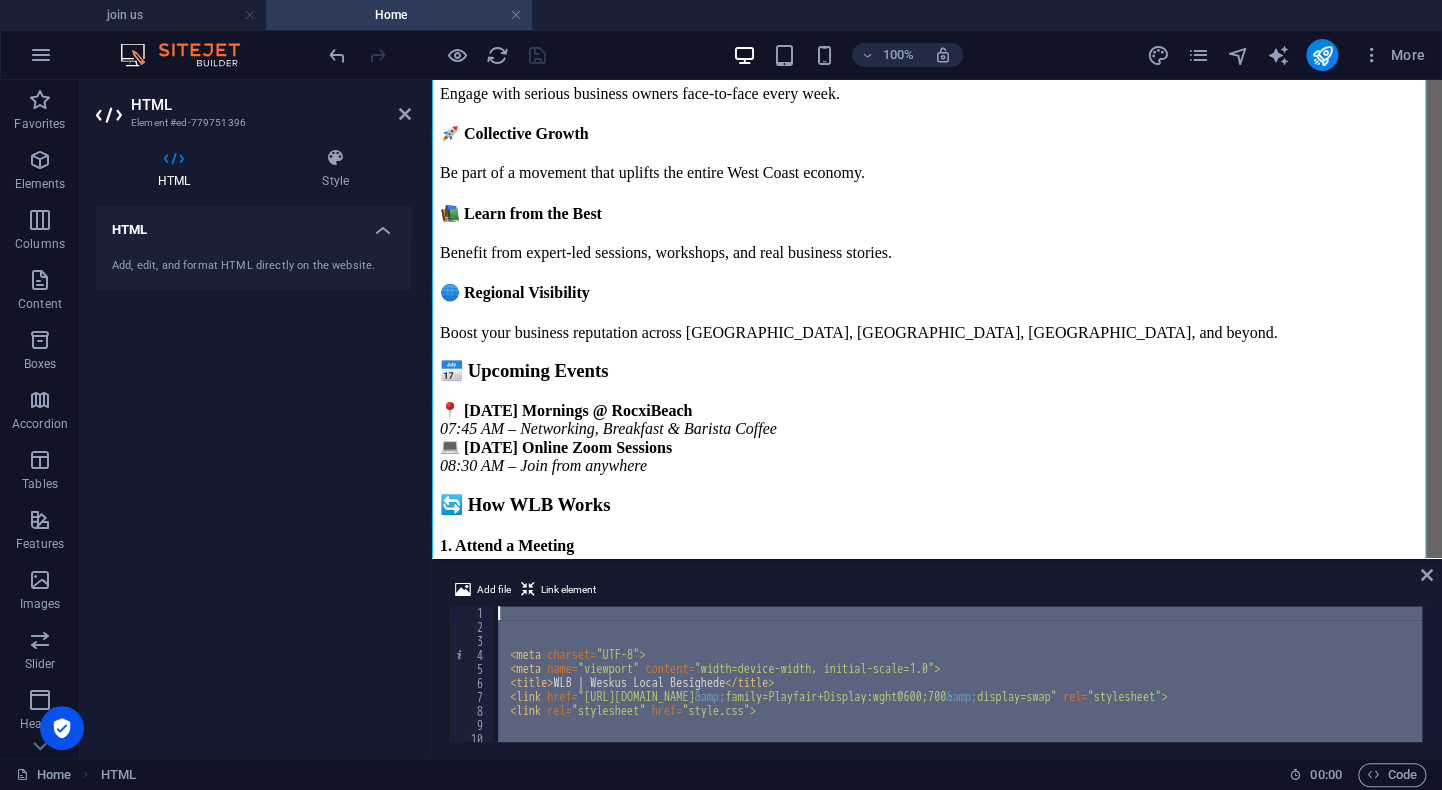 type 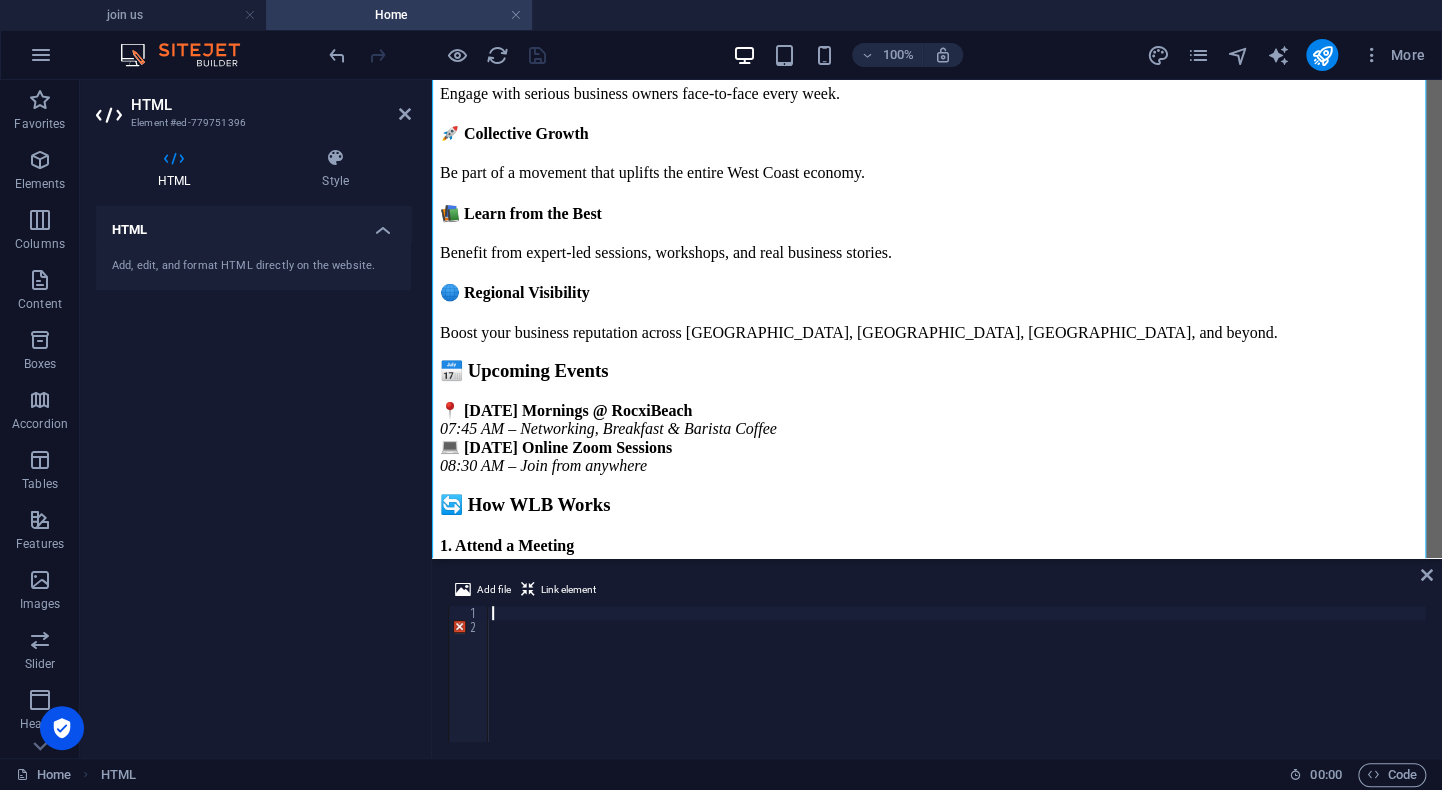 click at bounding box center [957, 688] 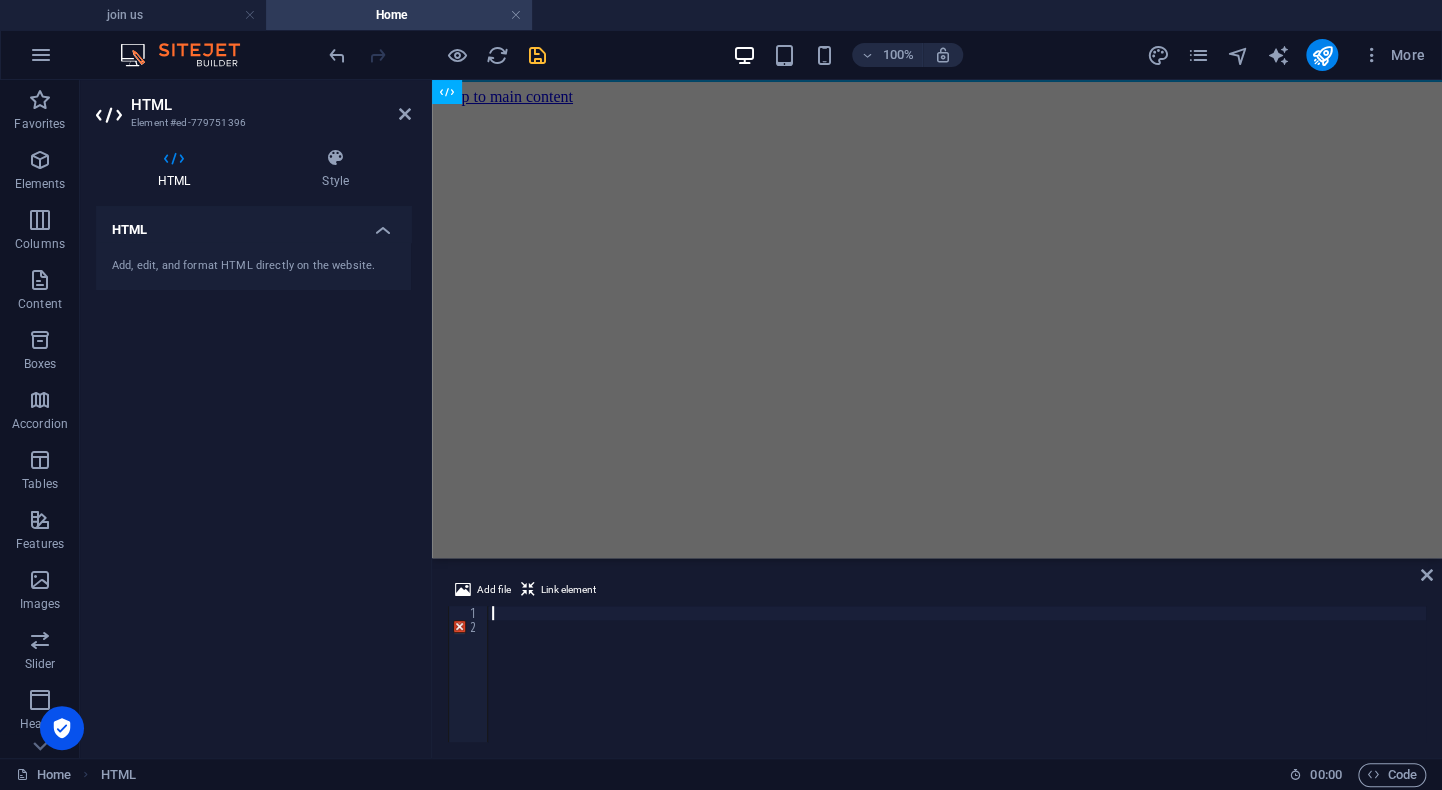 scroll, scrollTop: 0, scrollLeft: 0, axis: both 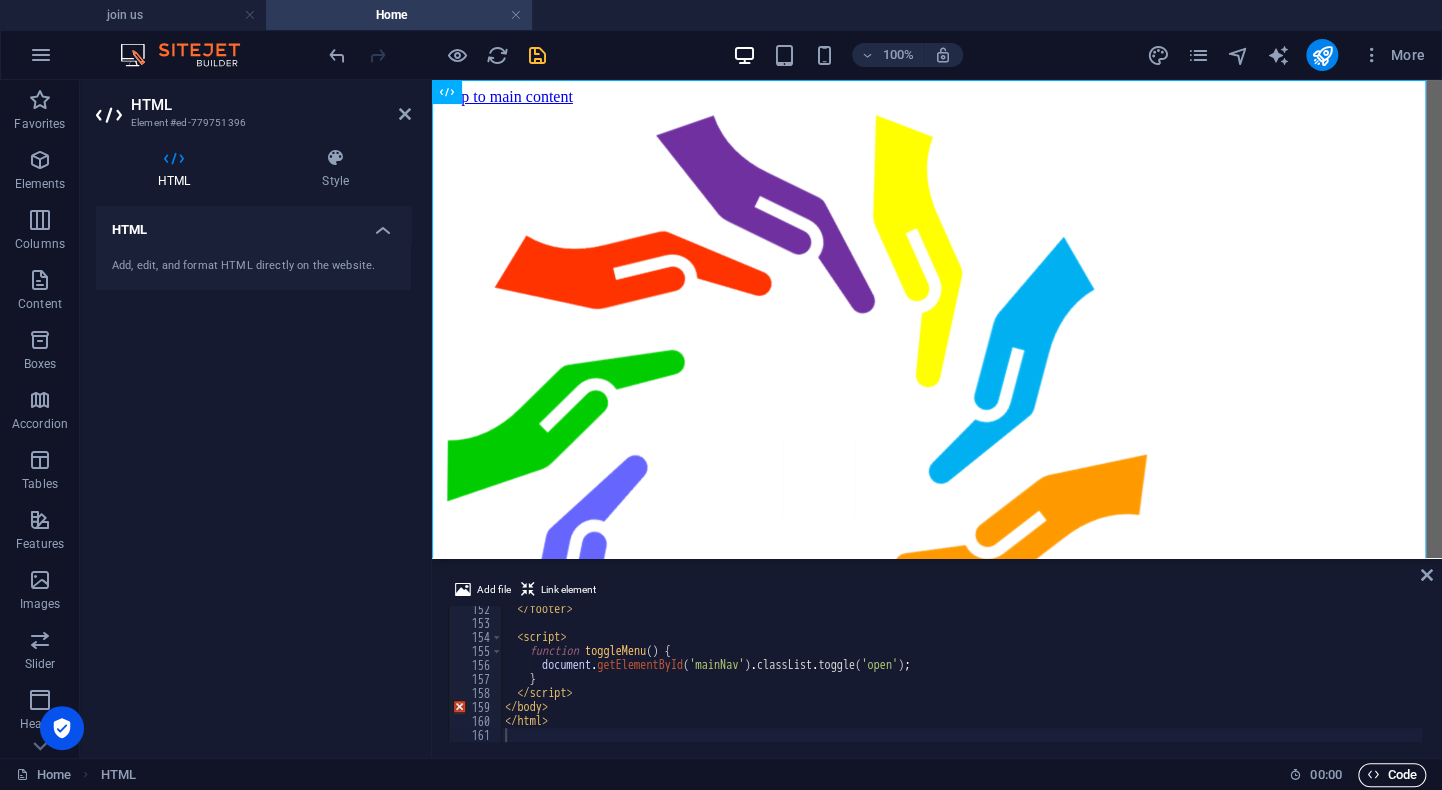 click on "Code" at bounding box center (1392, 775) 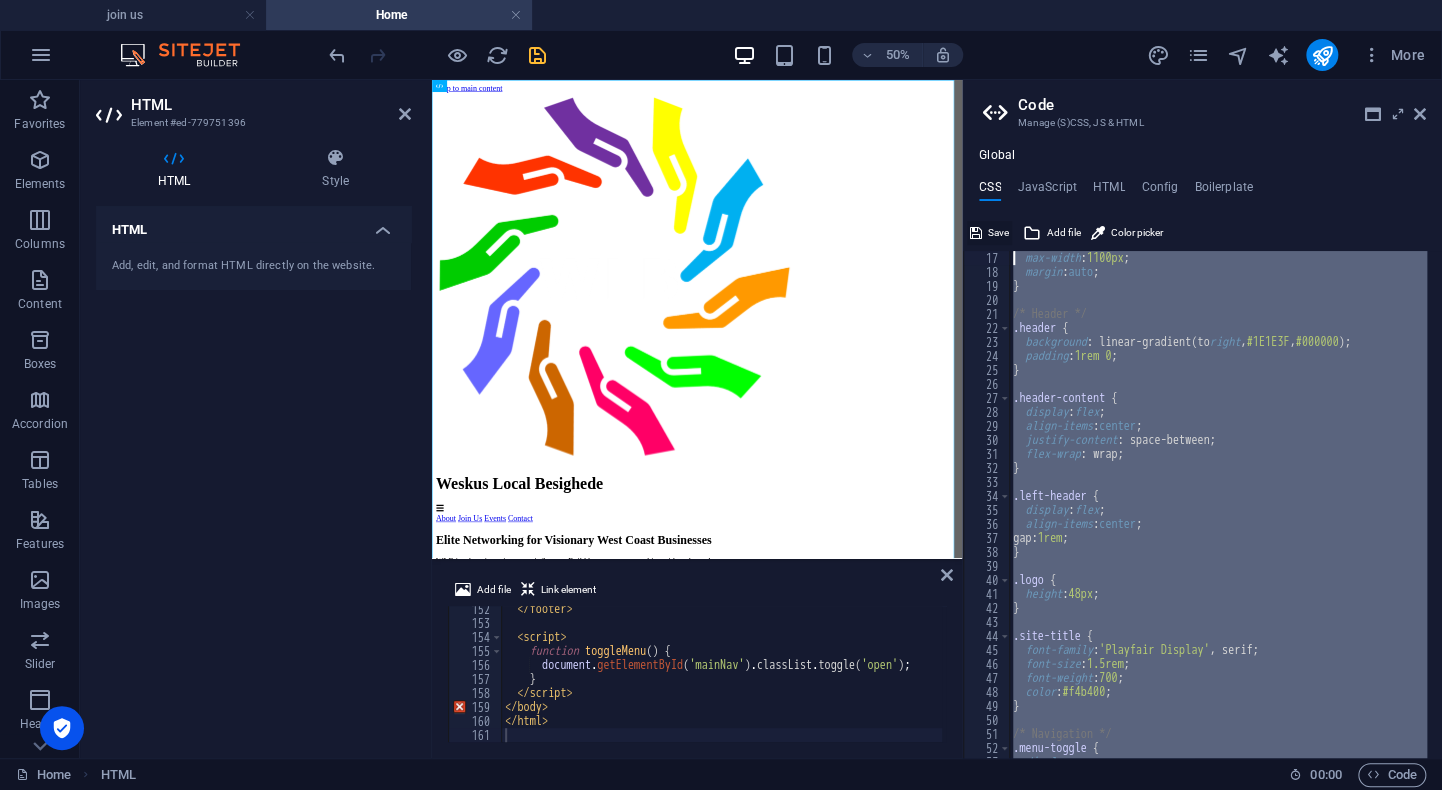 scroll, scrollTop: 0, scrollLeft: 0, axis: both 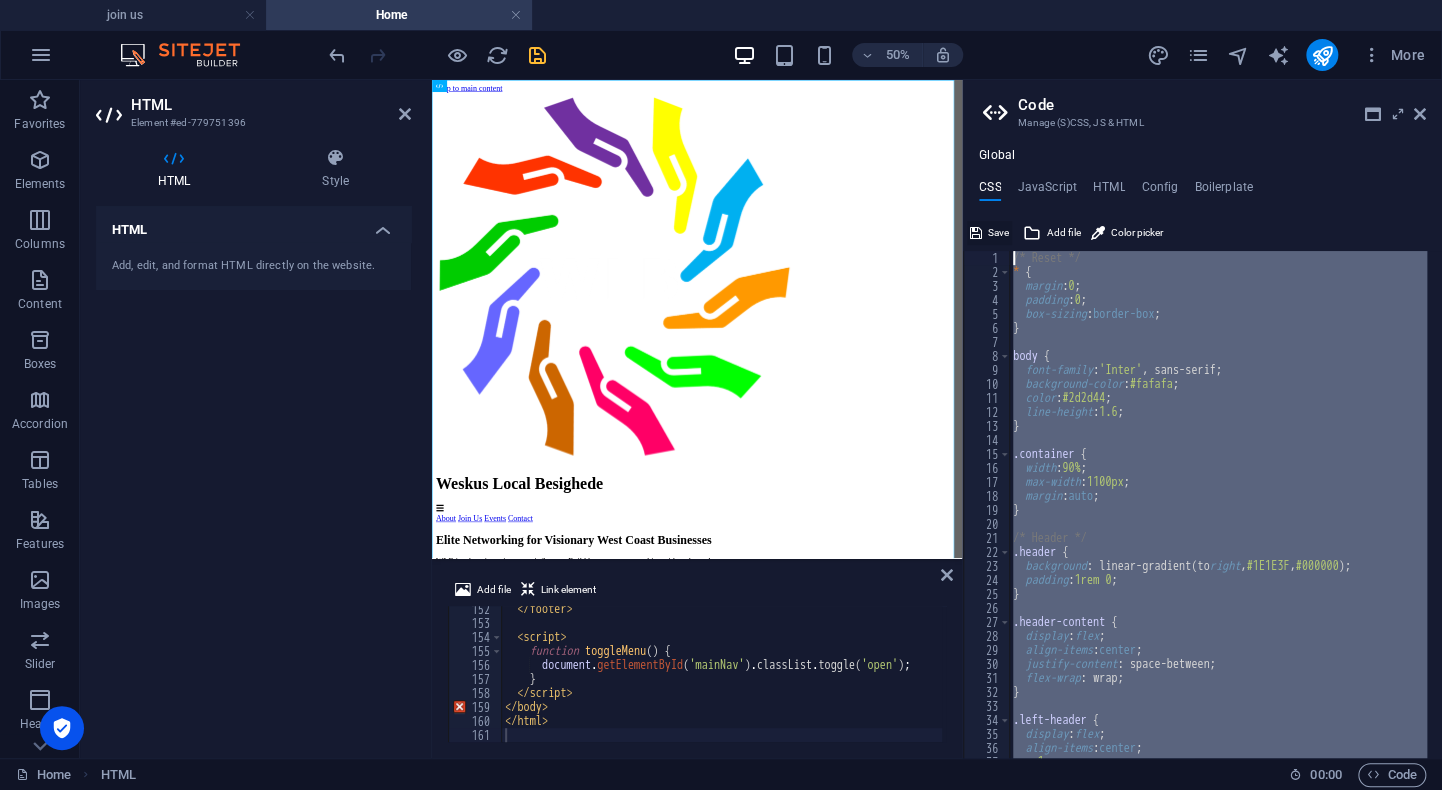 drag, startPoint x: 1037, startPoint y: 730, endPoint x: 990, endPoint y: 227, distance: 505.19104 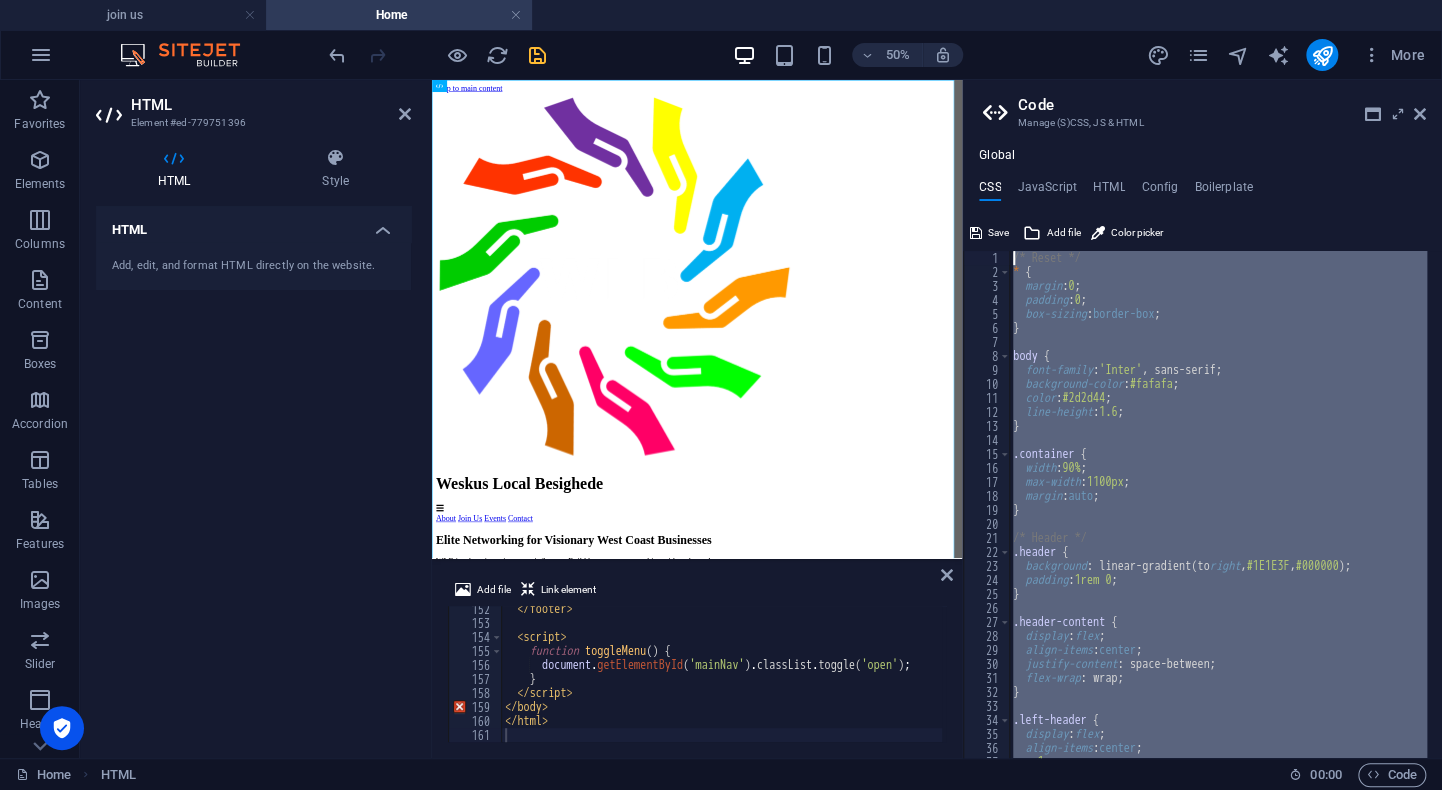 type 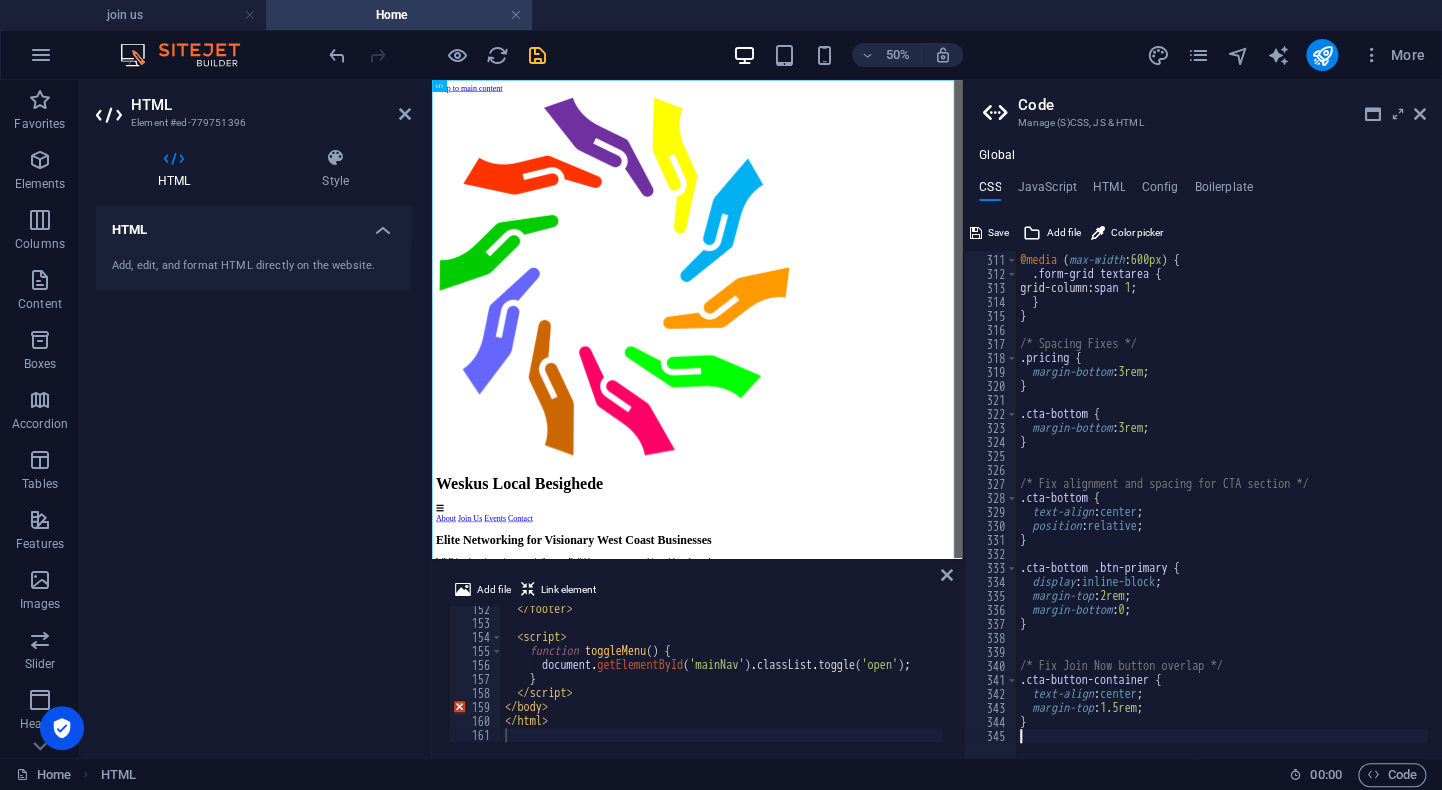 scroll, scrollTop: 4338, scrollLeft: 0, axis: vertical 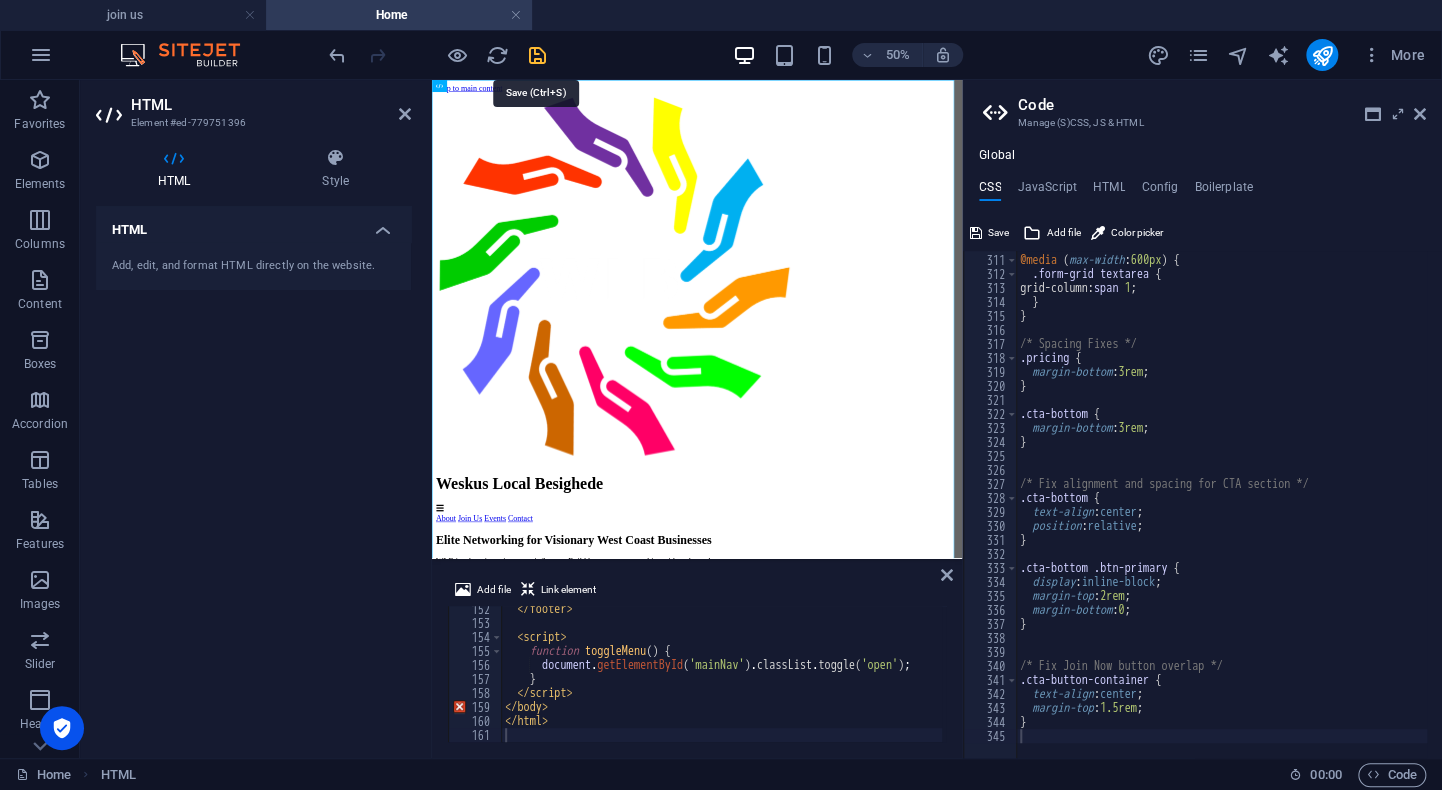 click at bounding box center (537, 55) 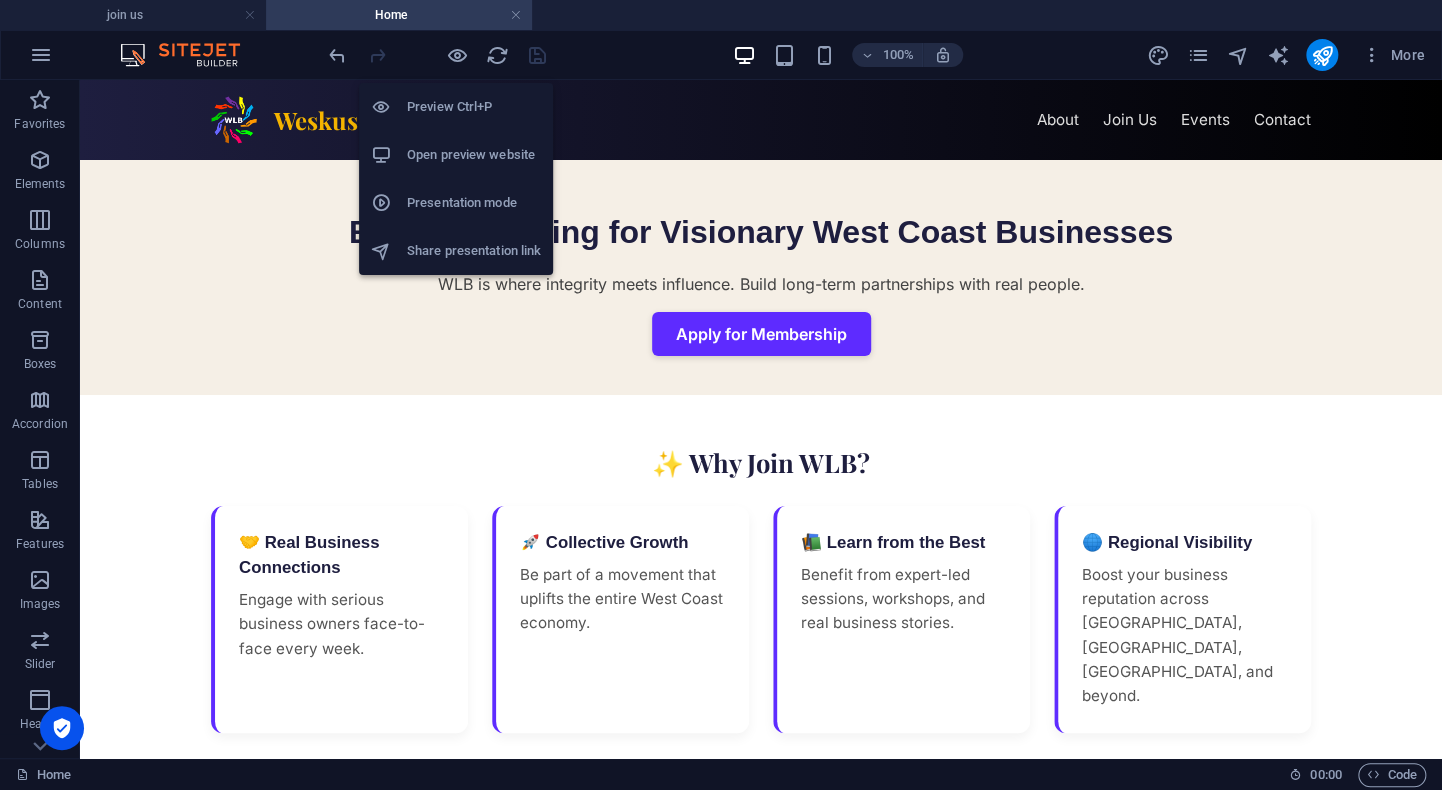 click on "Open preview website" at bounding box center [474, 155] 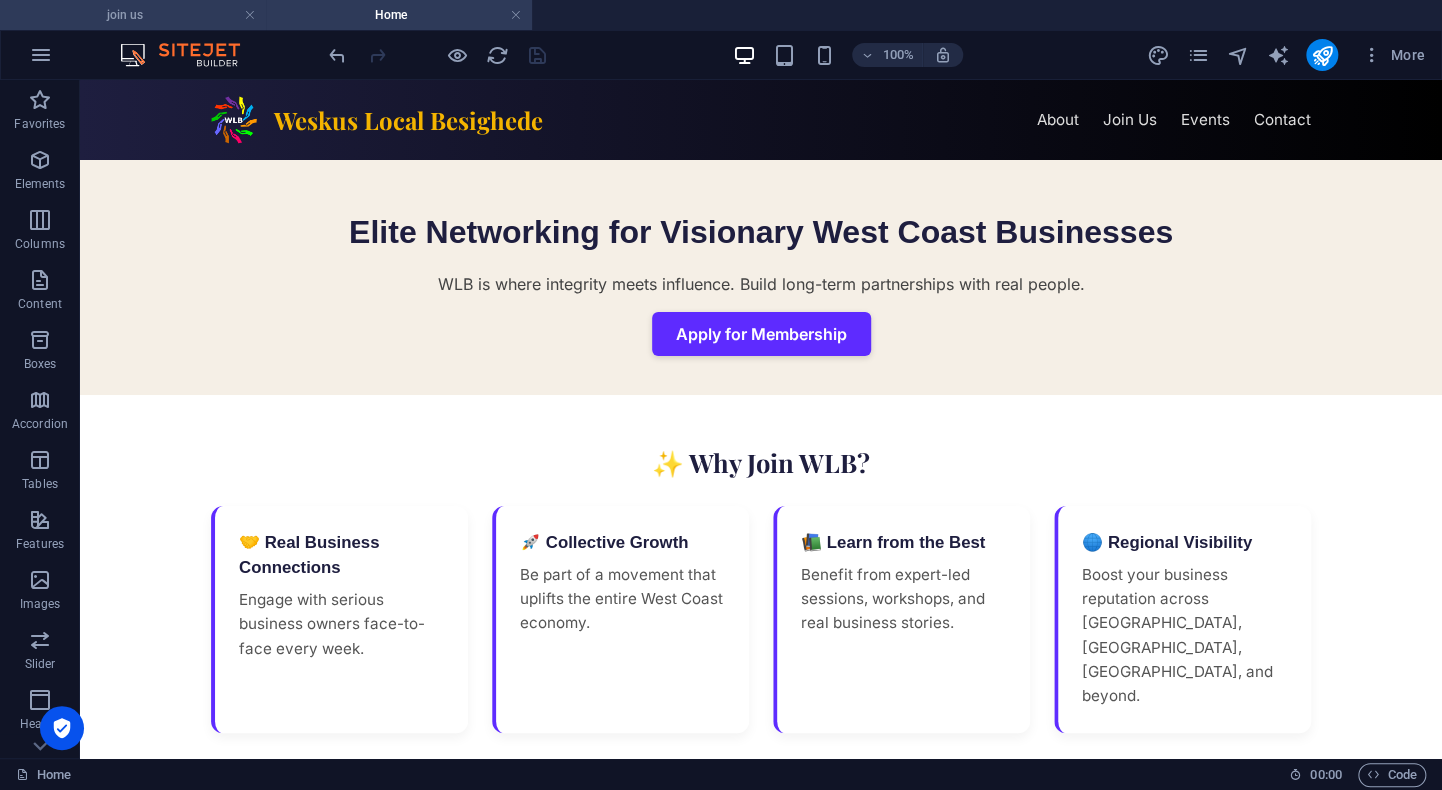 click on "join us" at bounding box center [133, 15] 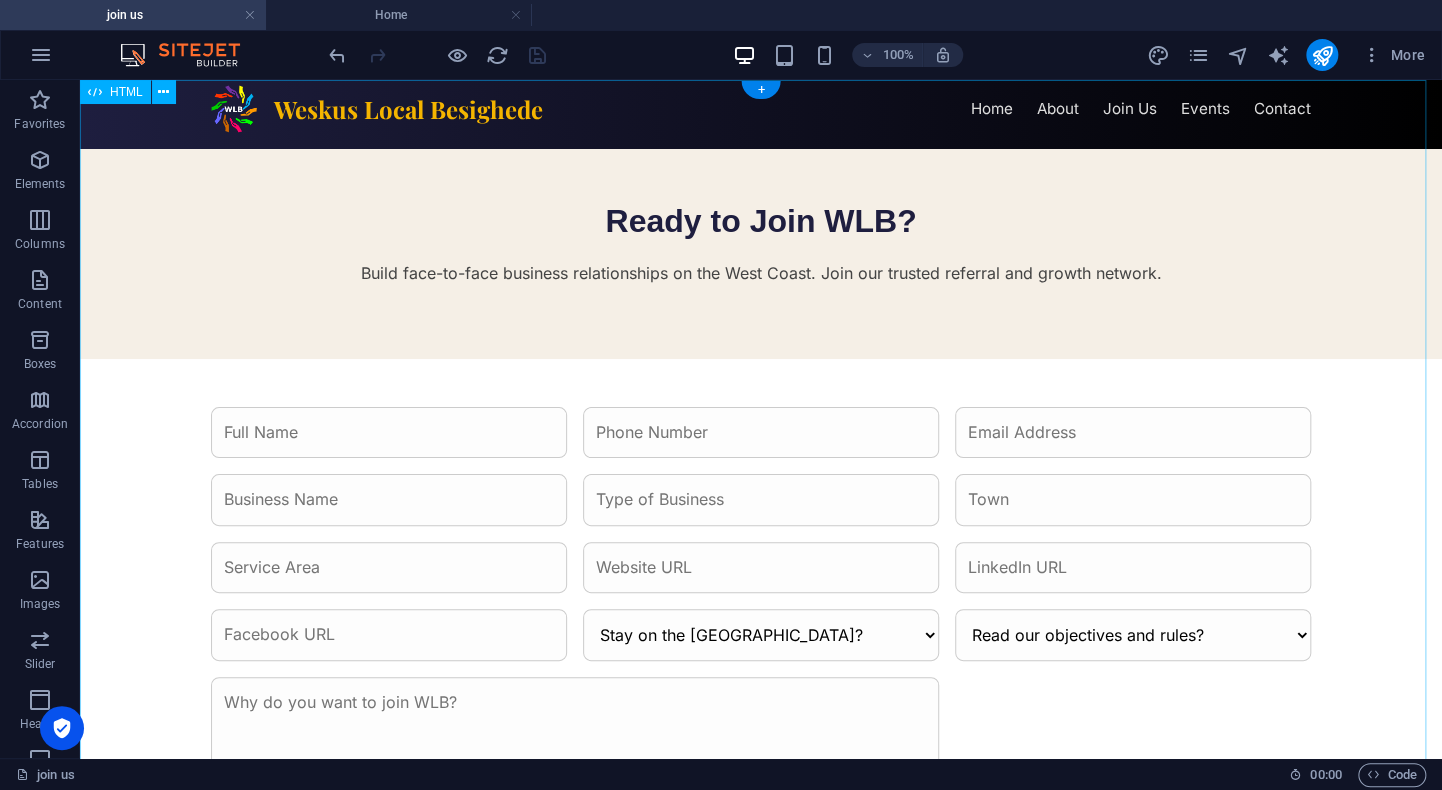 scroll, scrollTop: 0, scrollLeft: 0, axis: both 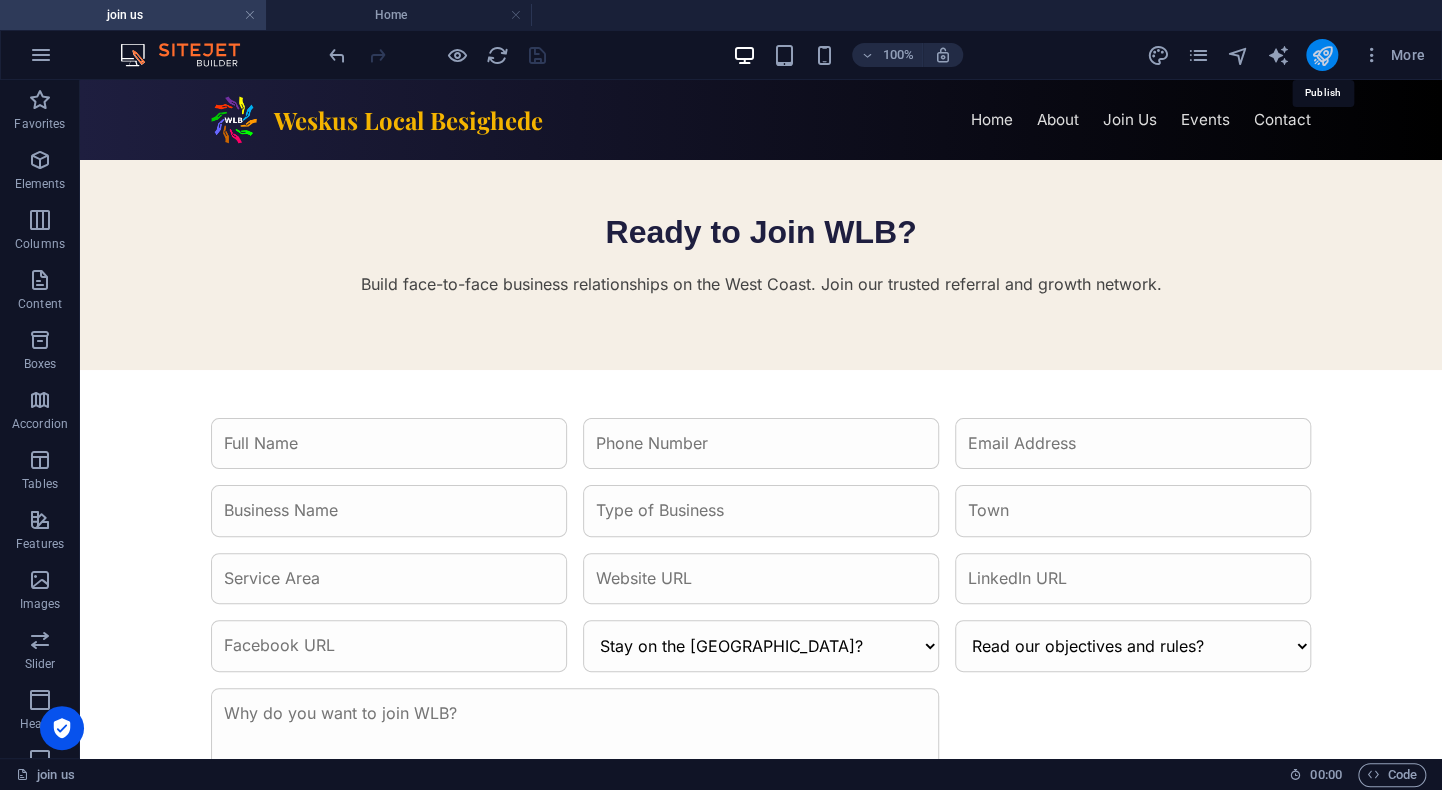 click at bounding box center (1321, 55) 